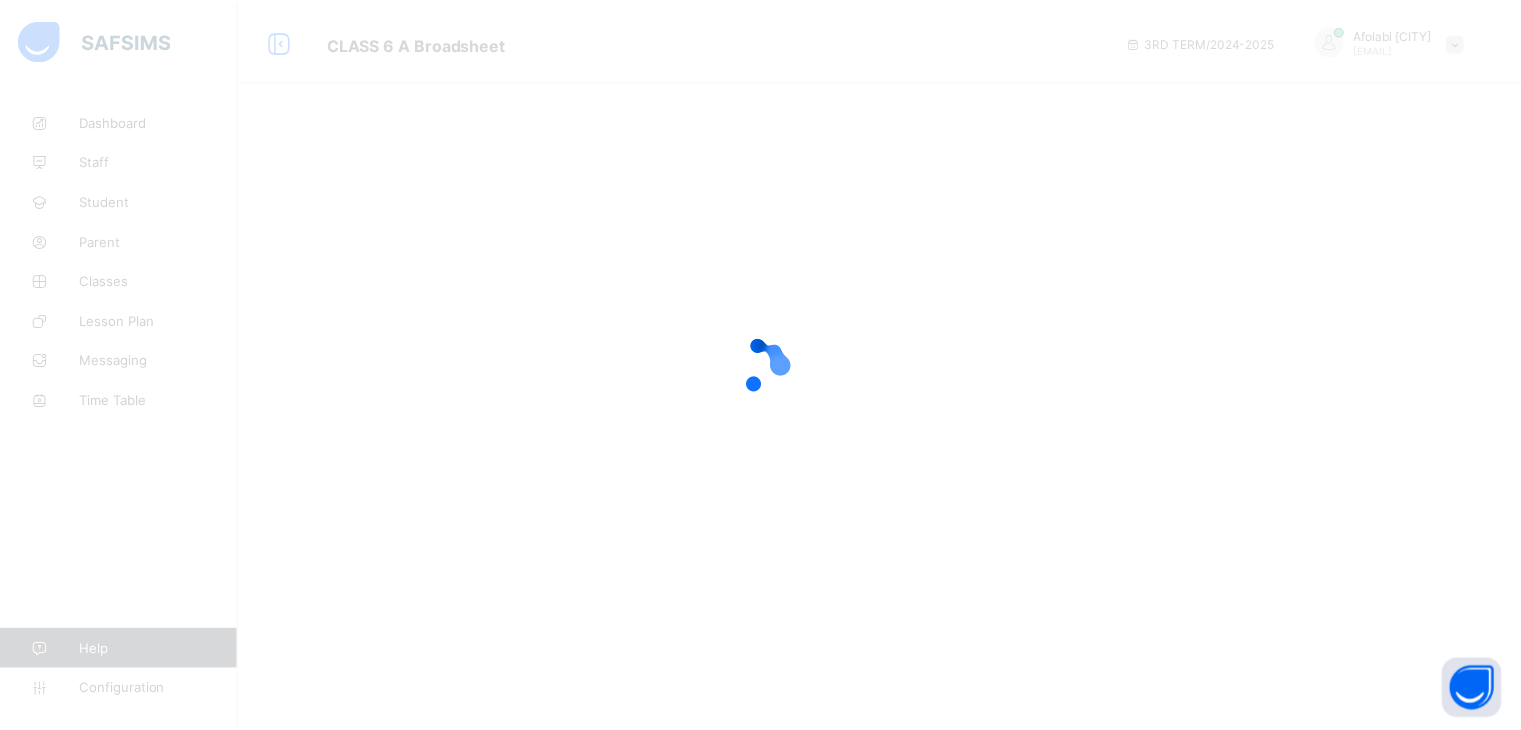 scroll, scrollTop: 0, scrollLeft: 0, axis: both 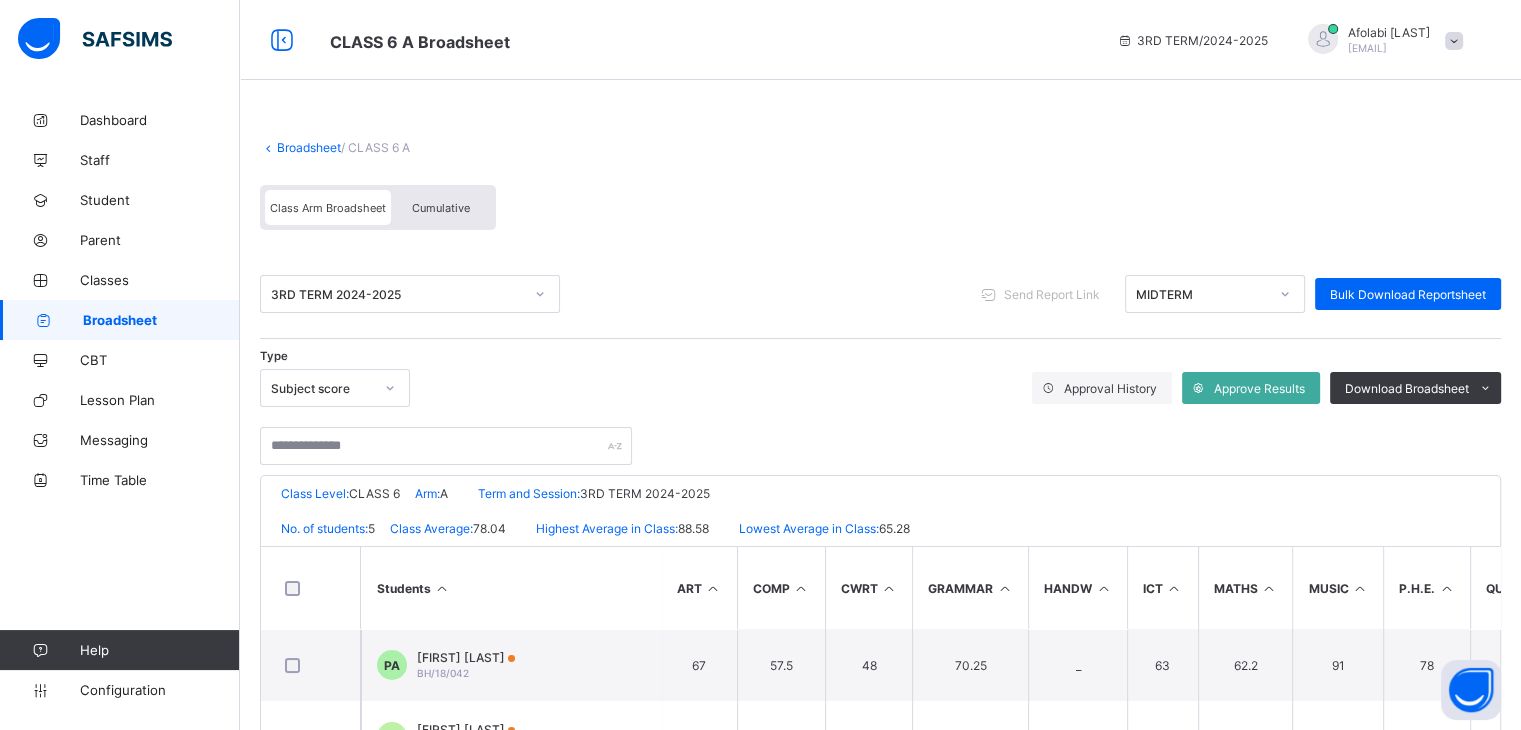 click on "Broadsheet" at bounding box center [120, 320] 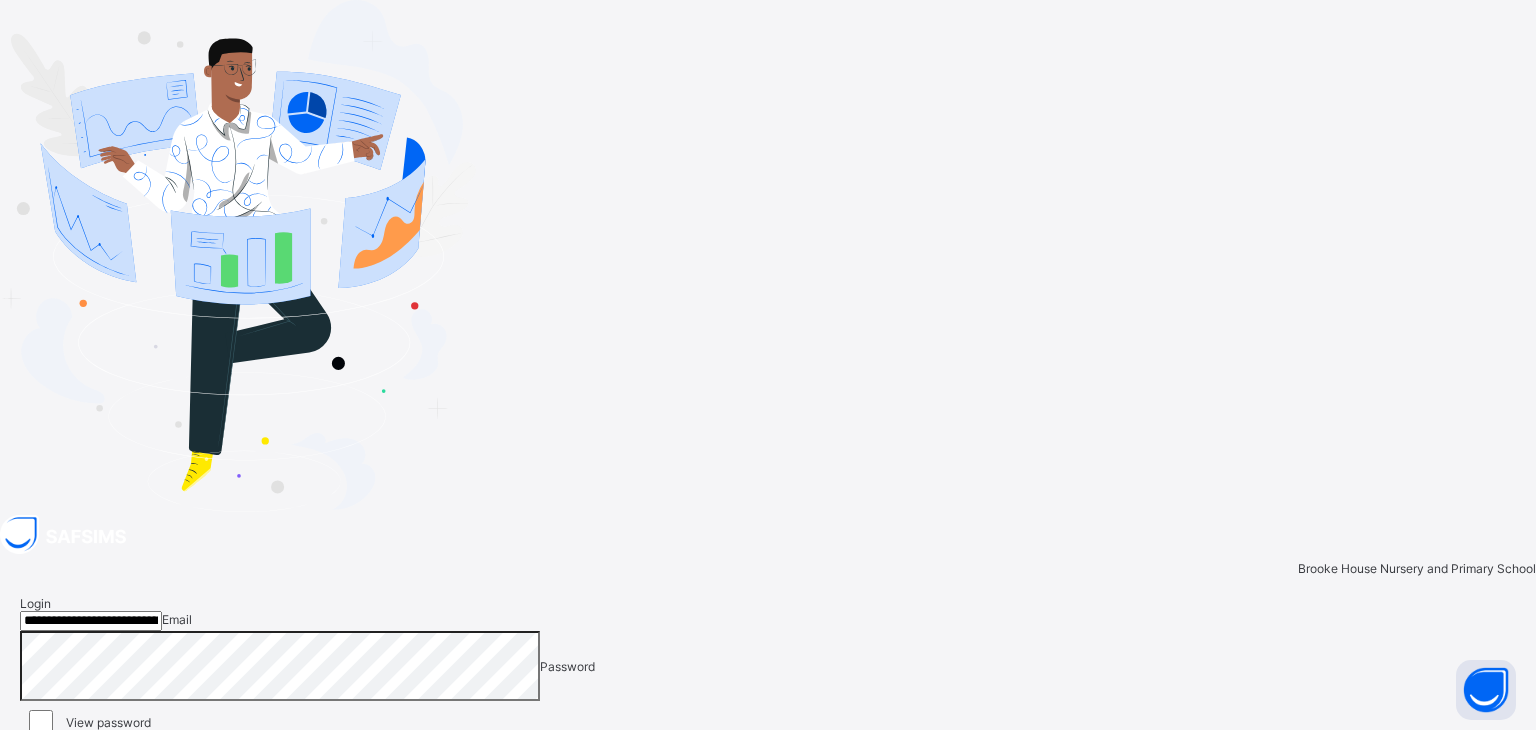click on "Login" at bounding box center [1483, 750] 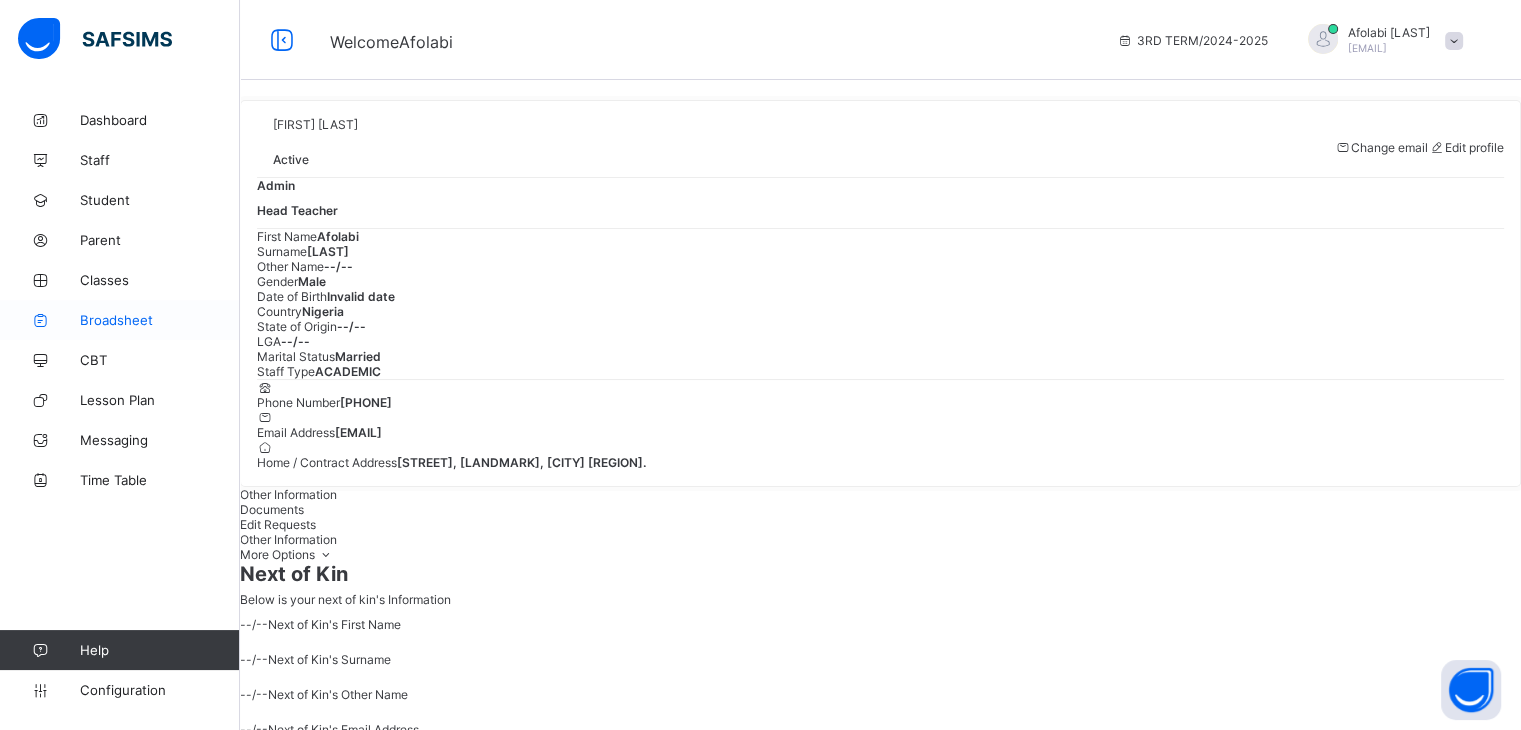 click on "Broadsheet" at bounding box center [160, 320] 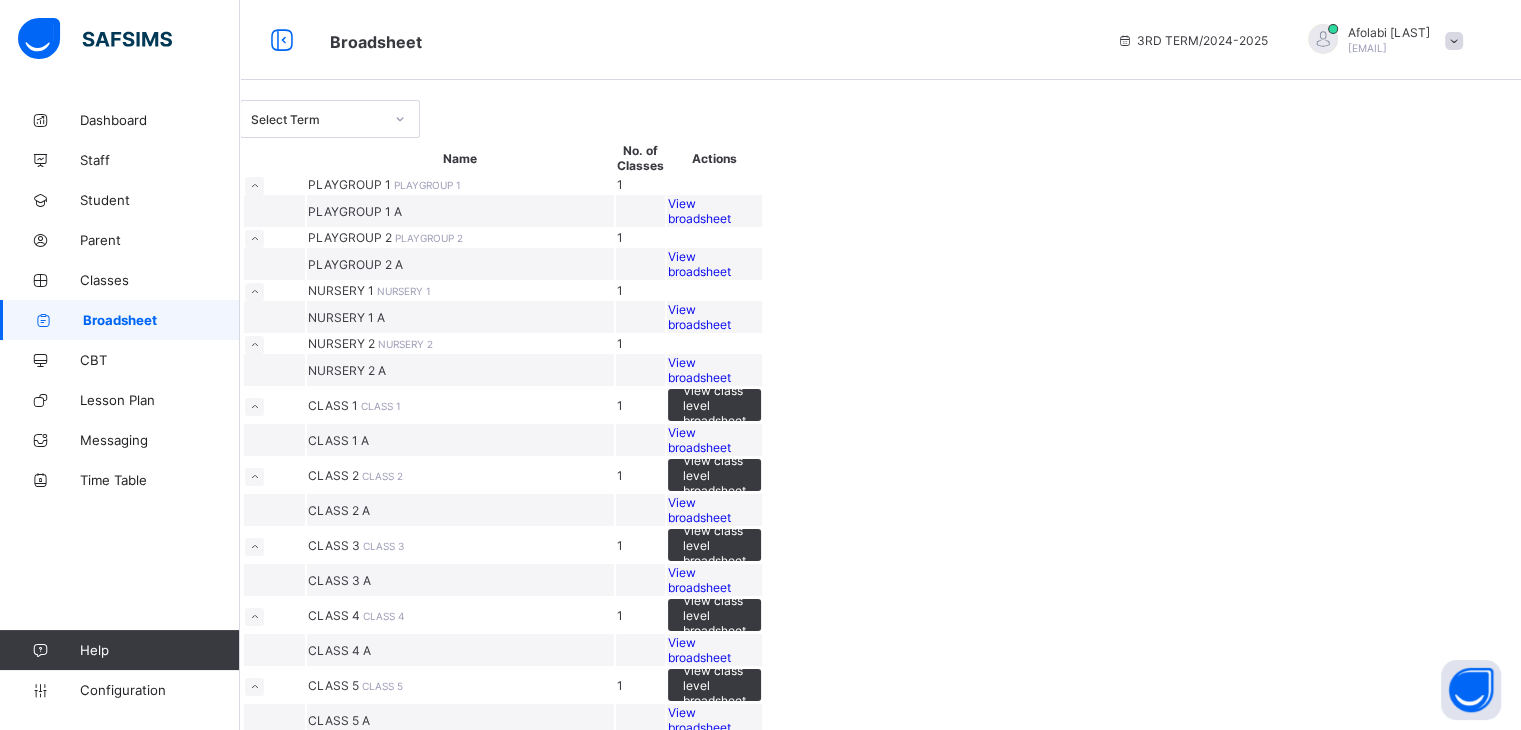 click on "View broadsheet" at bounding box center [714, 211] 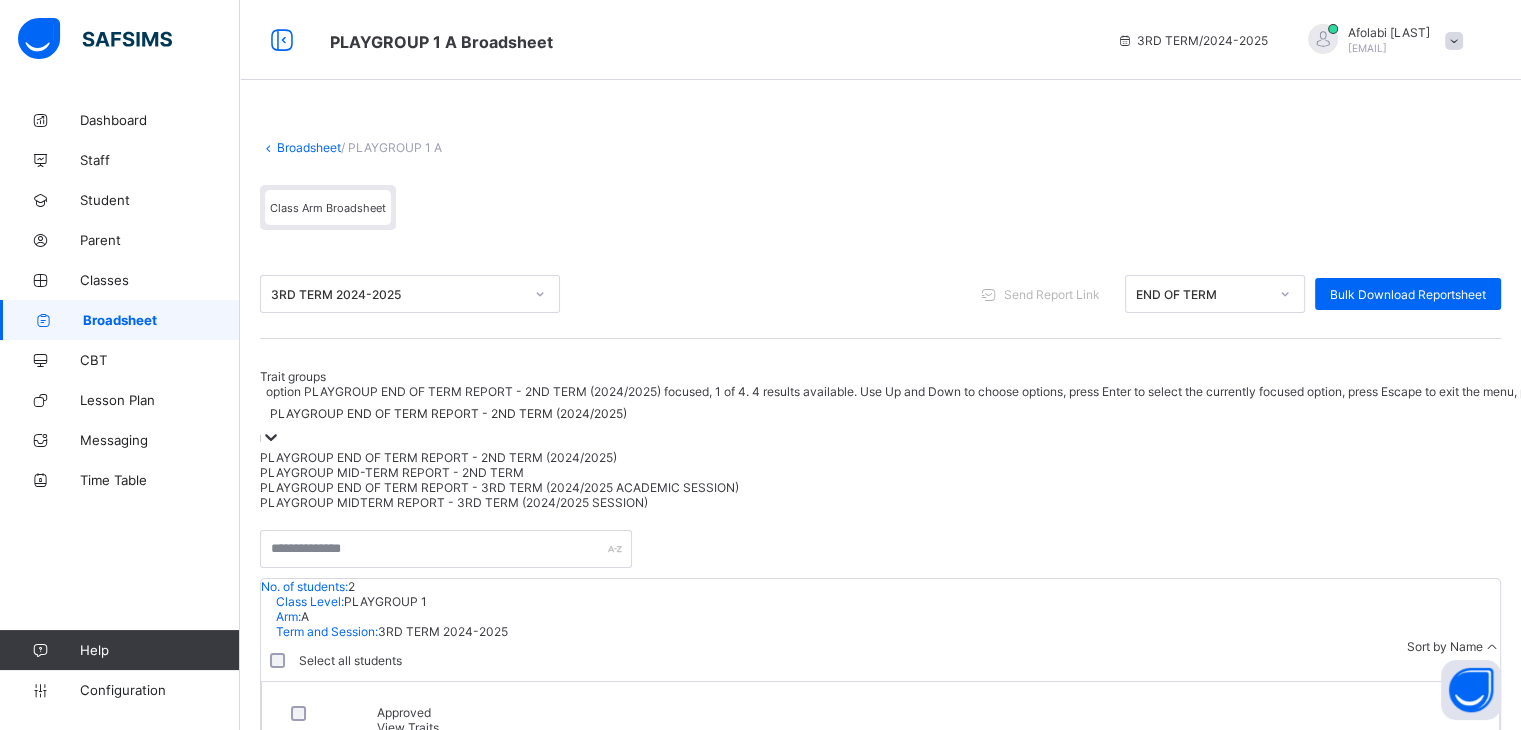 click 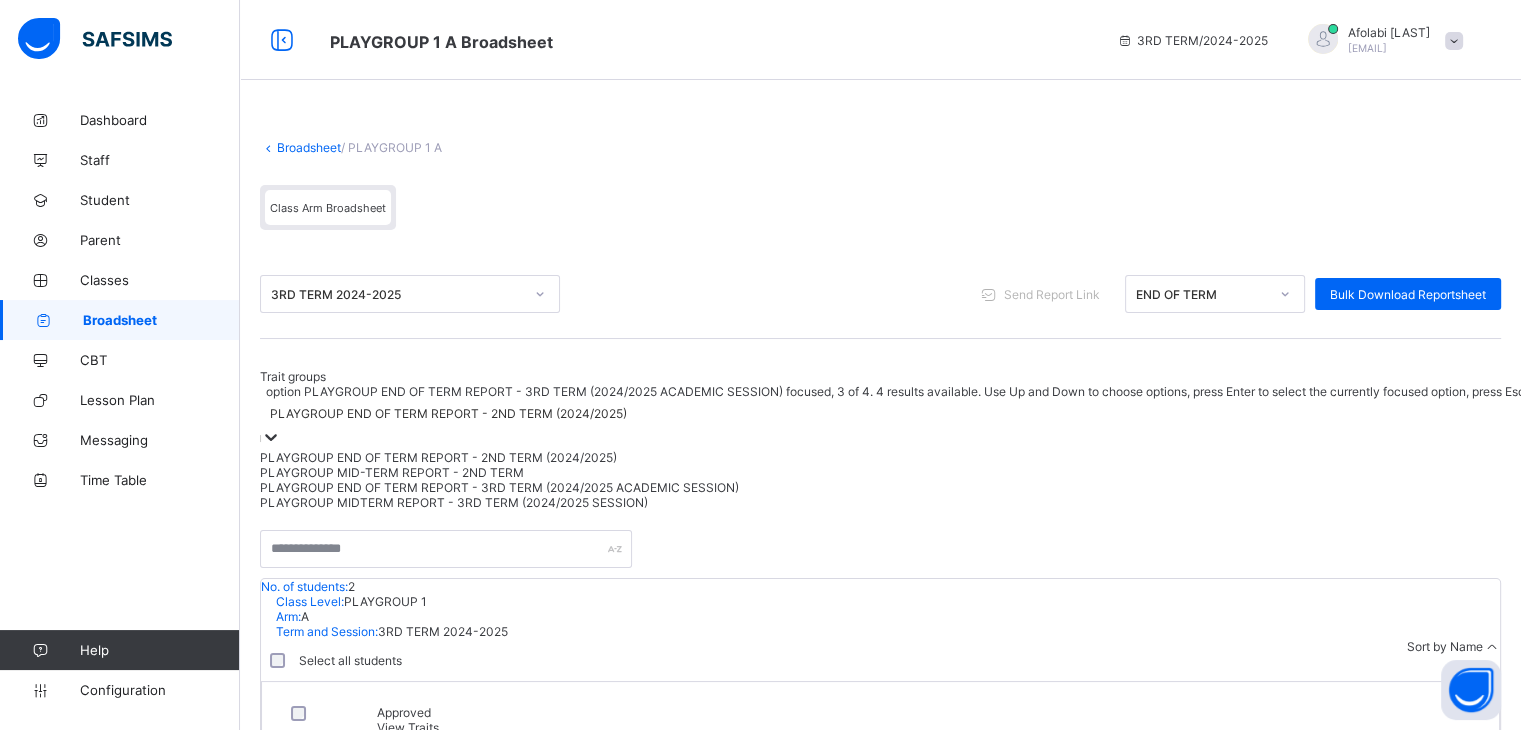 click on "PLAYGROUP END OF TERM REPORT - 3RD TERM (2024/2025 ACADEMIC SESSION)" at bounding box center [1086, 487] 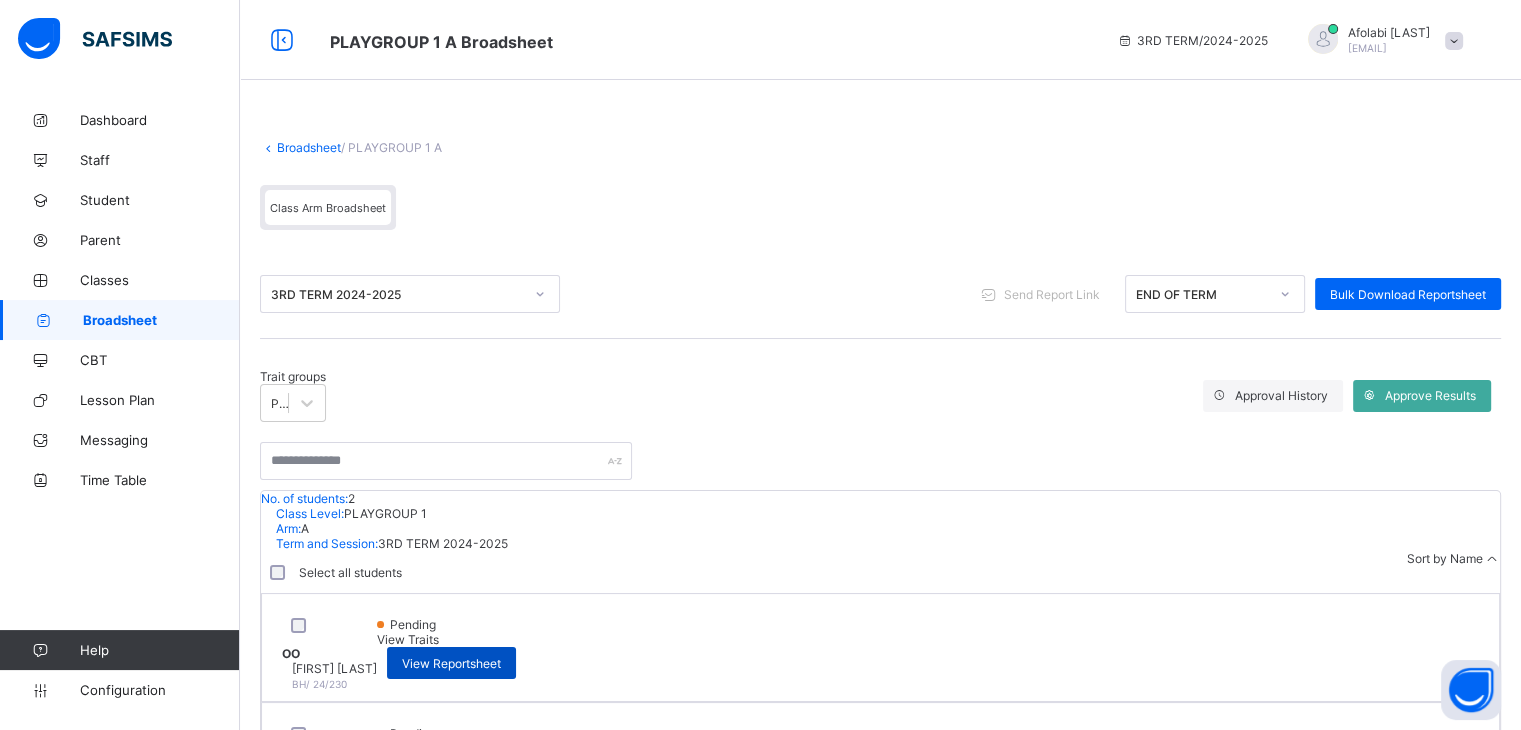 click on "View Reportsheet" at bounding box center [451, 663] 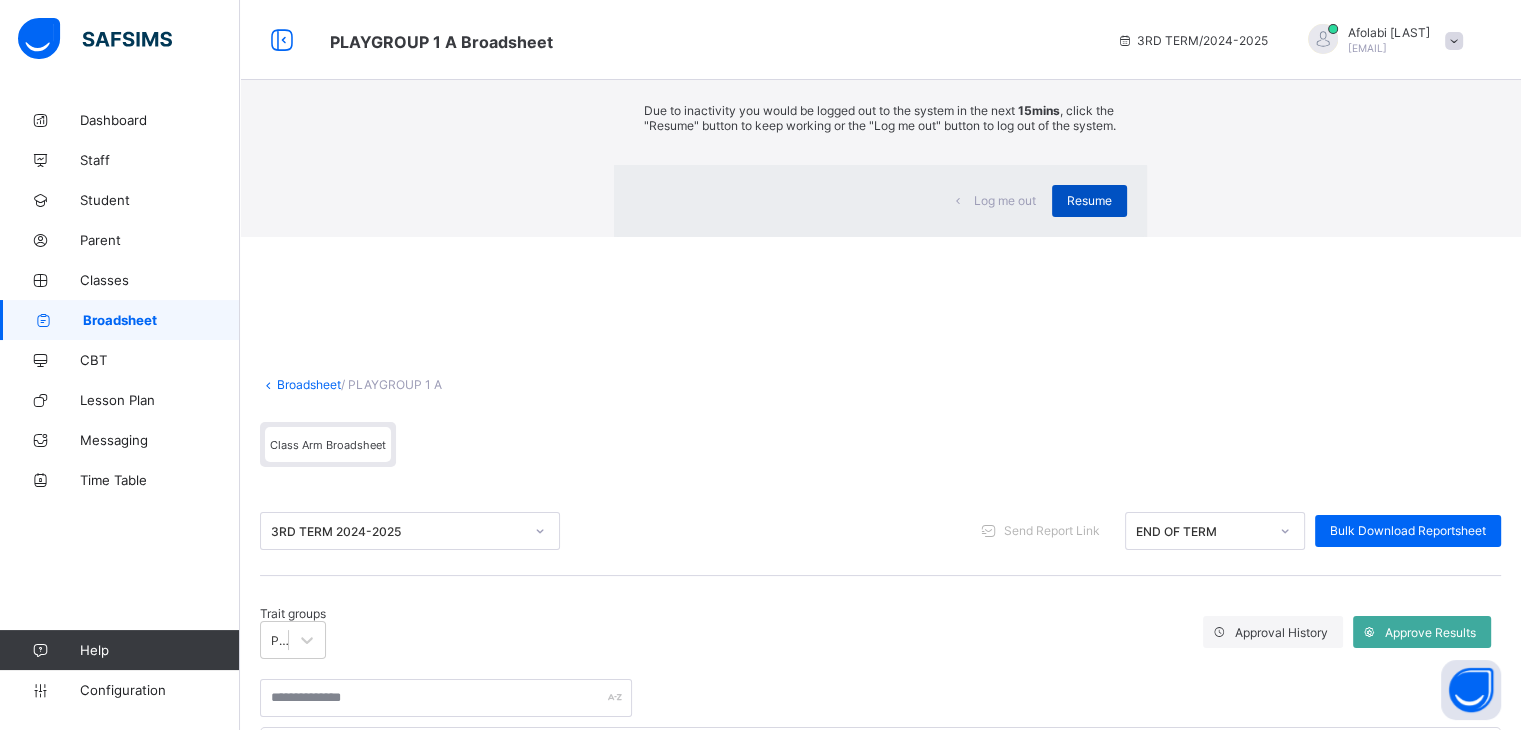click on "Resume" at bounding box center [1089, 201] 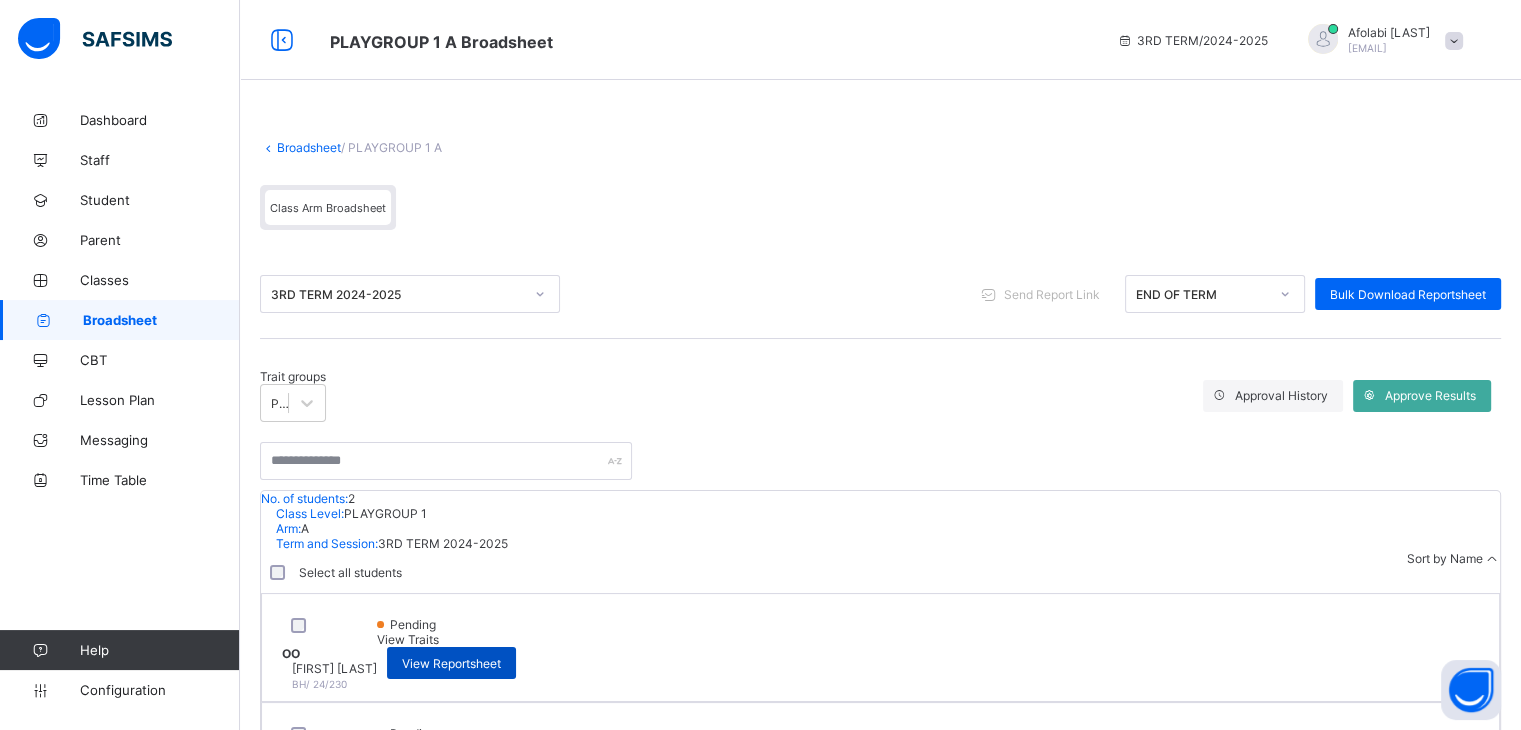 click on "View Reportsheet" at bounding box center [451, 663] 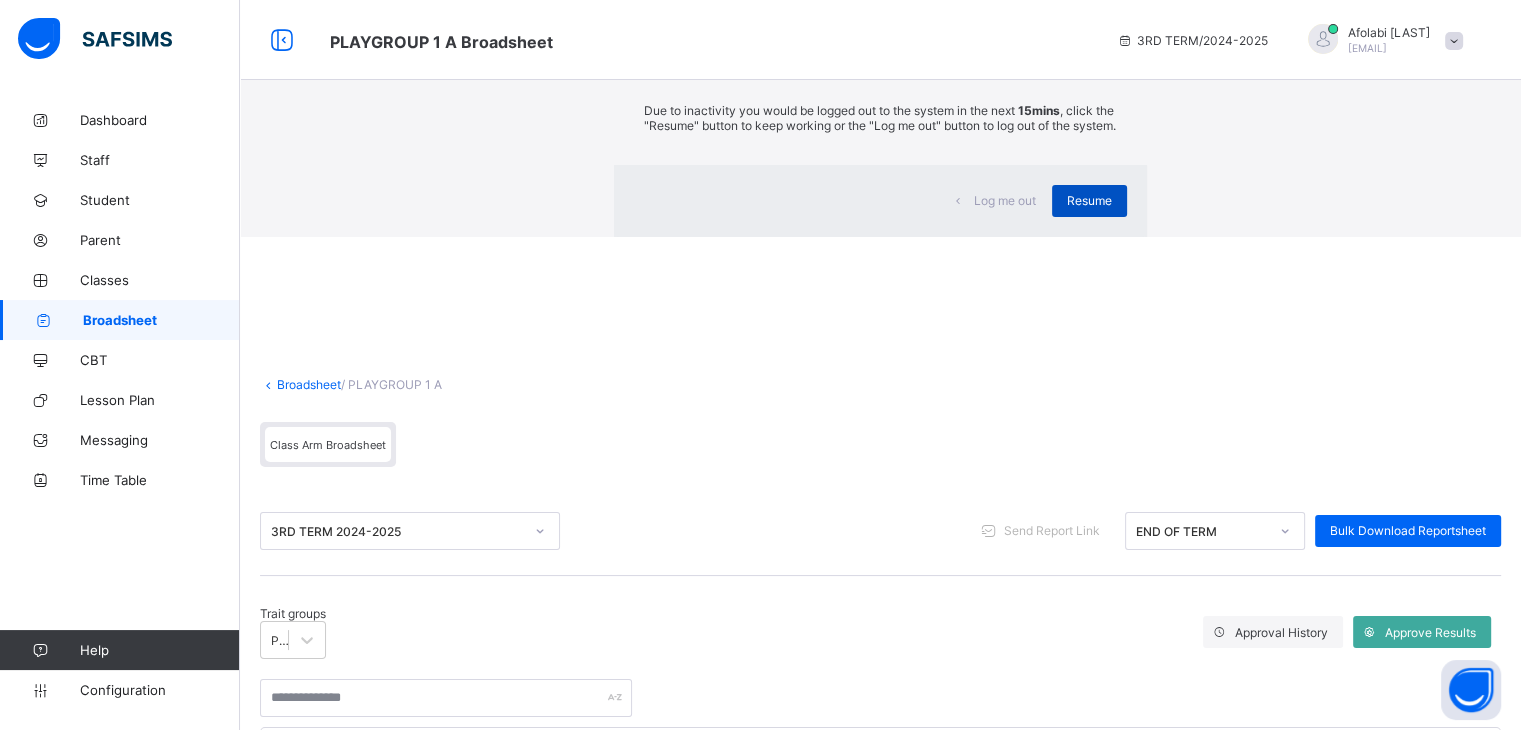 click on "Resume" at bounding box center (1089, 200) 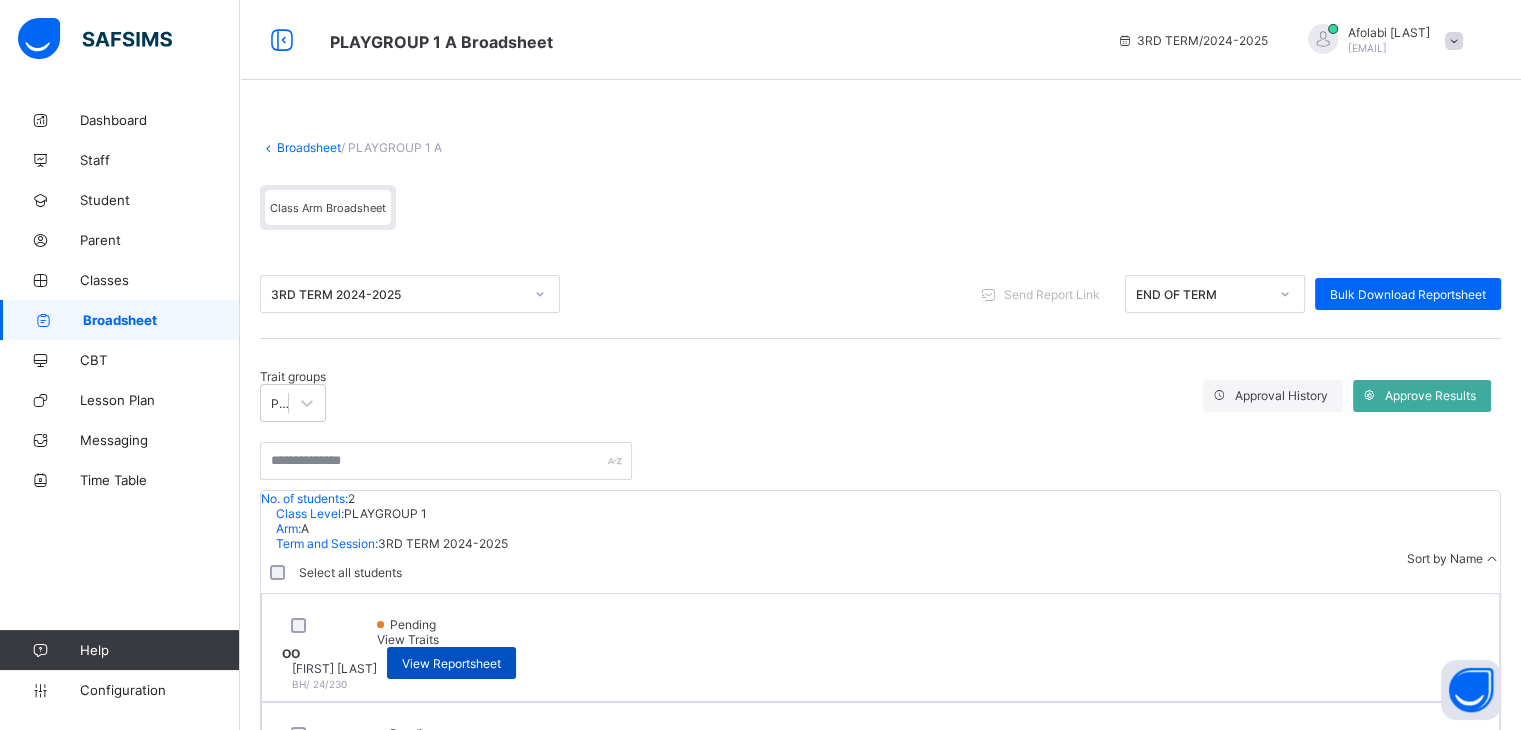 click on "View Reportsheet" at bounding box center [451, 663] 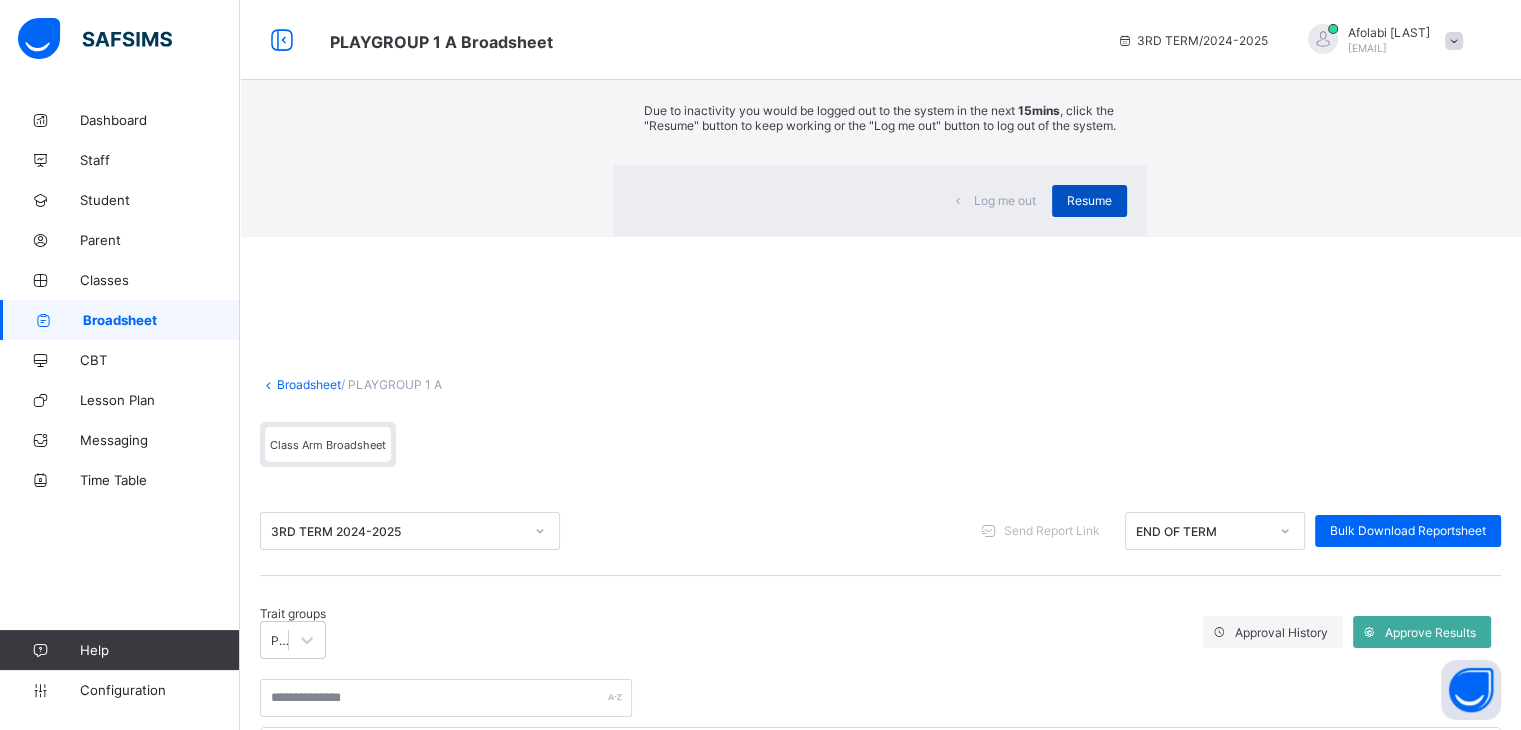 click on "Resume" at bounding box center (1089, 200) 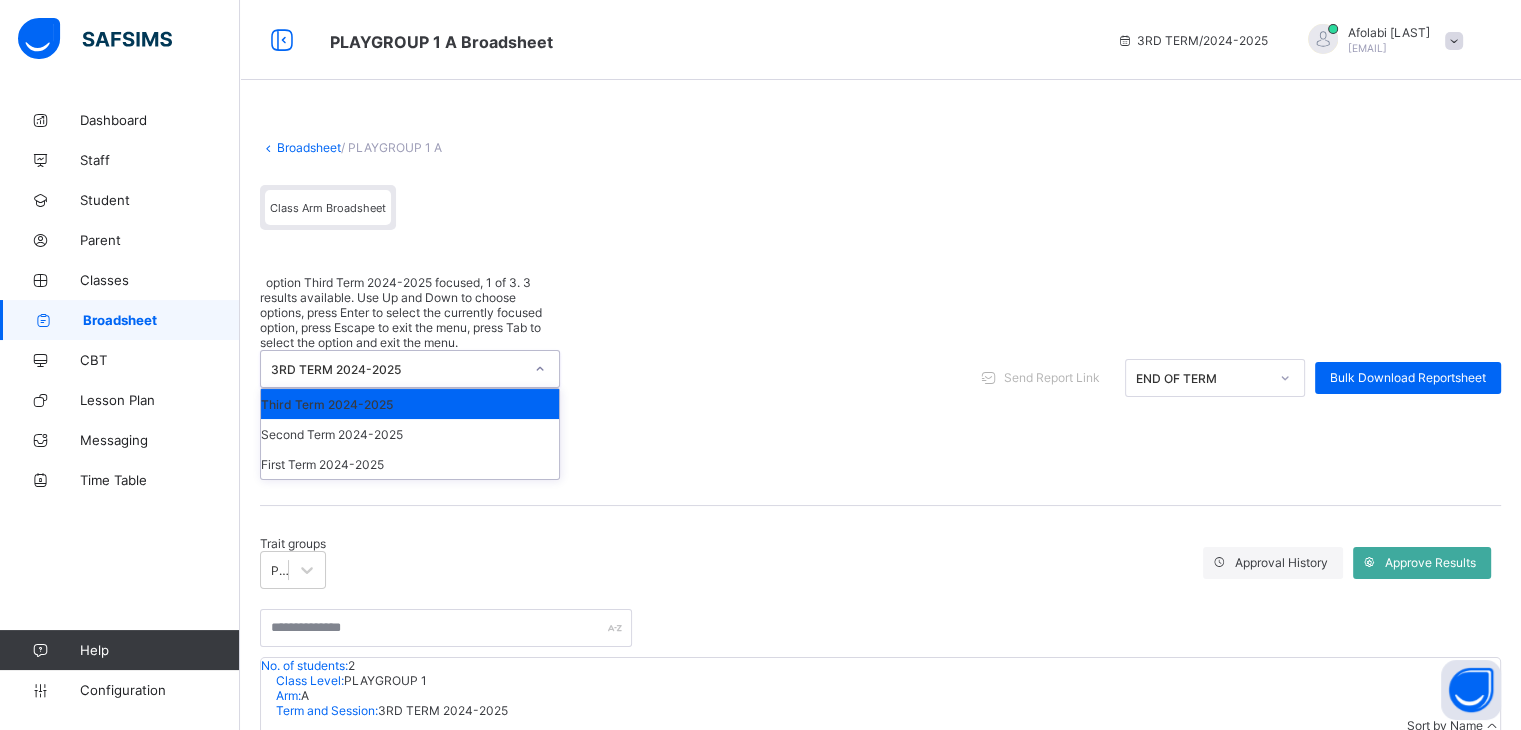 click 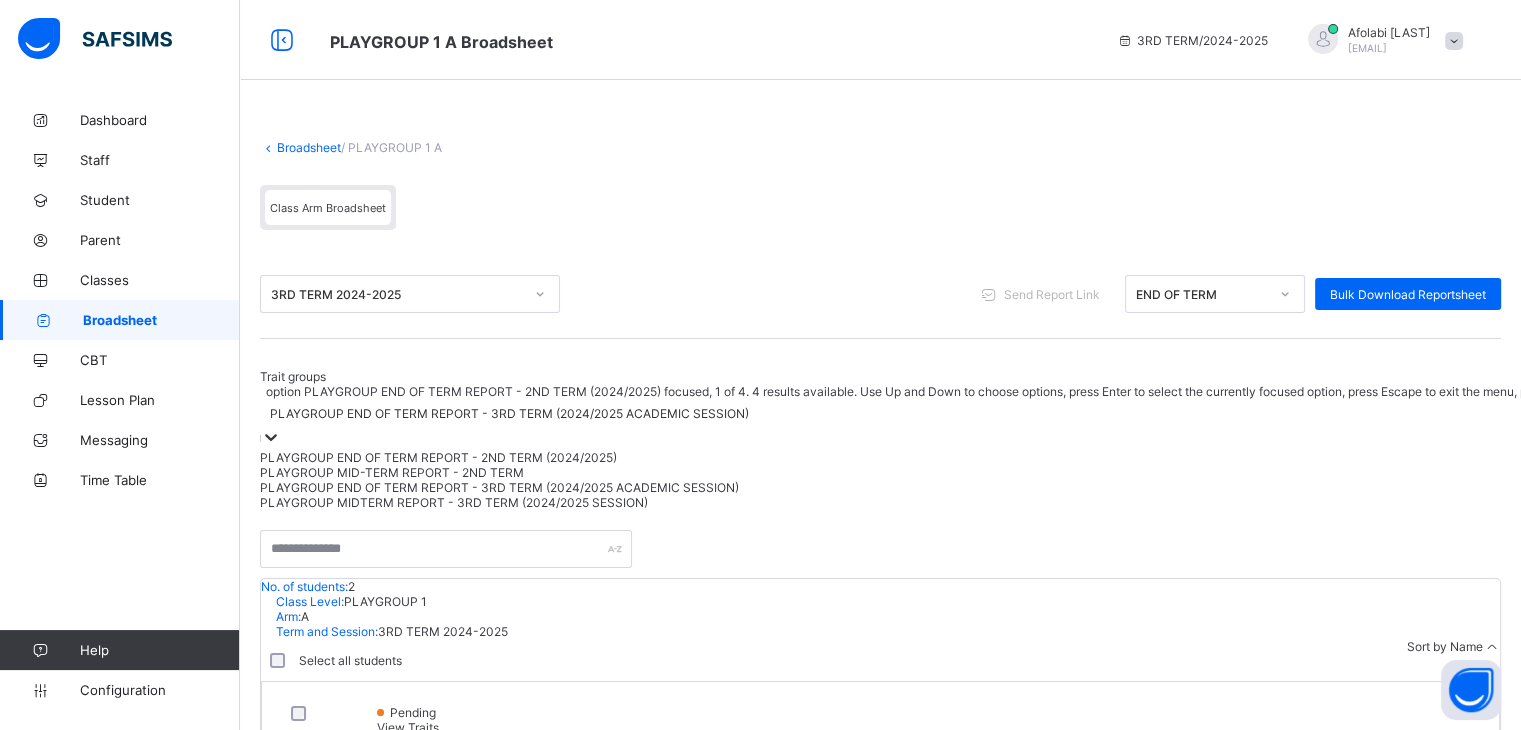 click 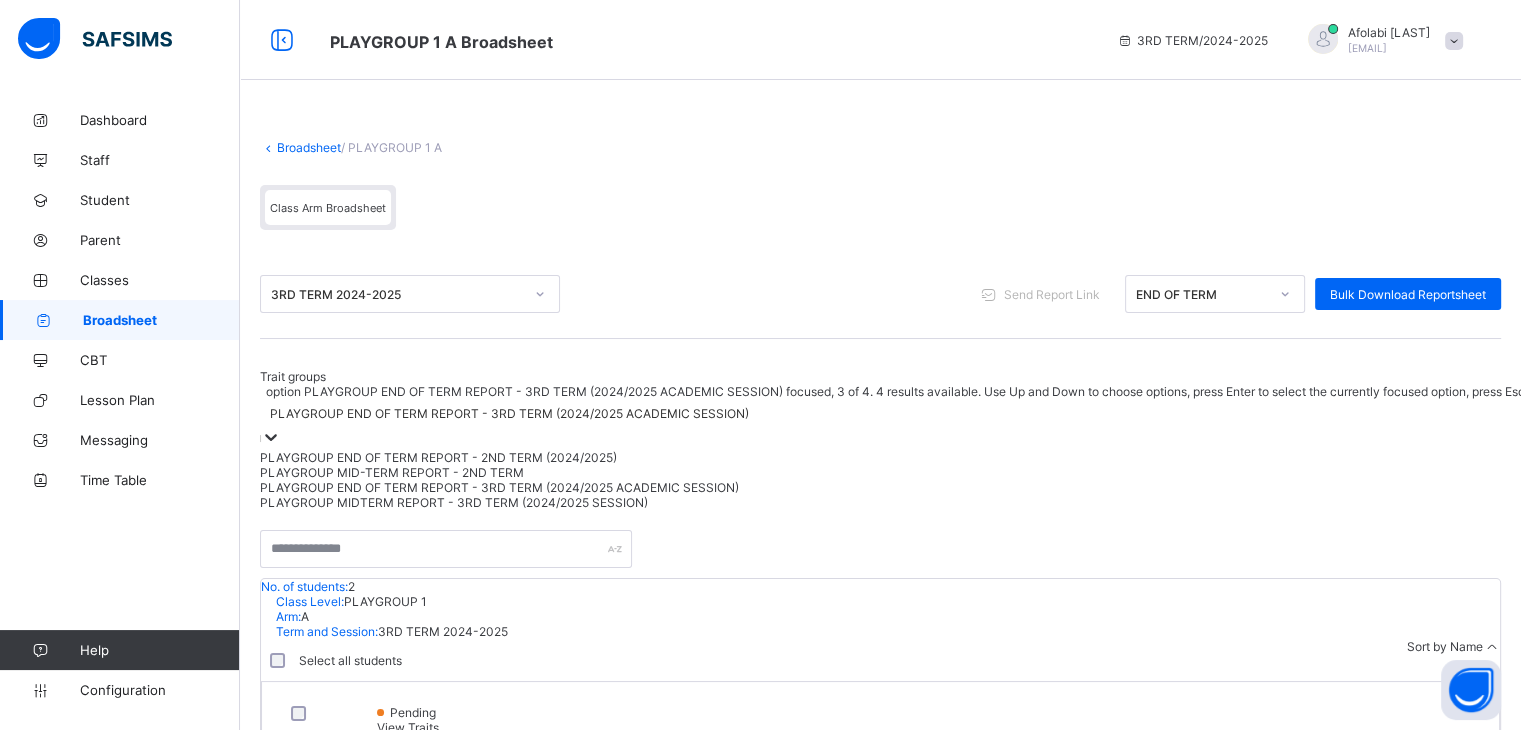 click on "PLAYGROUP END OF TERM REPORT - 3RD TERM (2024/2025 ACADEMIC SESSION)" at bounding box center [1086, 487] 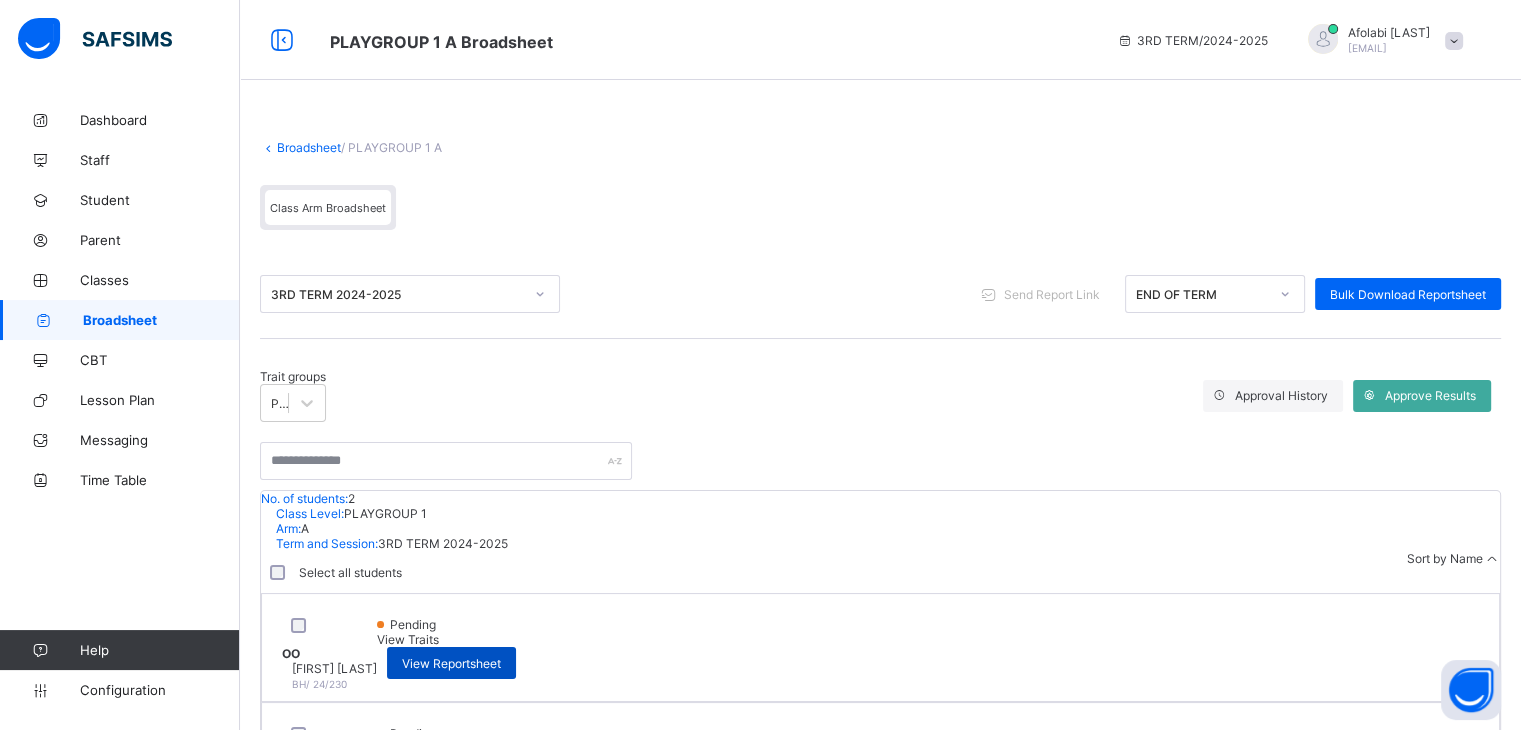 click on "View Reportsheet" at bounding box center (451, 663) 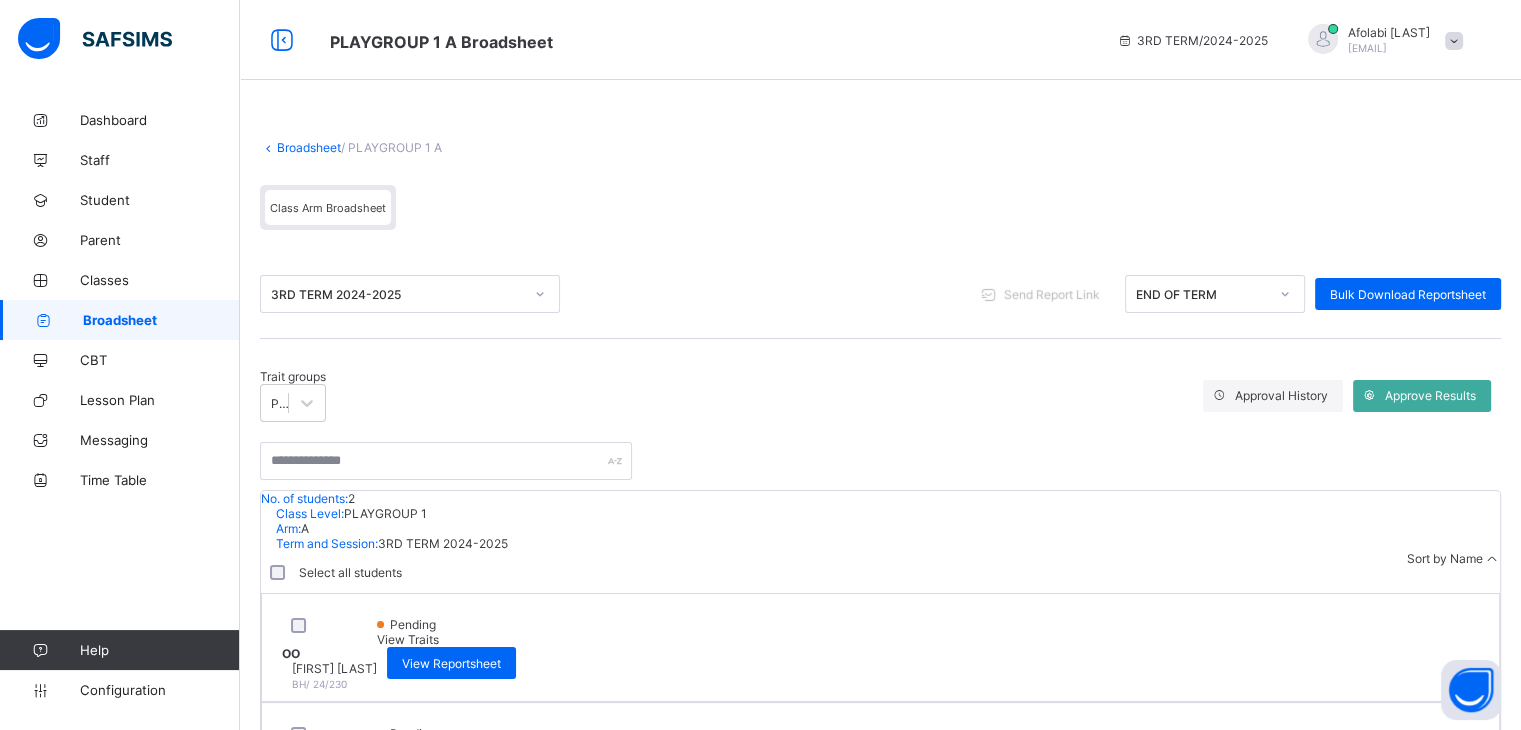 click on "Send Report Link" at bounding box center (1052, 294) 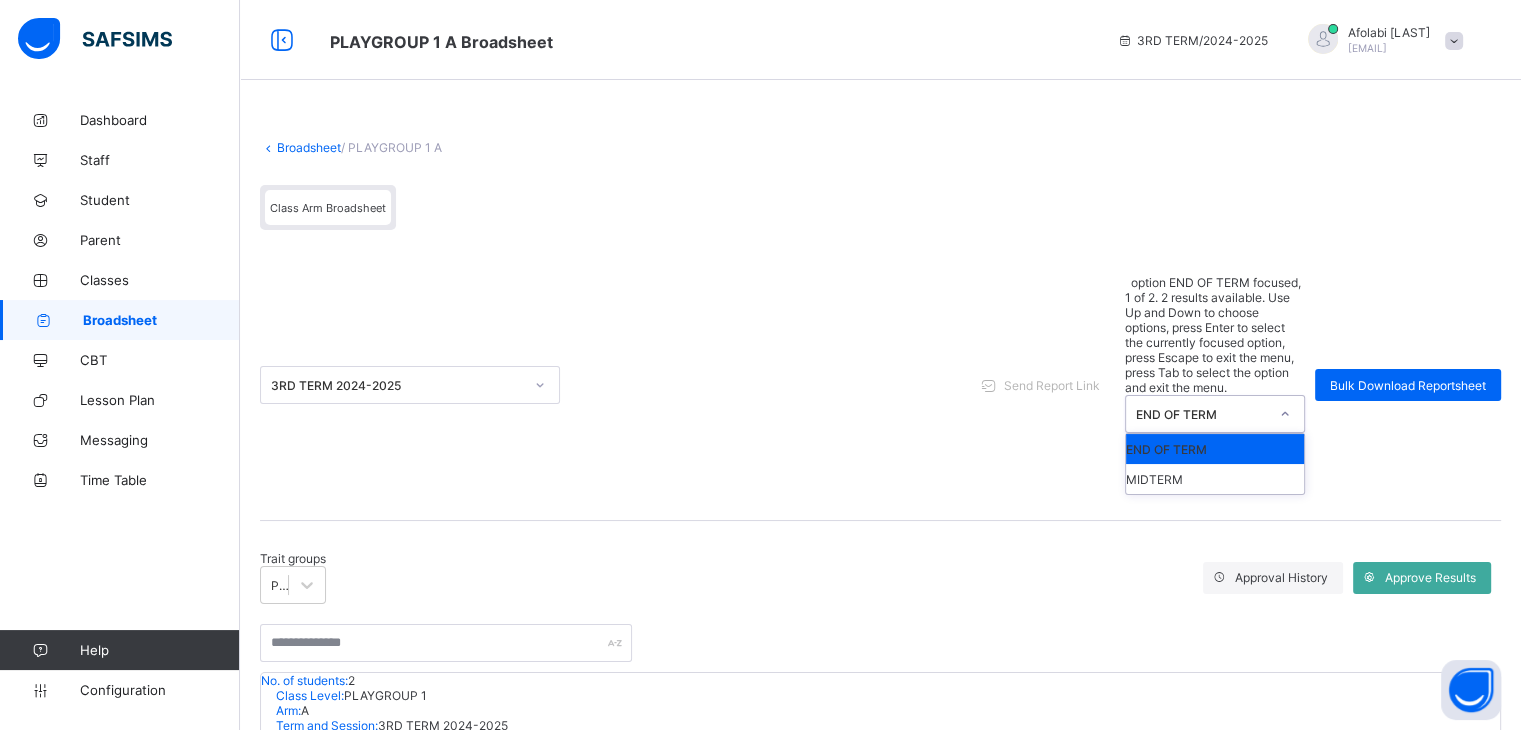 click 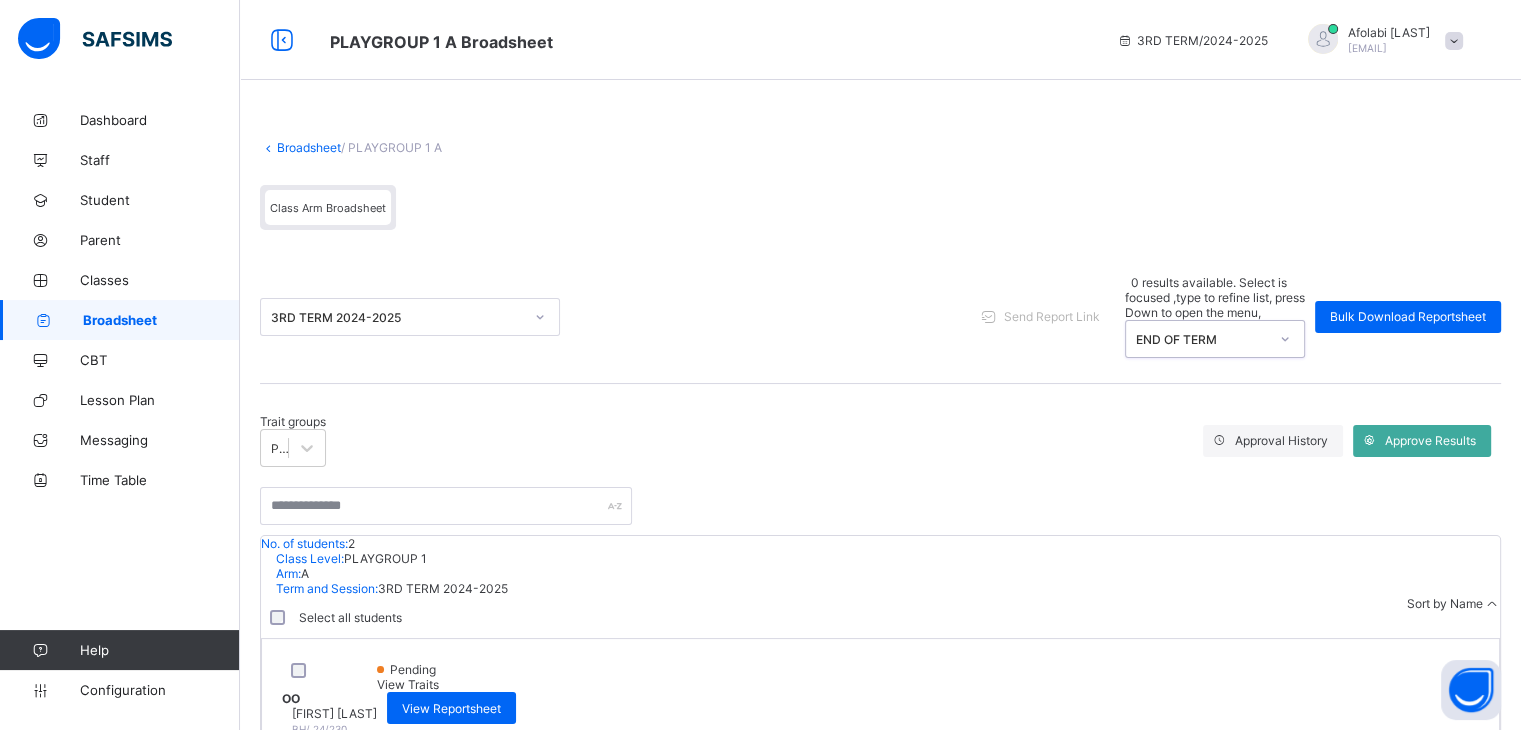click 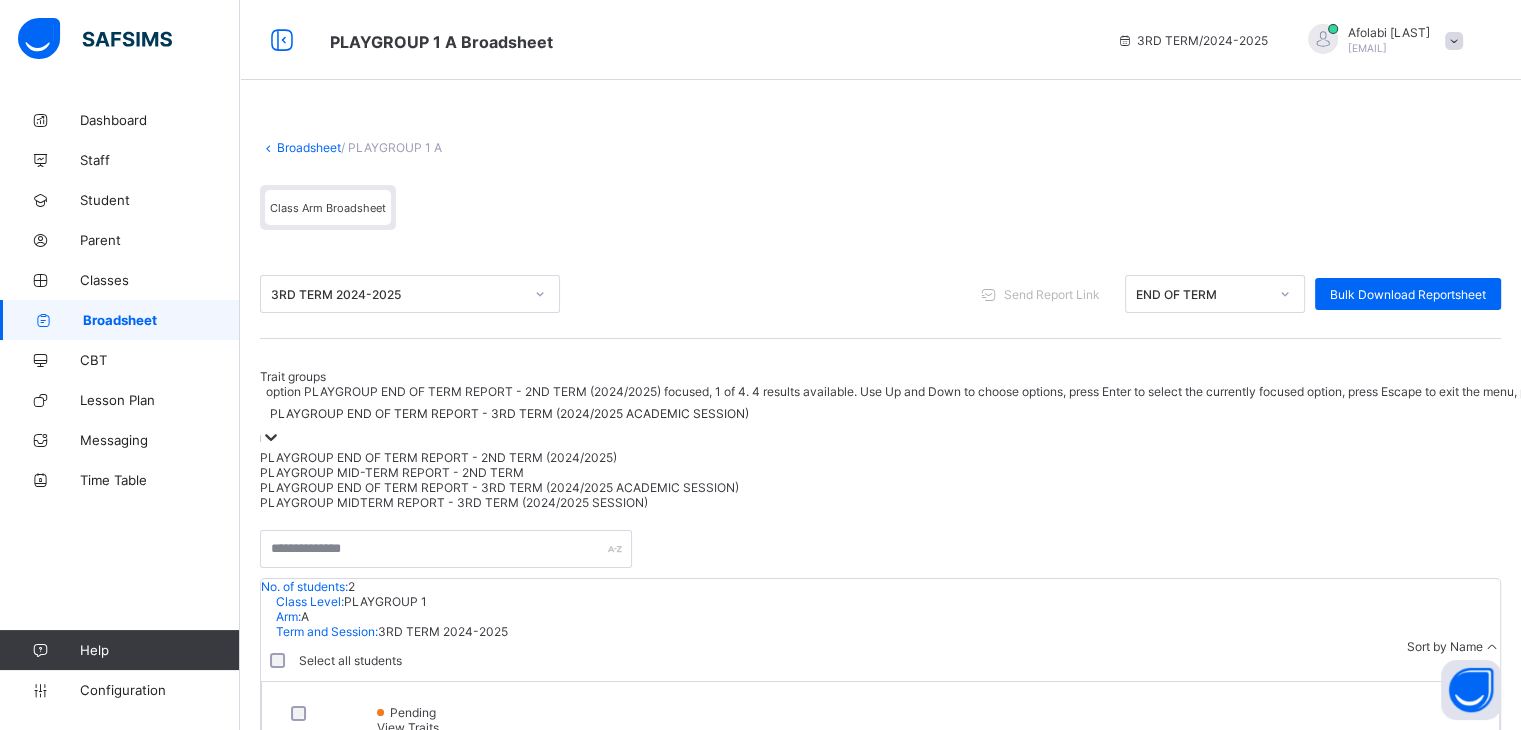 click 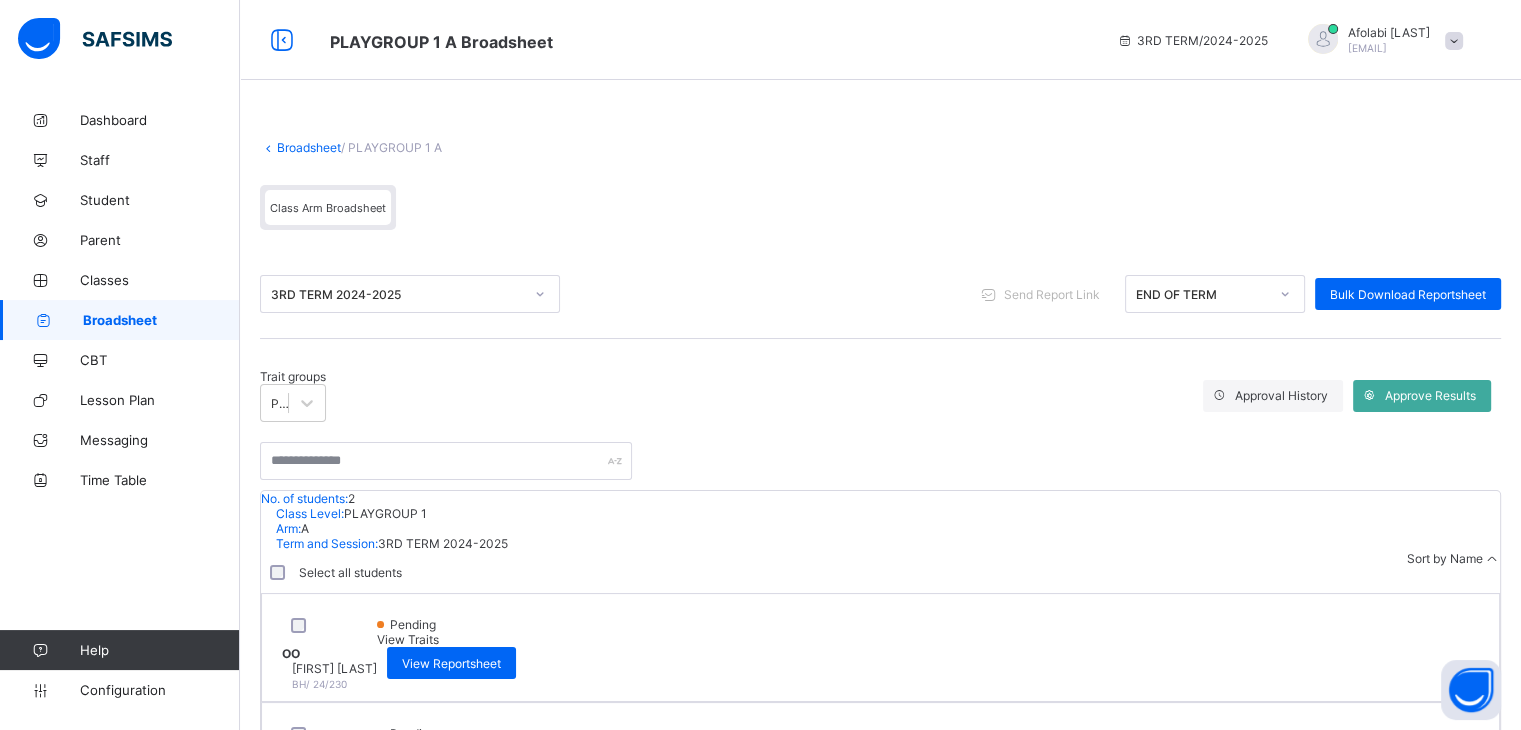 click on "Broadsheet" at bounding box center (161, 320) 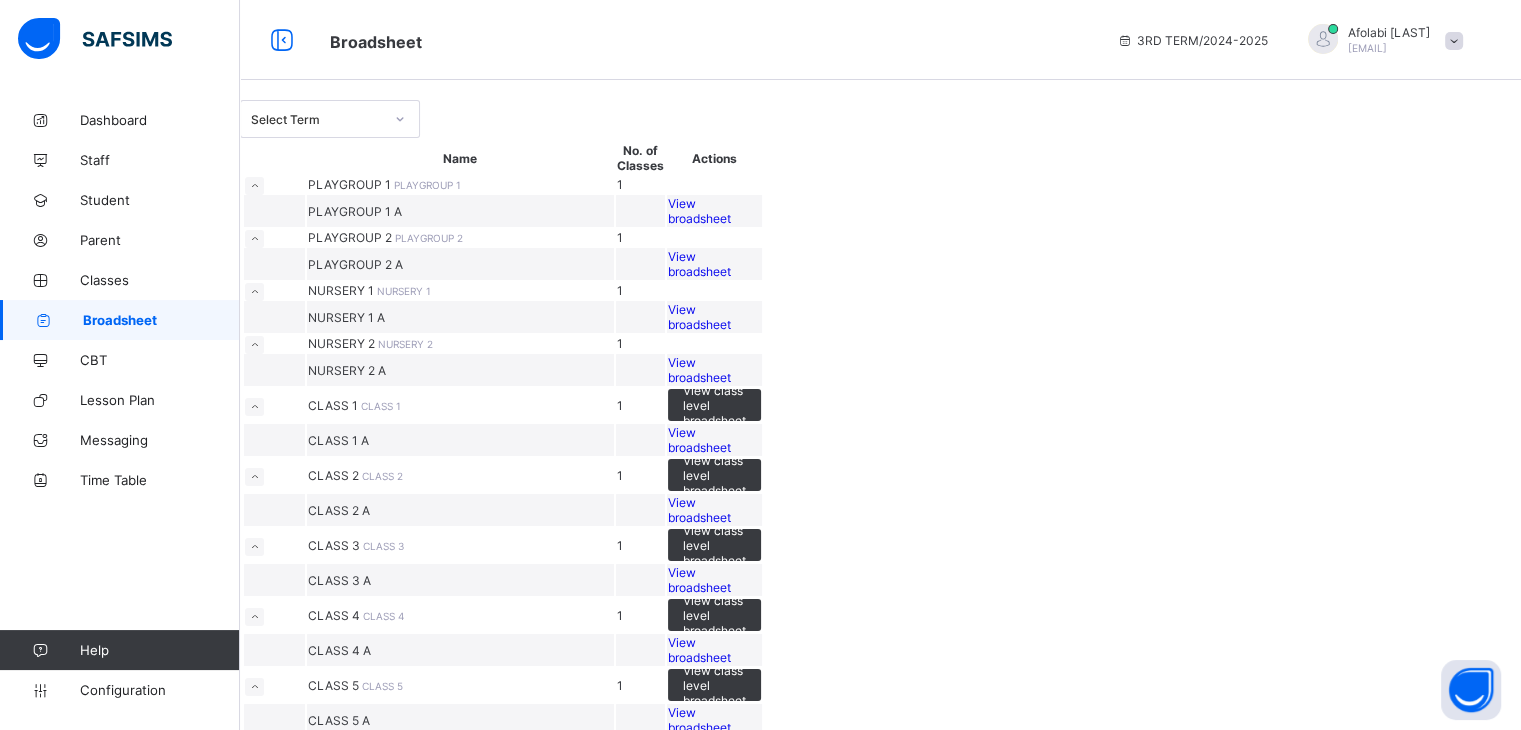 click on "View broadsheet" at bounding box center [699, 264] 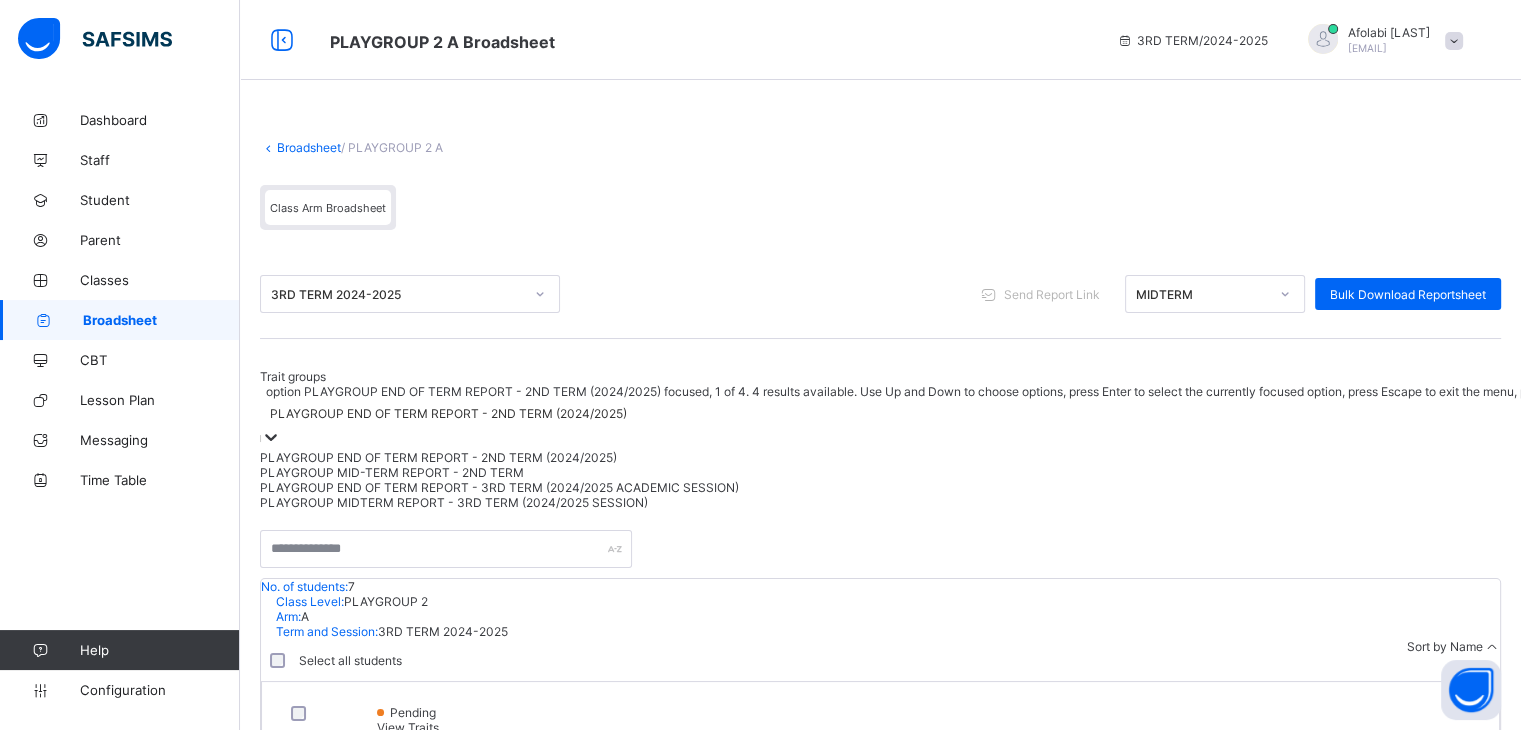 click 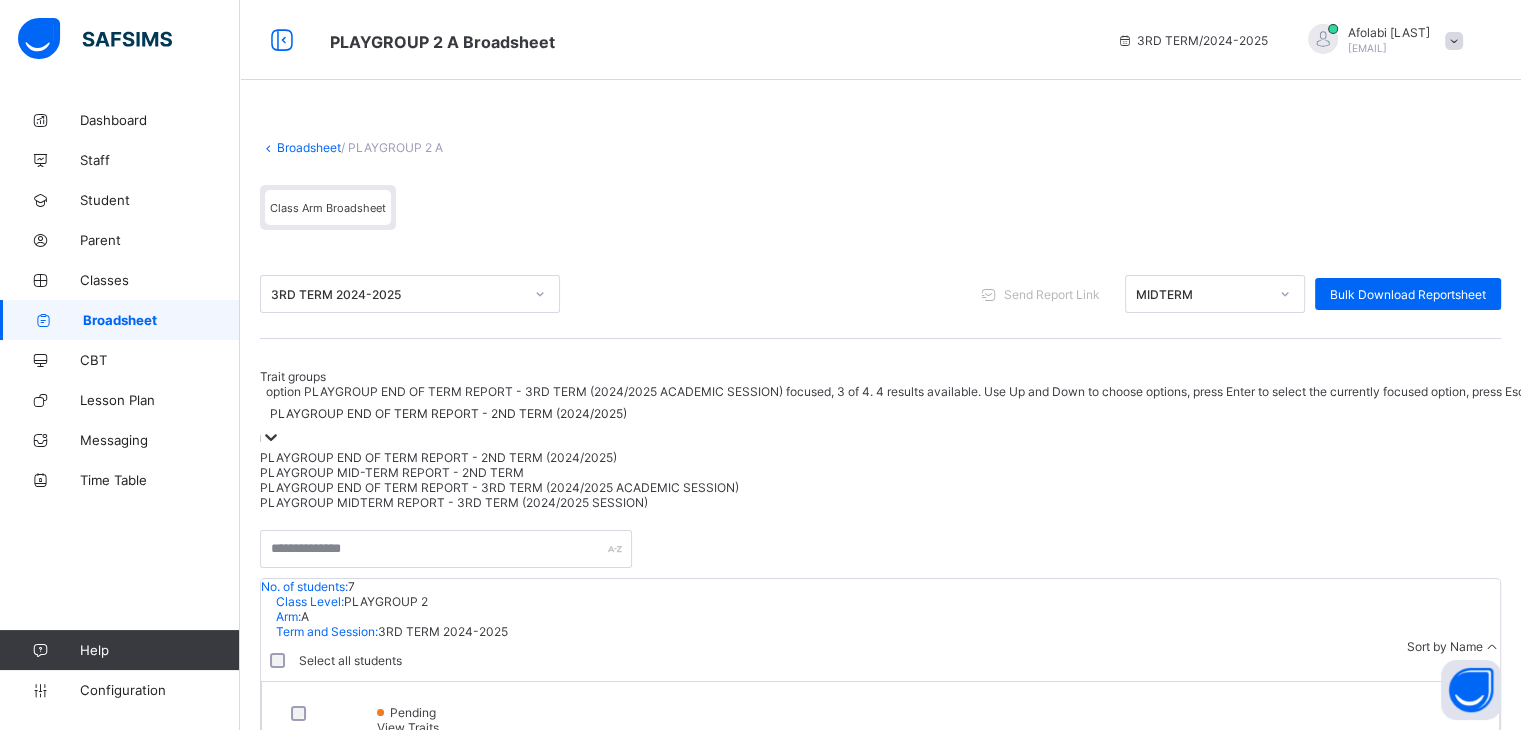 click on "PLAYGROUP END OF TERM REPORT - 3RD TERM (2024/2025 ACADEMIC SESSION)" at bounding box center [1086, 487] 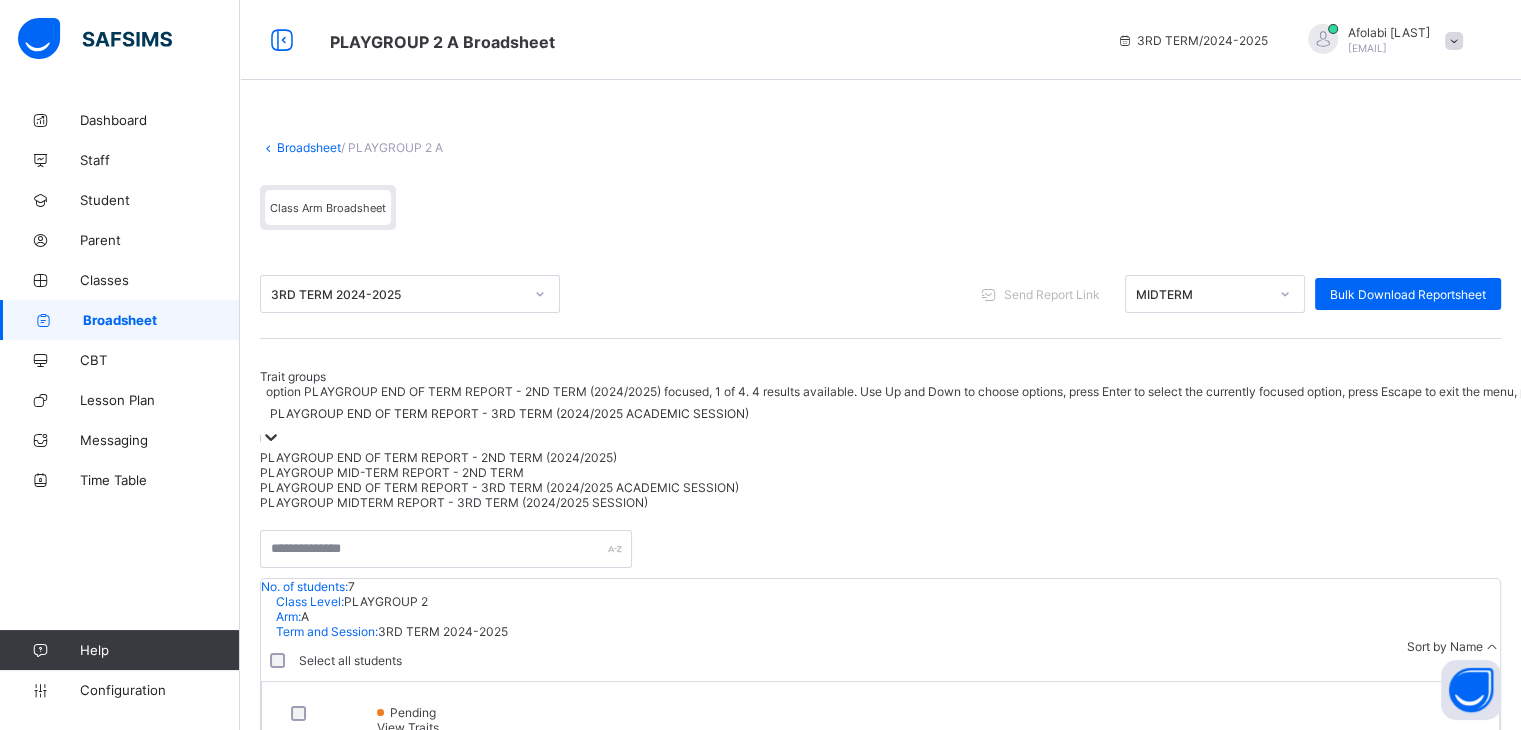 click 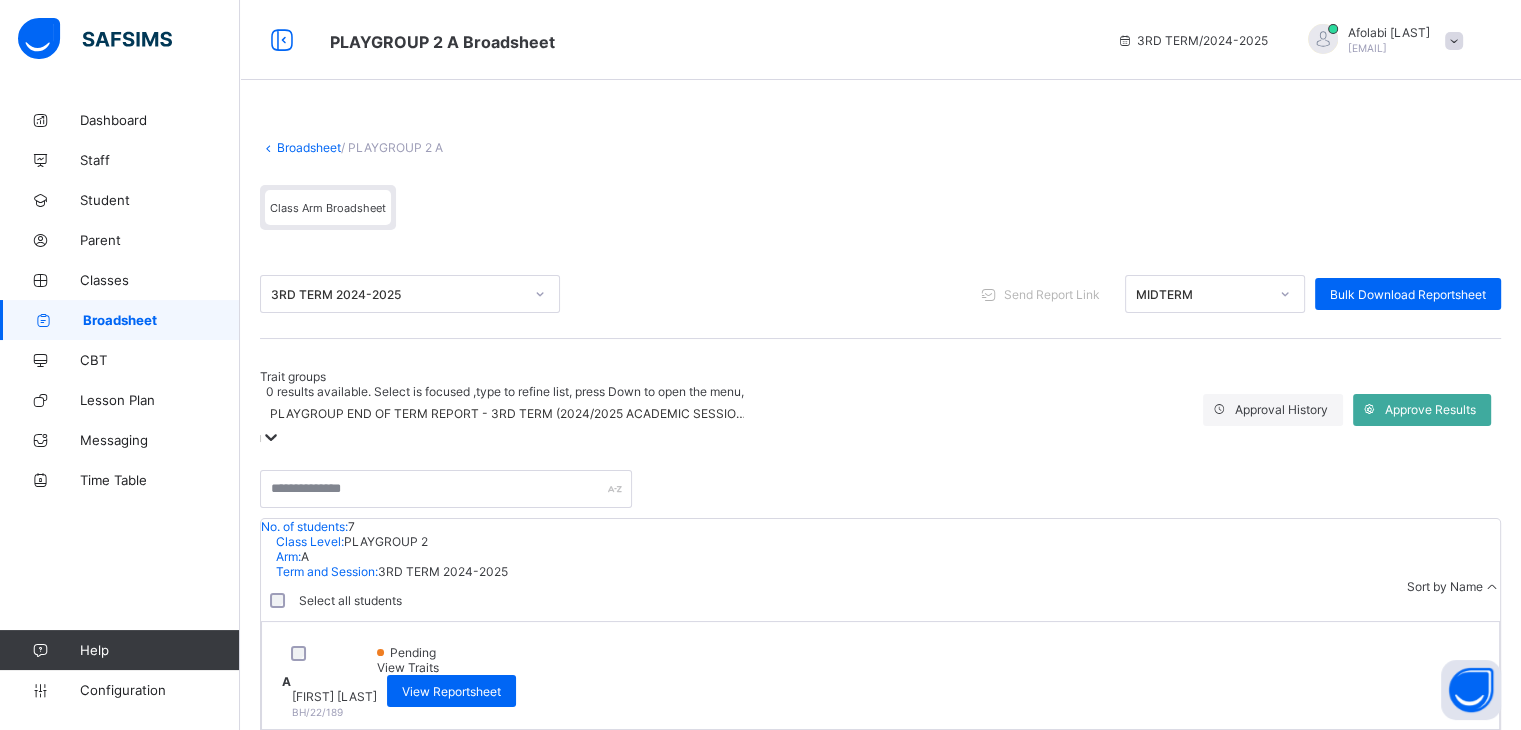 click 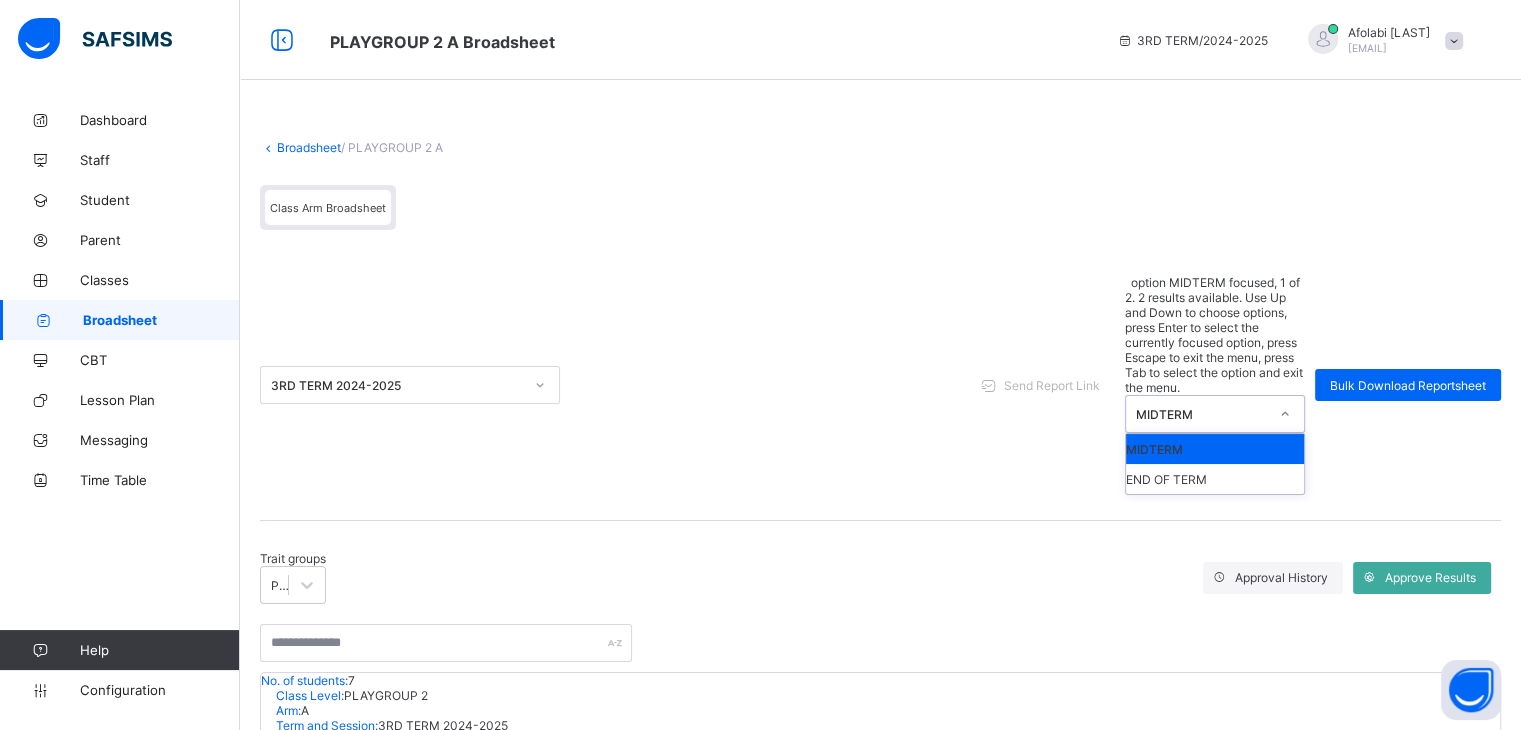 click 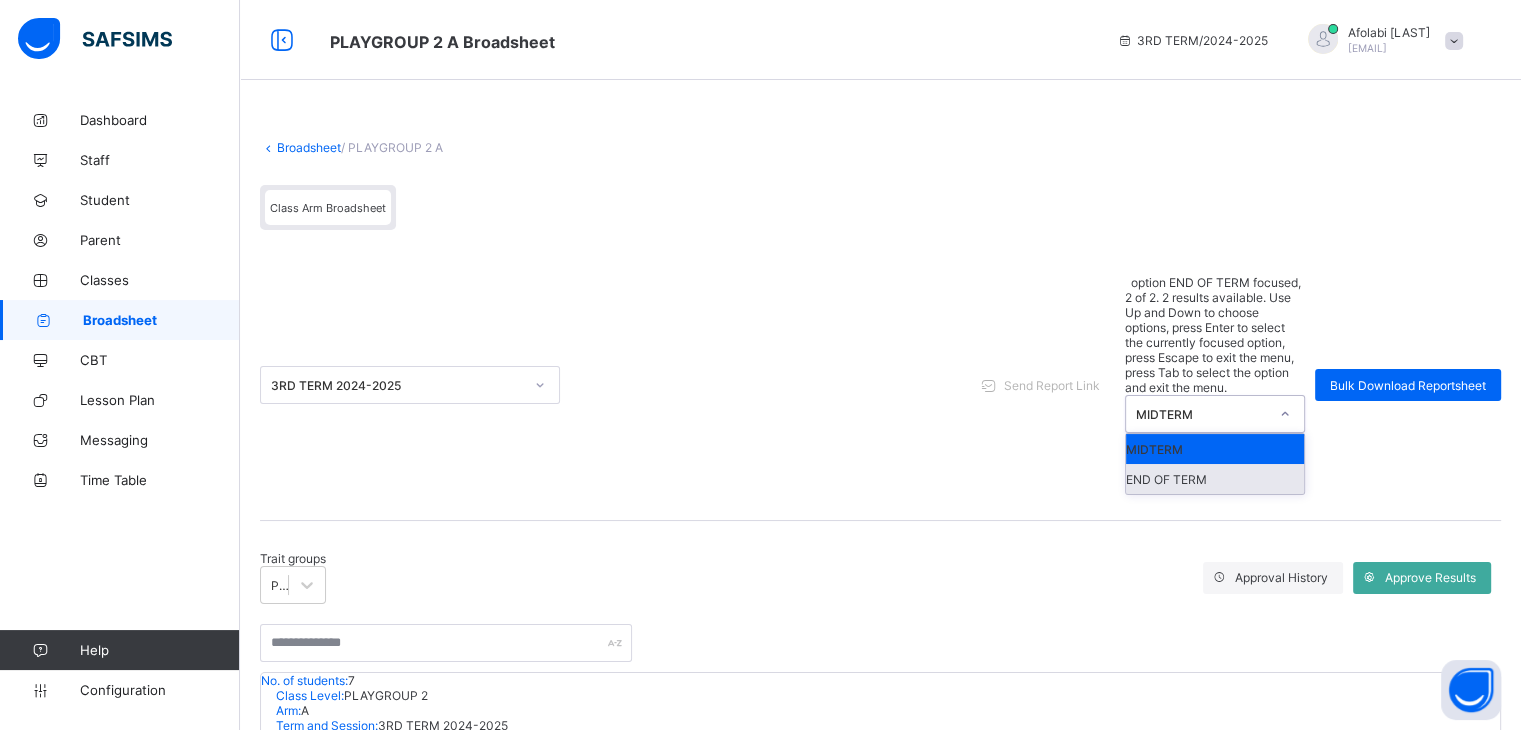 click on "END OF TERM" at bounding box center (1215, 479) 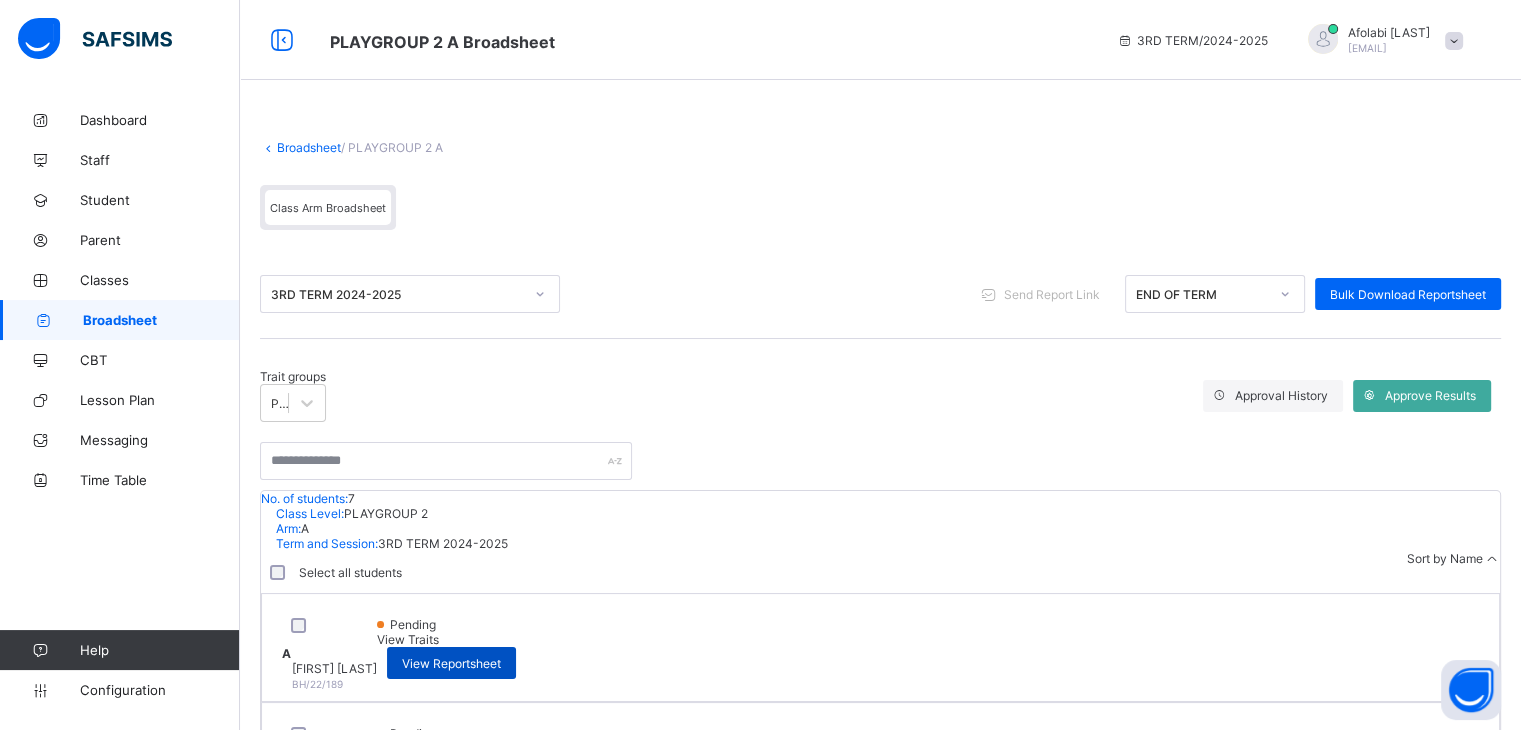 click on "View Reportsheet" at bounding box center [451, 663] 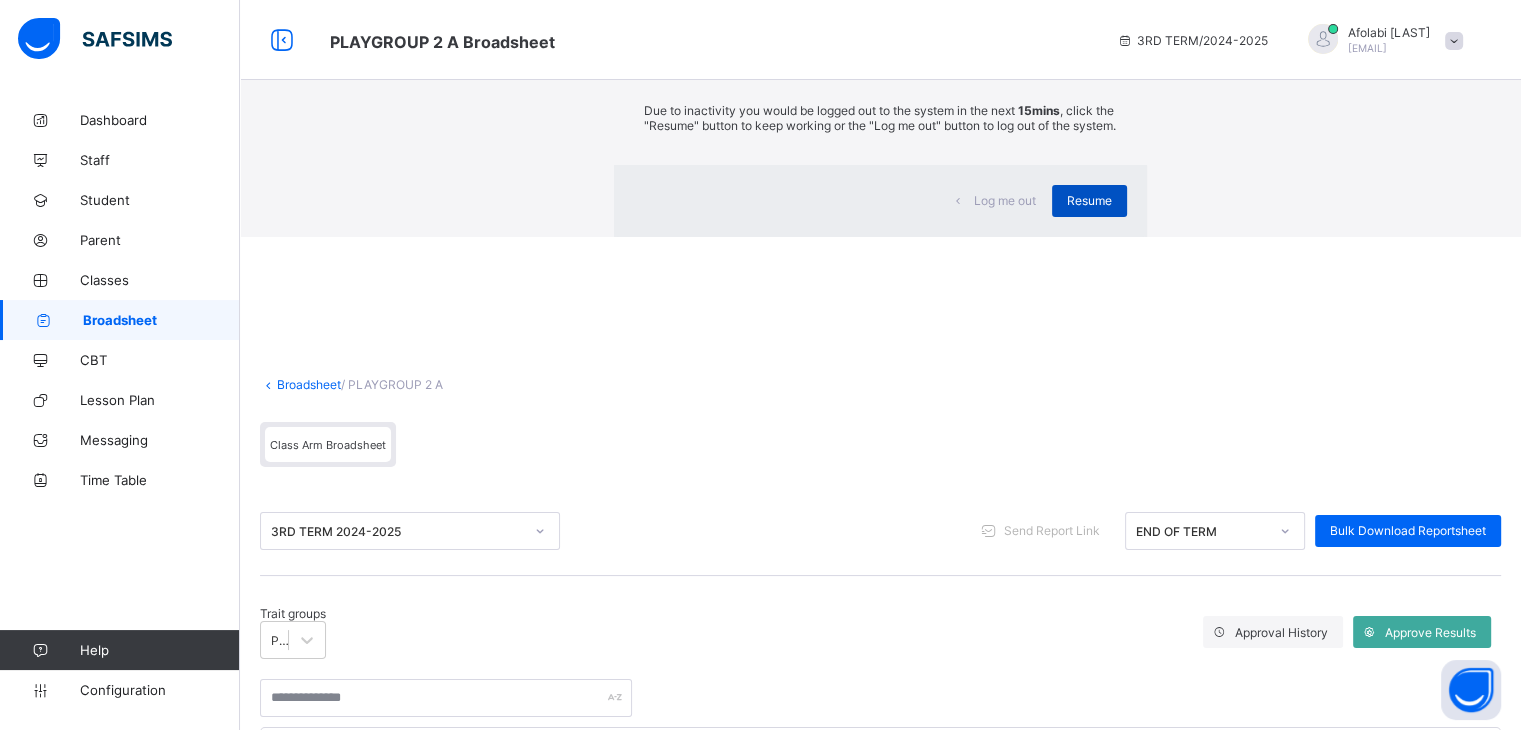 click on "Resume" at bounding box center (1089, 200) 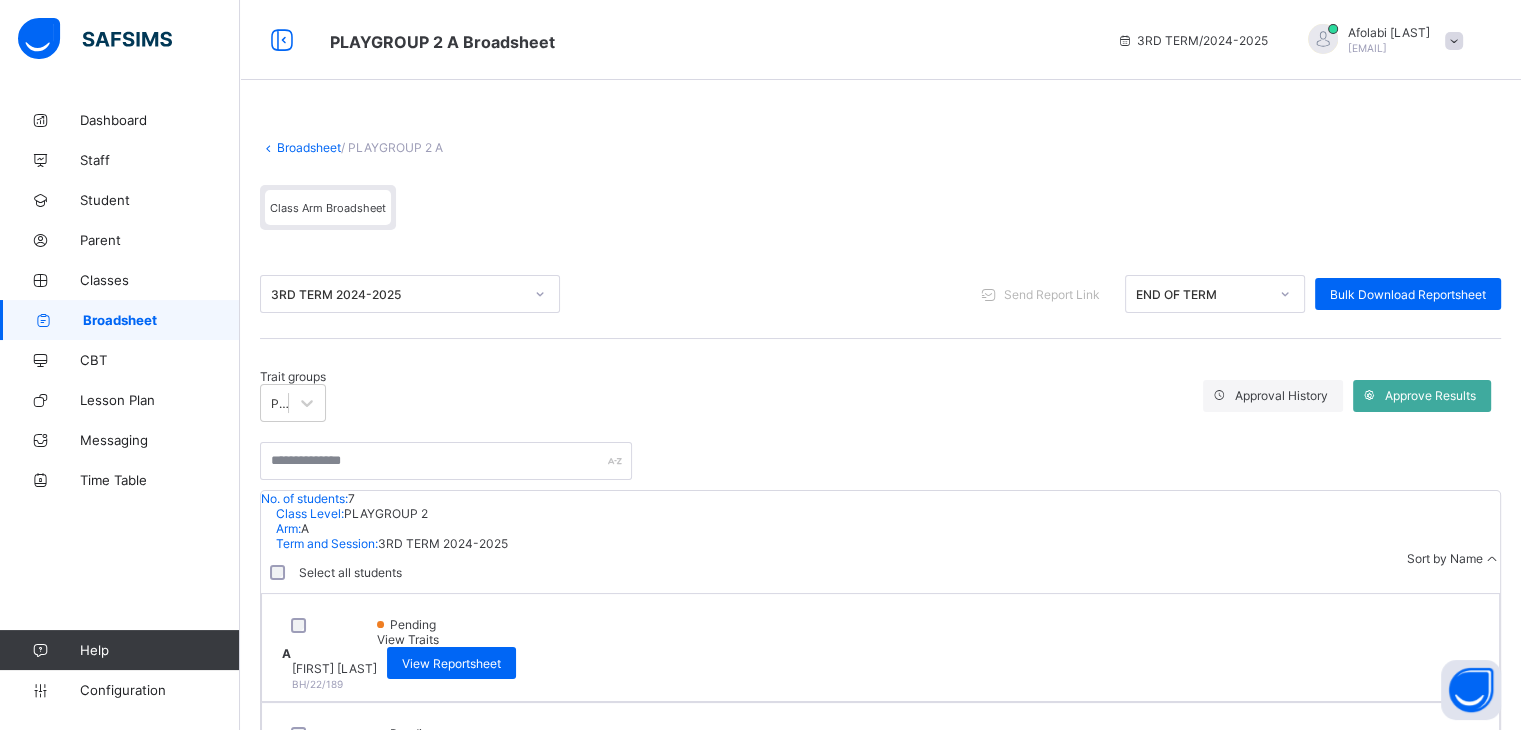click on "View Reportsheet" at bounding box center [451, 772] 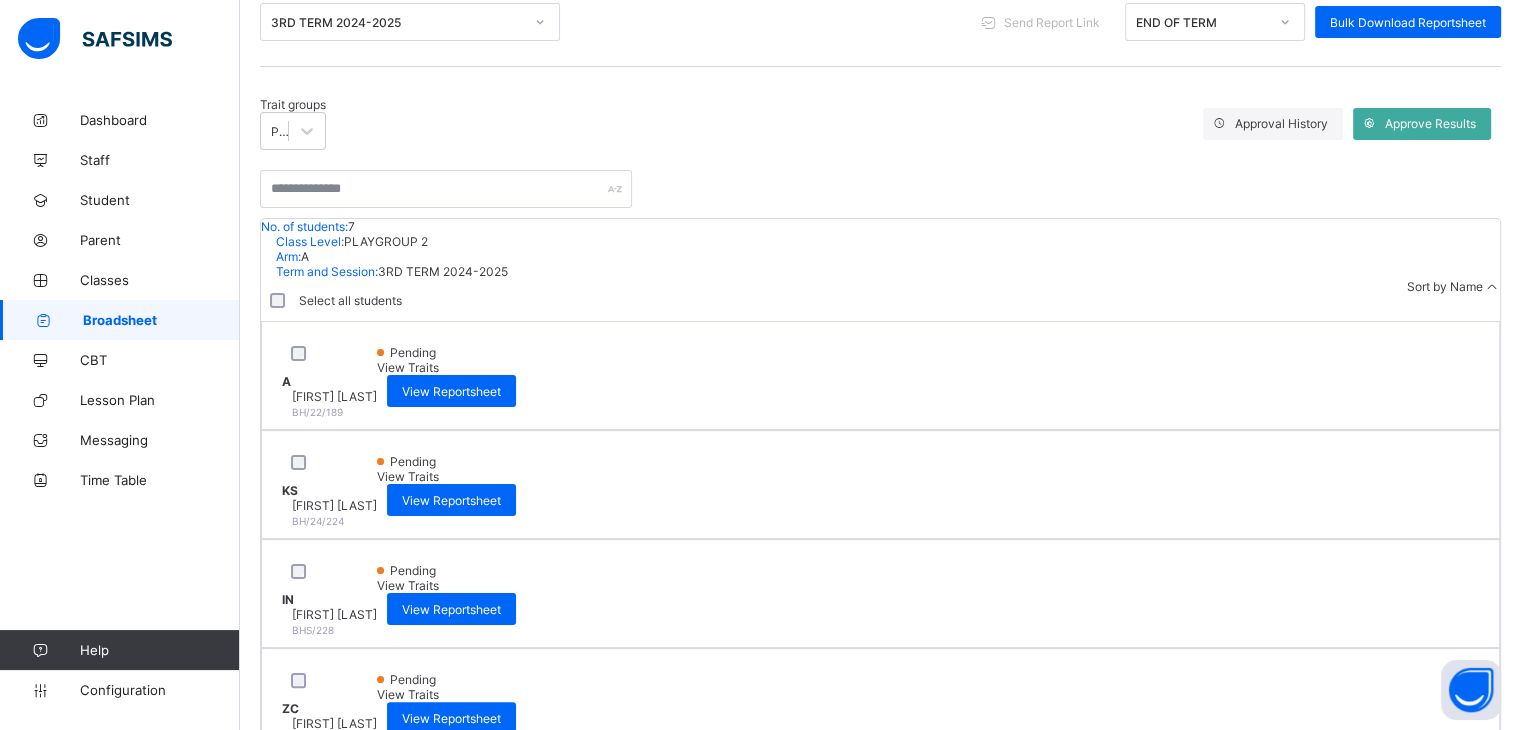 scroll, scrollTop: 274, scrollLeft: 0, axis: vertical 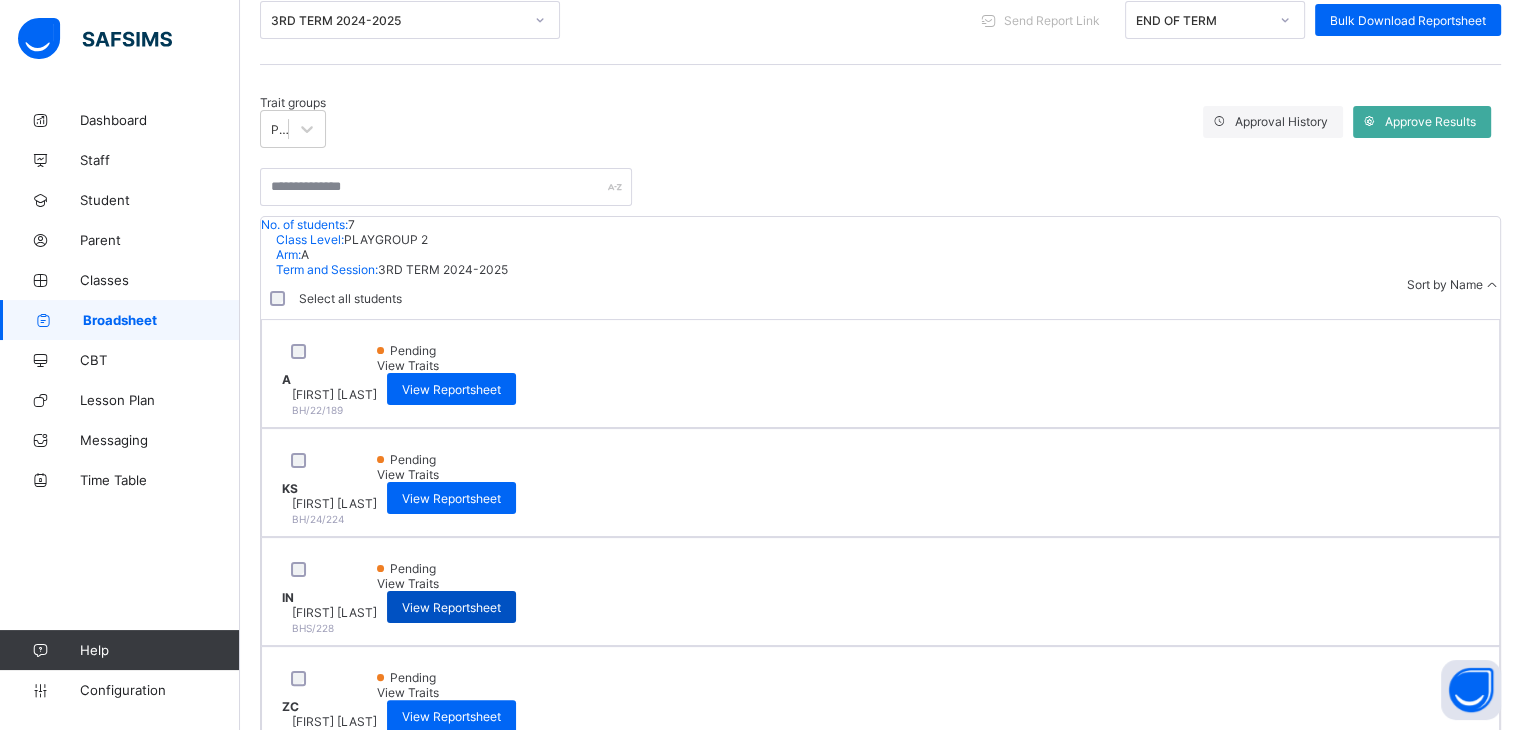 click on "View Reportsheet" at bounding box center [451, 607] 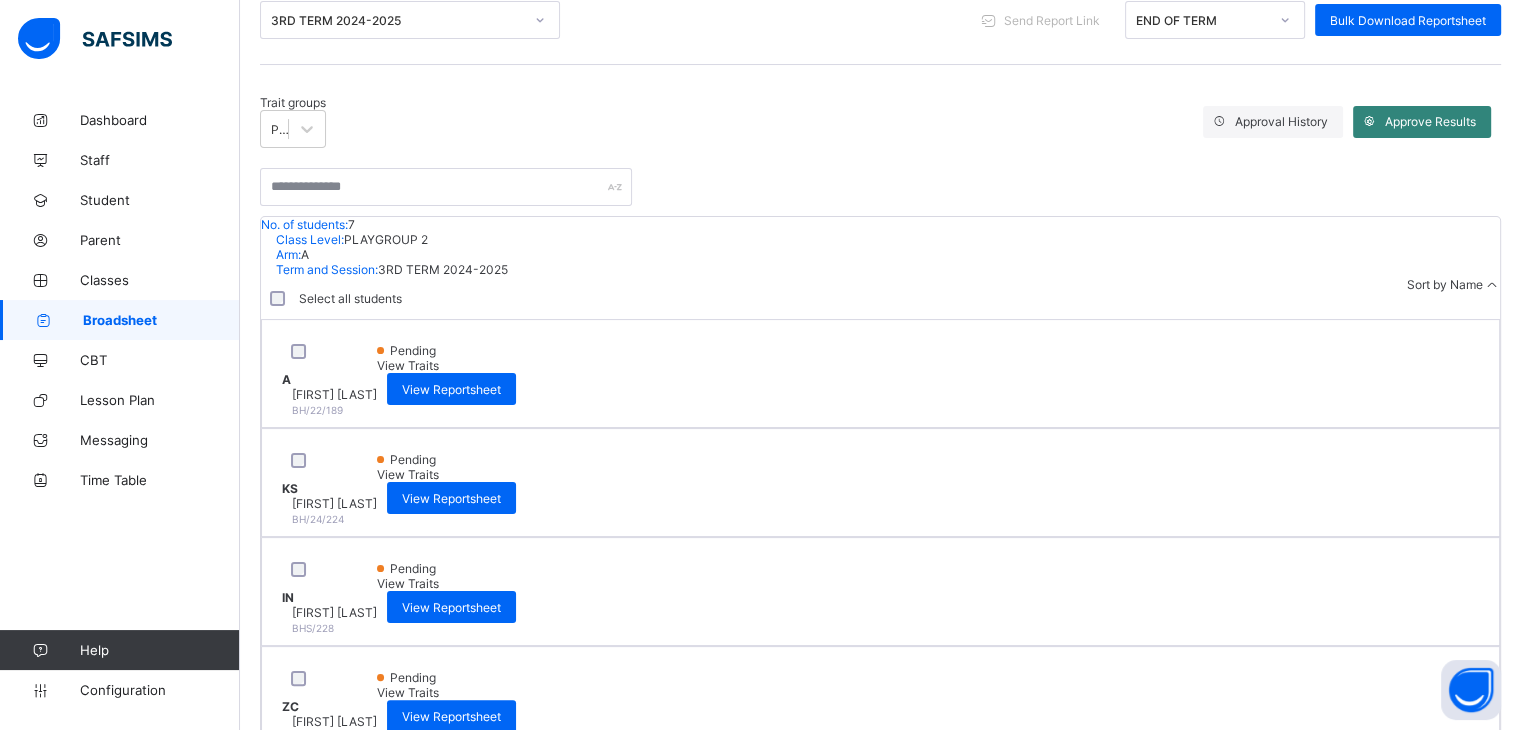 click on "Approve Results" at bounding box center [1430, 121] 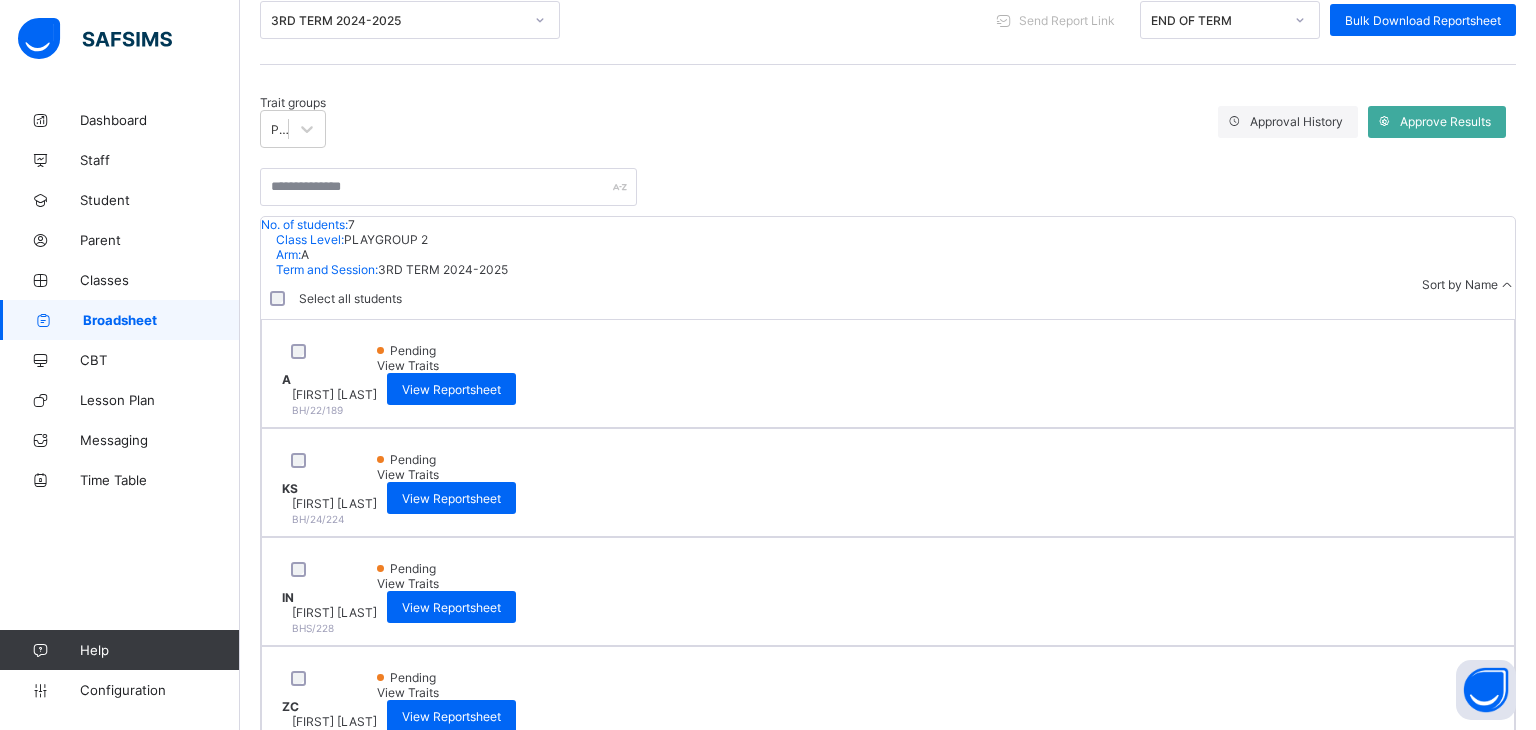 click on "Yes, Approve" at bounding box center [1015, 1451] 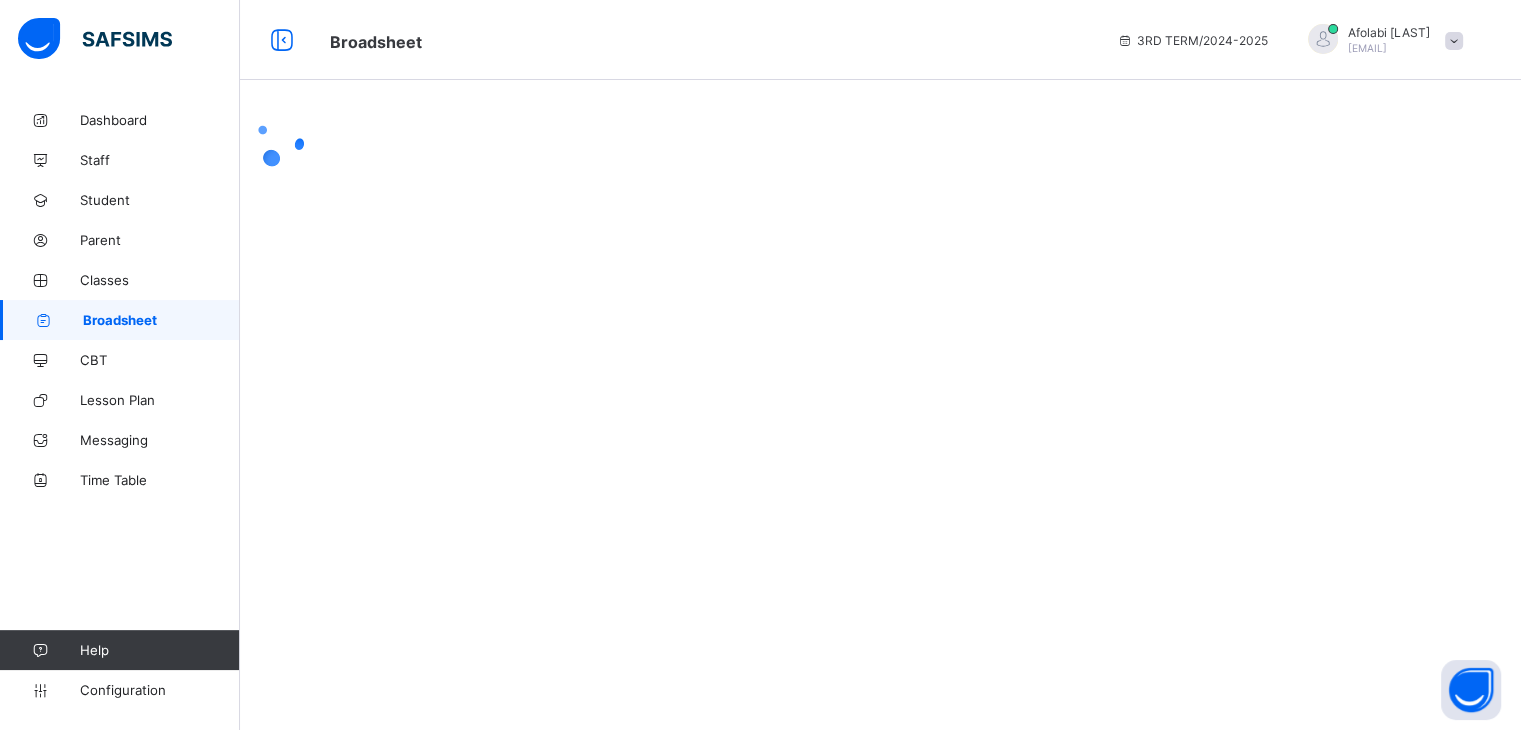 scroll, scrollTop: 0, scrollLeft: 0, axis: both 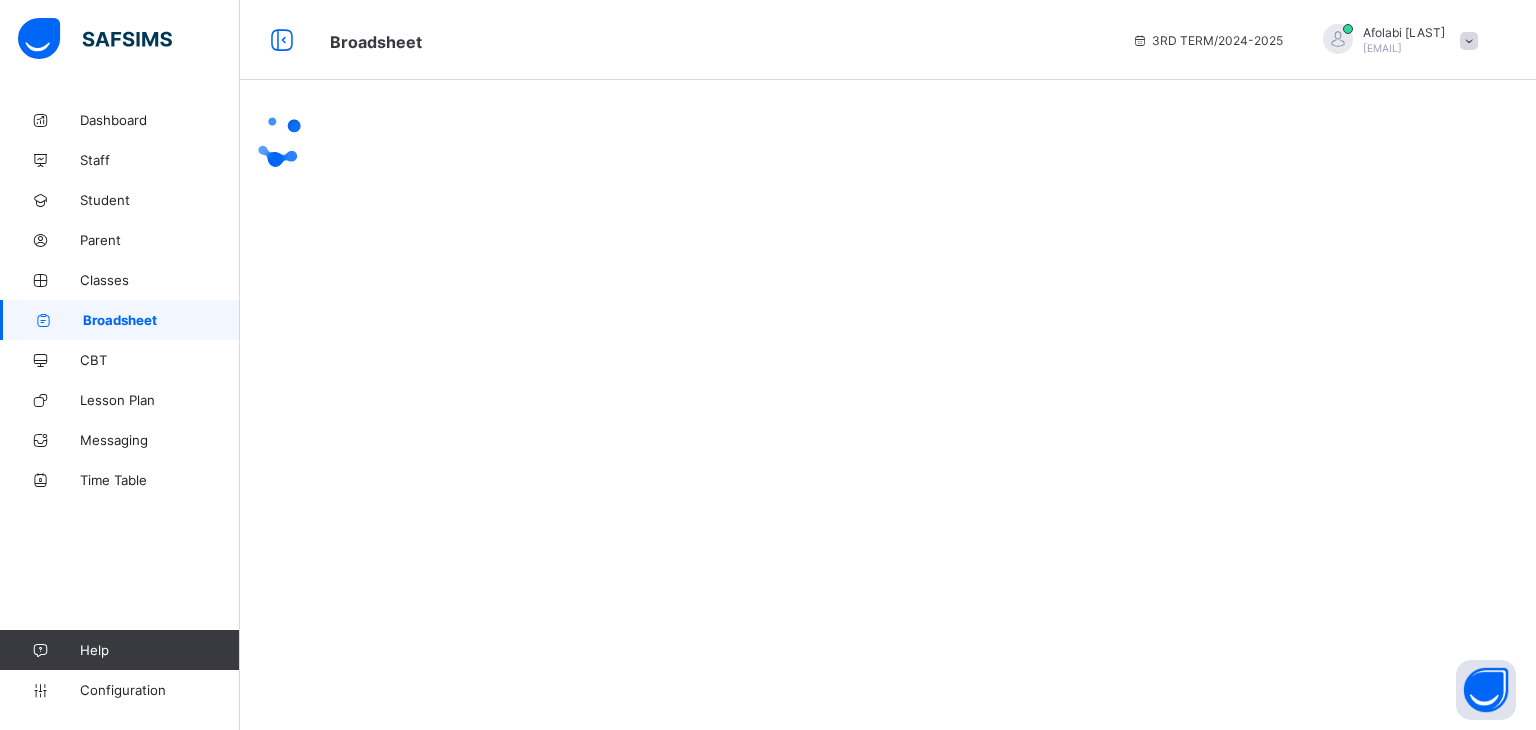 click on "Broadsheet" at bounding box center [120, 320] 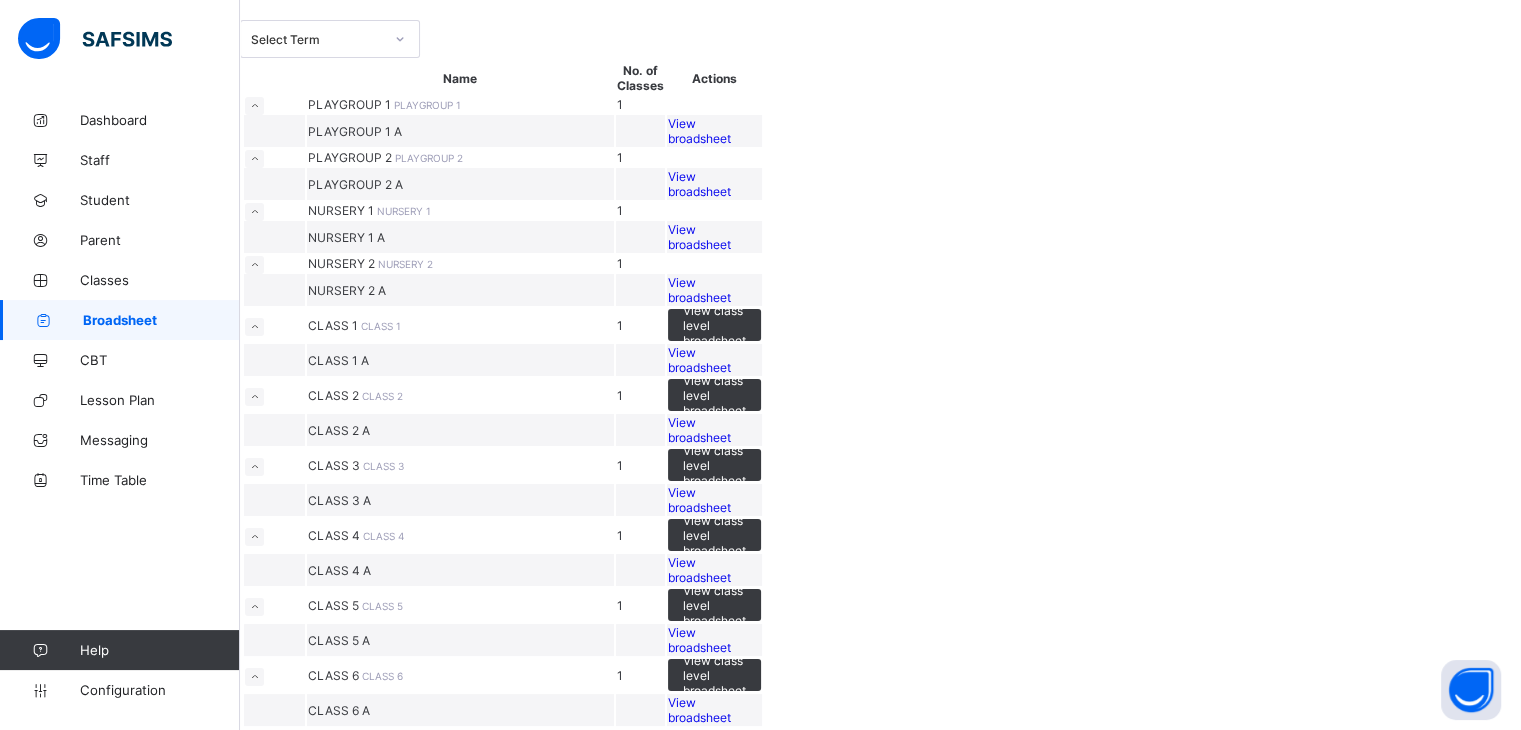 scroll, scrollTop: 280, scrollLeft: 0, axis: vertical 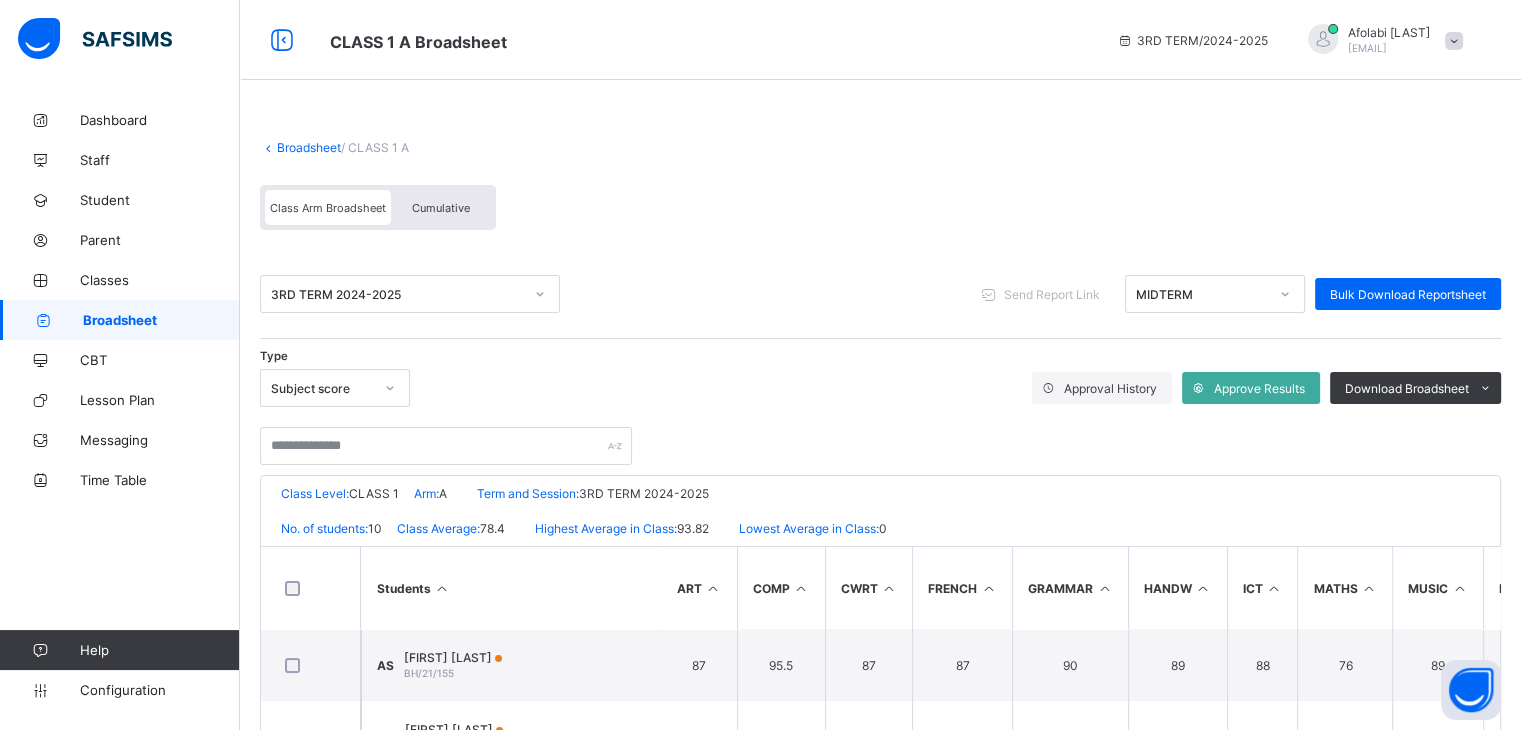 click on "Cumulative" at bounding box center (441, 207) 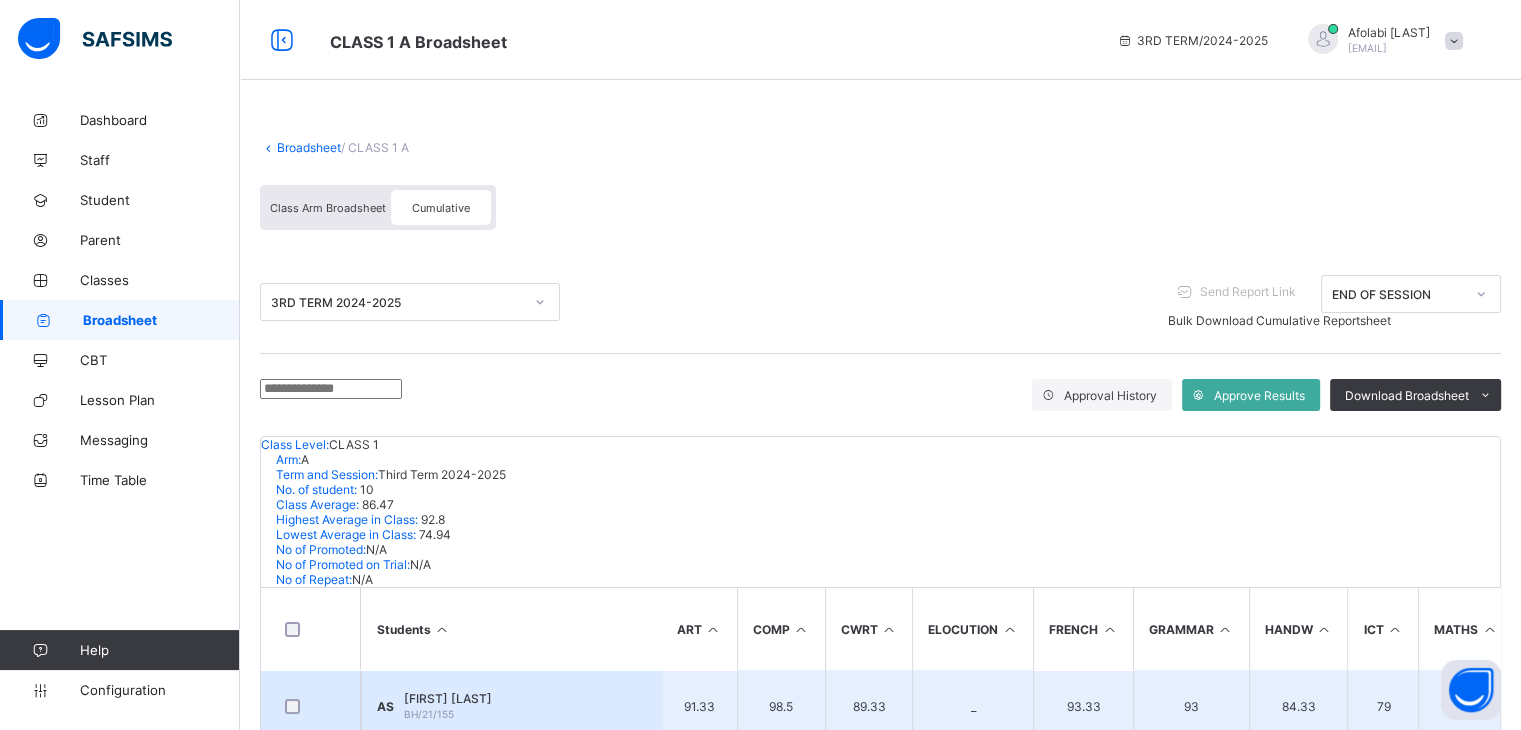 click on "AS ANTON  SADO     BH/21/155" at bounding box center (511, 706) 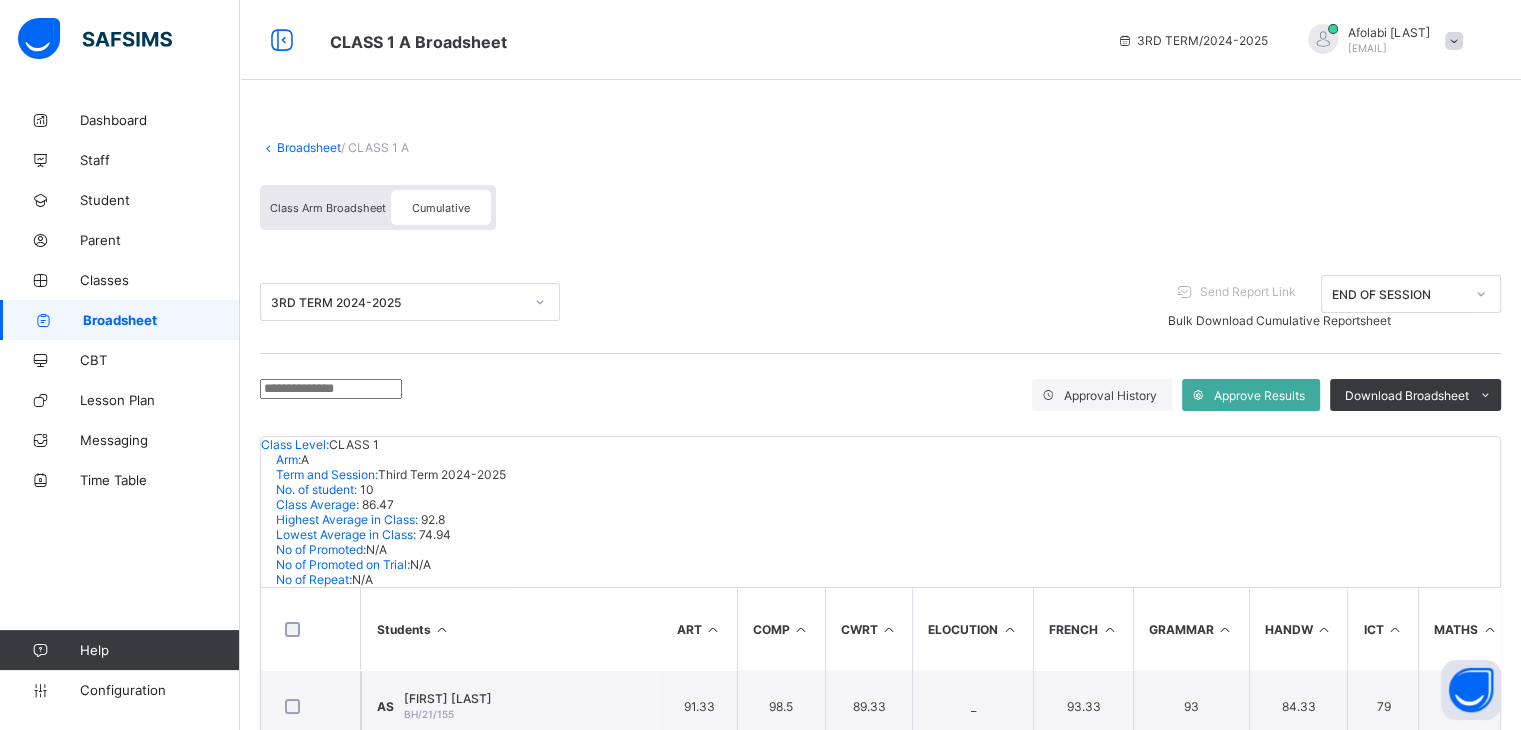 click on "View Reportsheet" at bounding box center (1308, 1142) 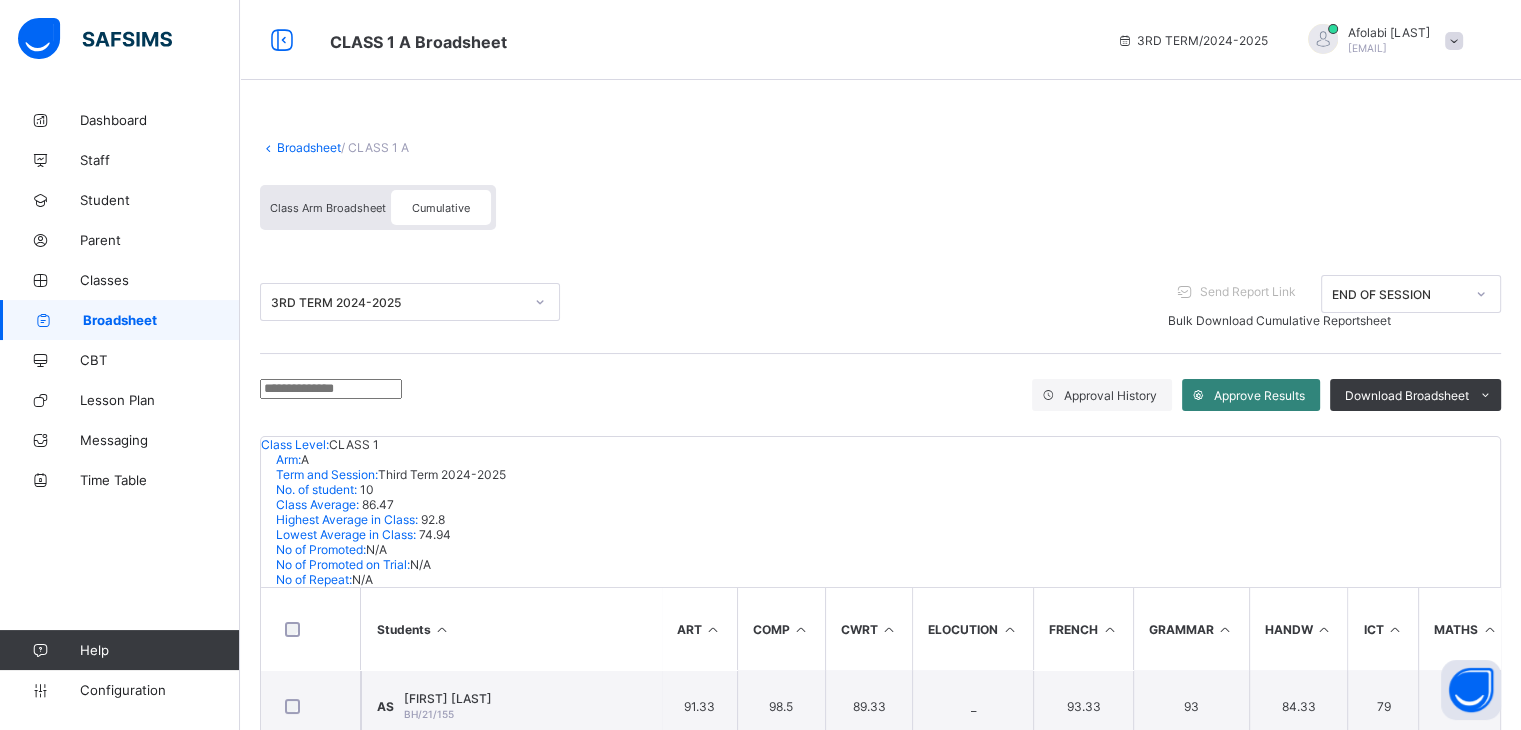 click on "Approve Results" at bounding box center (1259, 395) 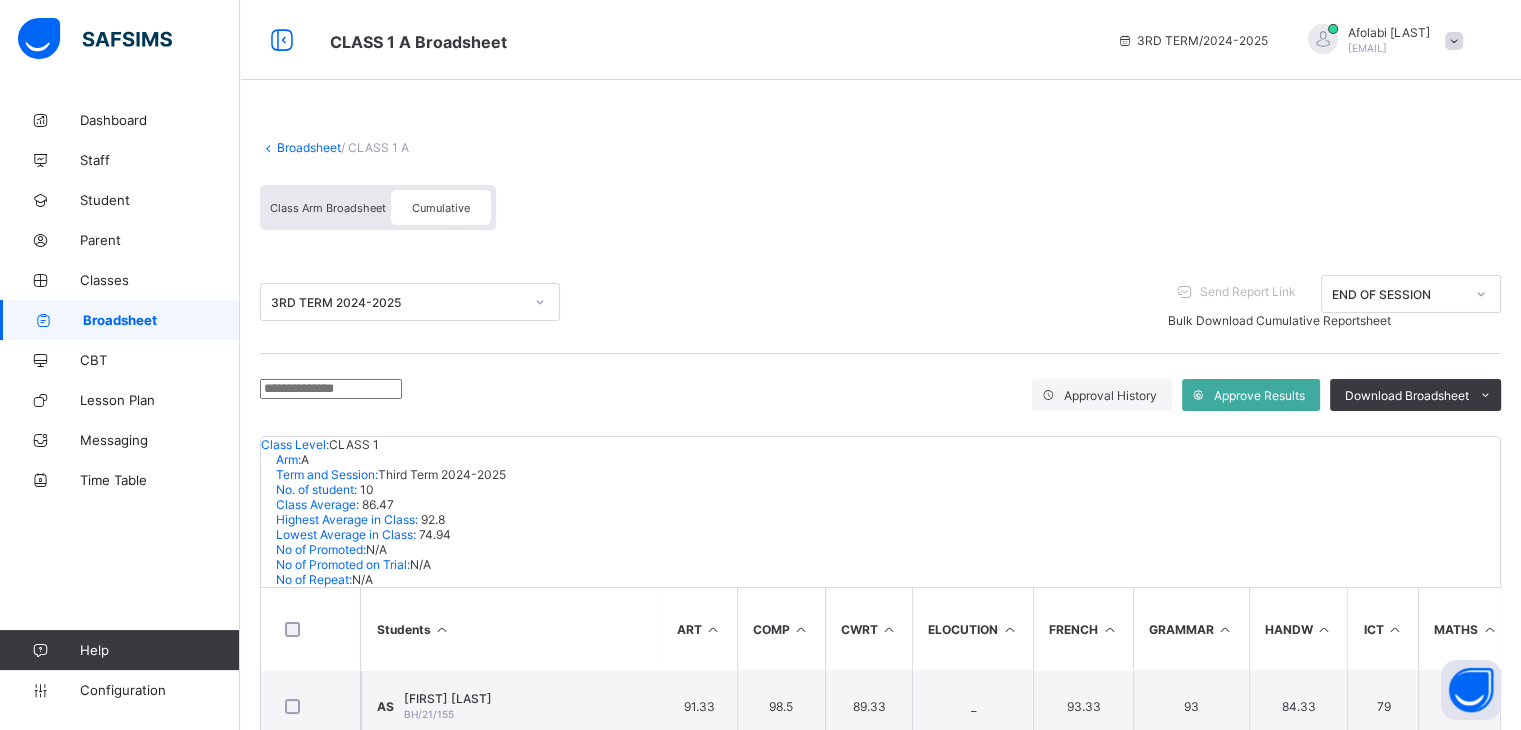 click on "Yes, Approve" at bounding box center (1006, 1416) 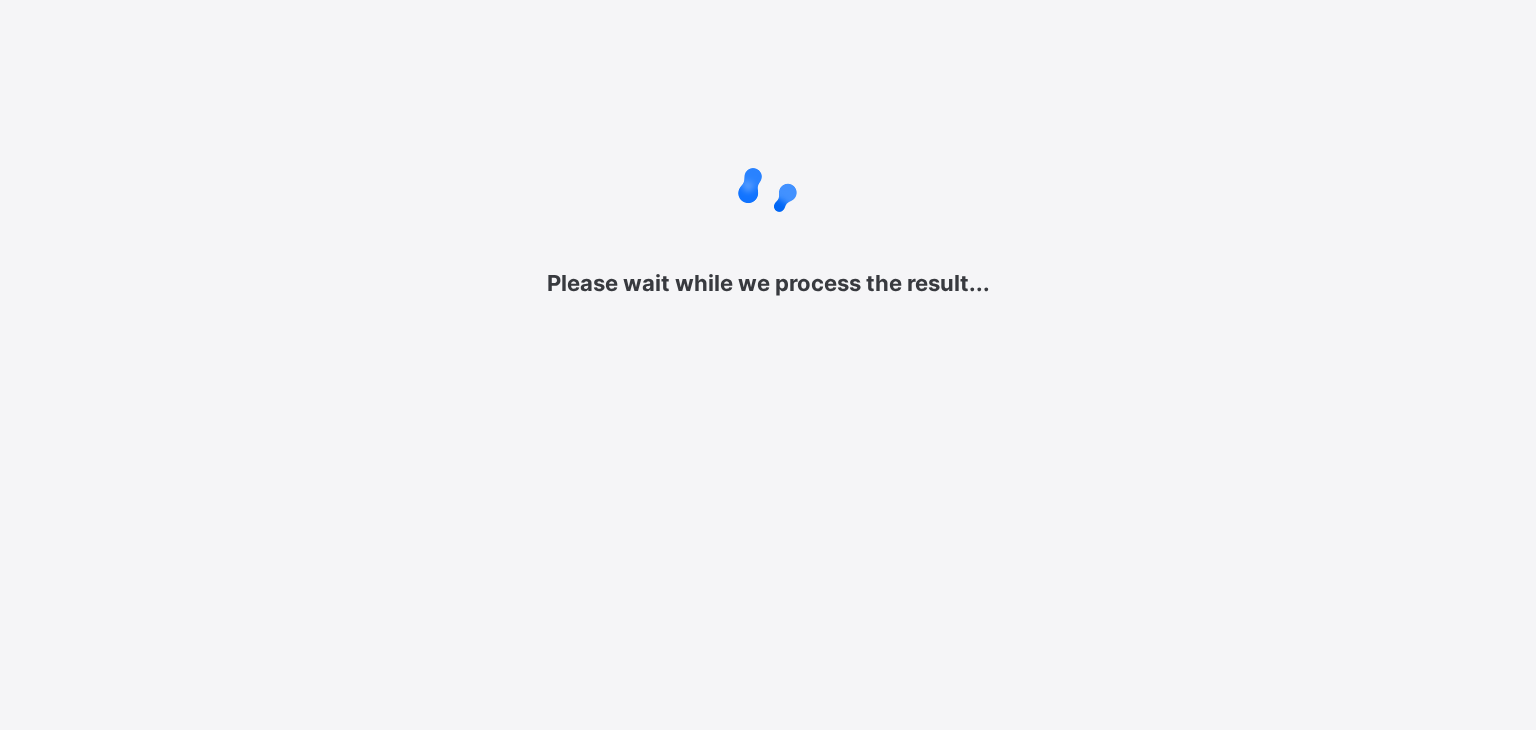 scroll, scrollTop: 0, scrollLeft: 0, axis: both 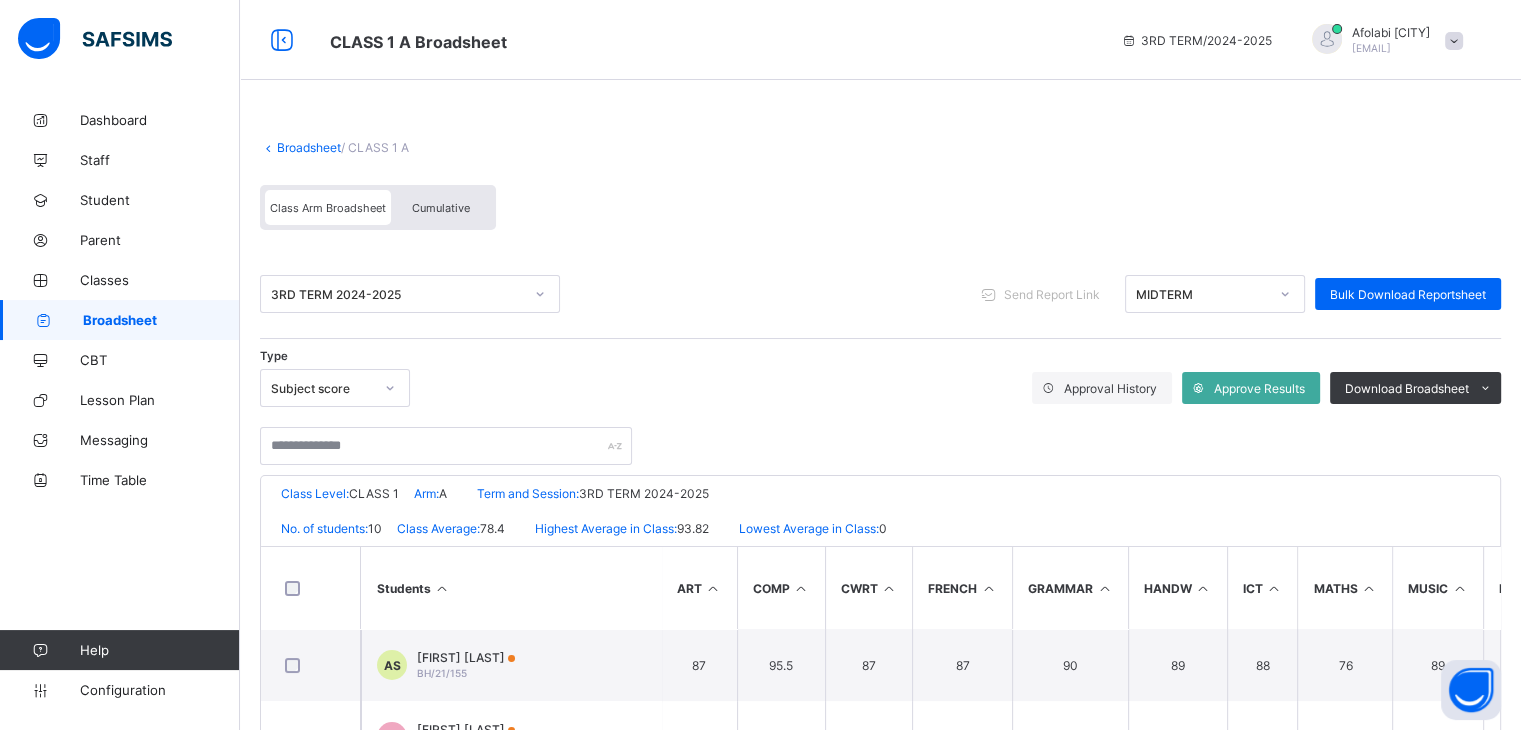 click on "Cumulative" at bounding box center [441, 207] 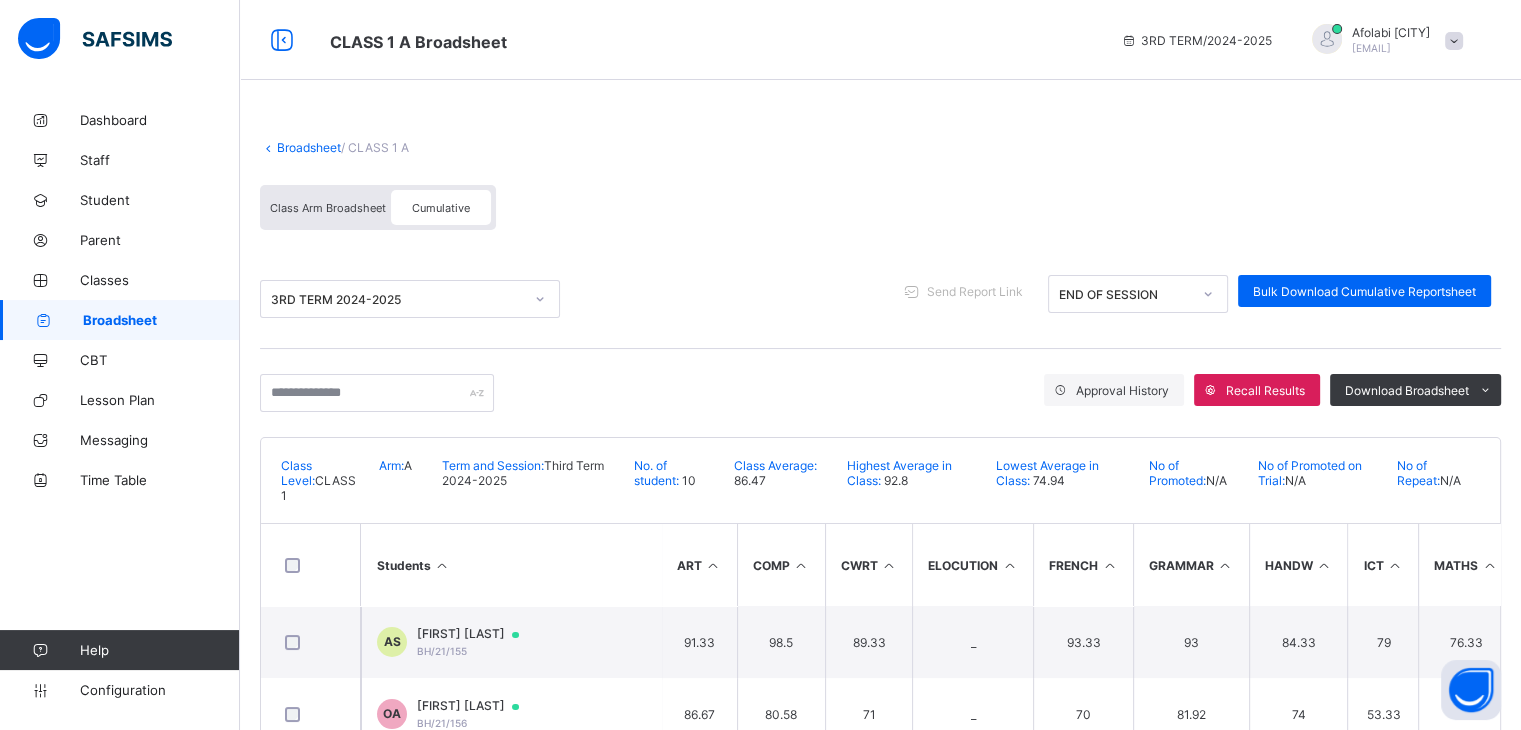 click on "Broadsheet" at bounding box center [120, 320] 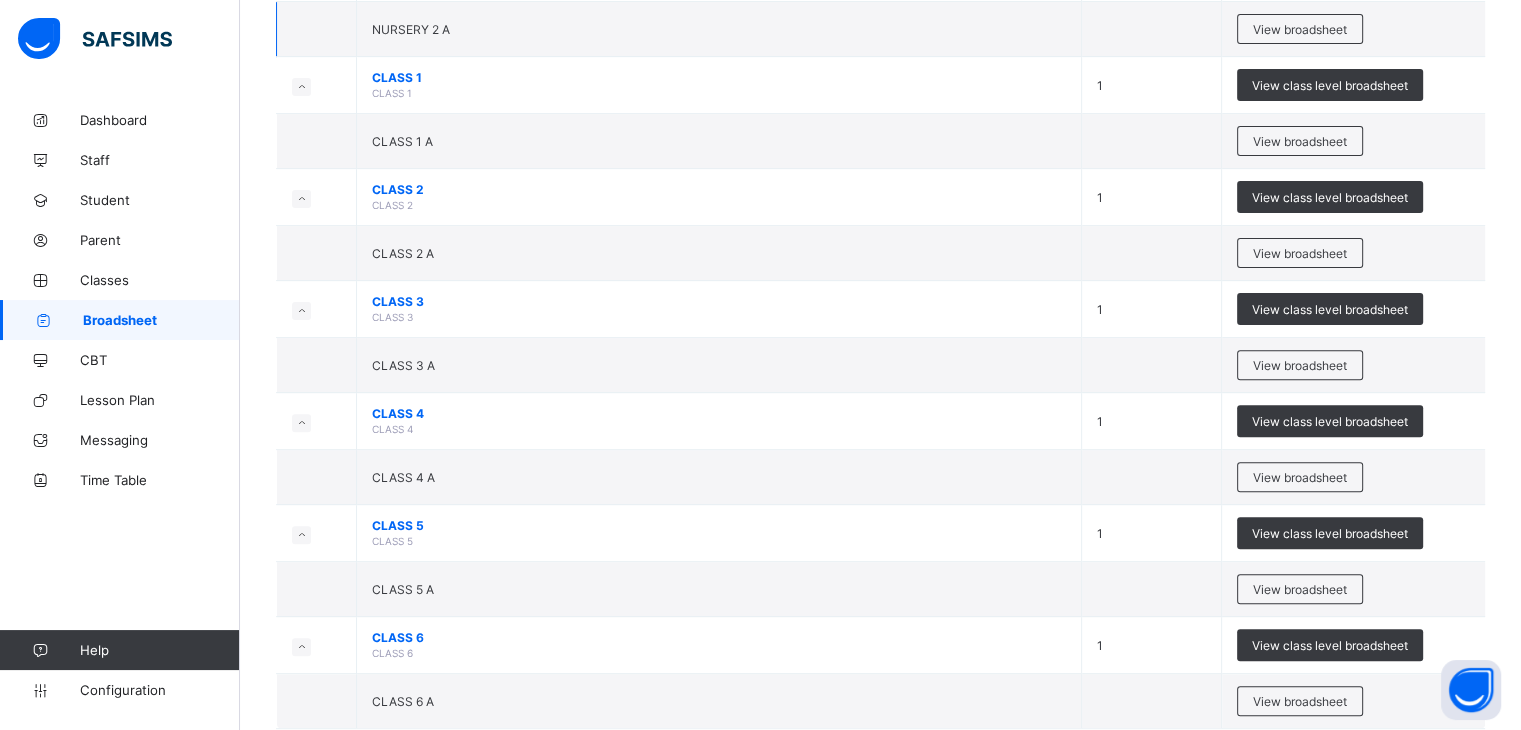 scroll, scrollTop: 664, scrollLeft: 0, axis: vertical 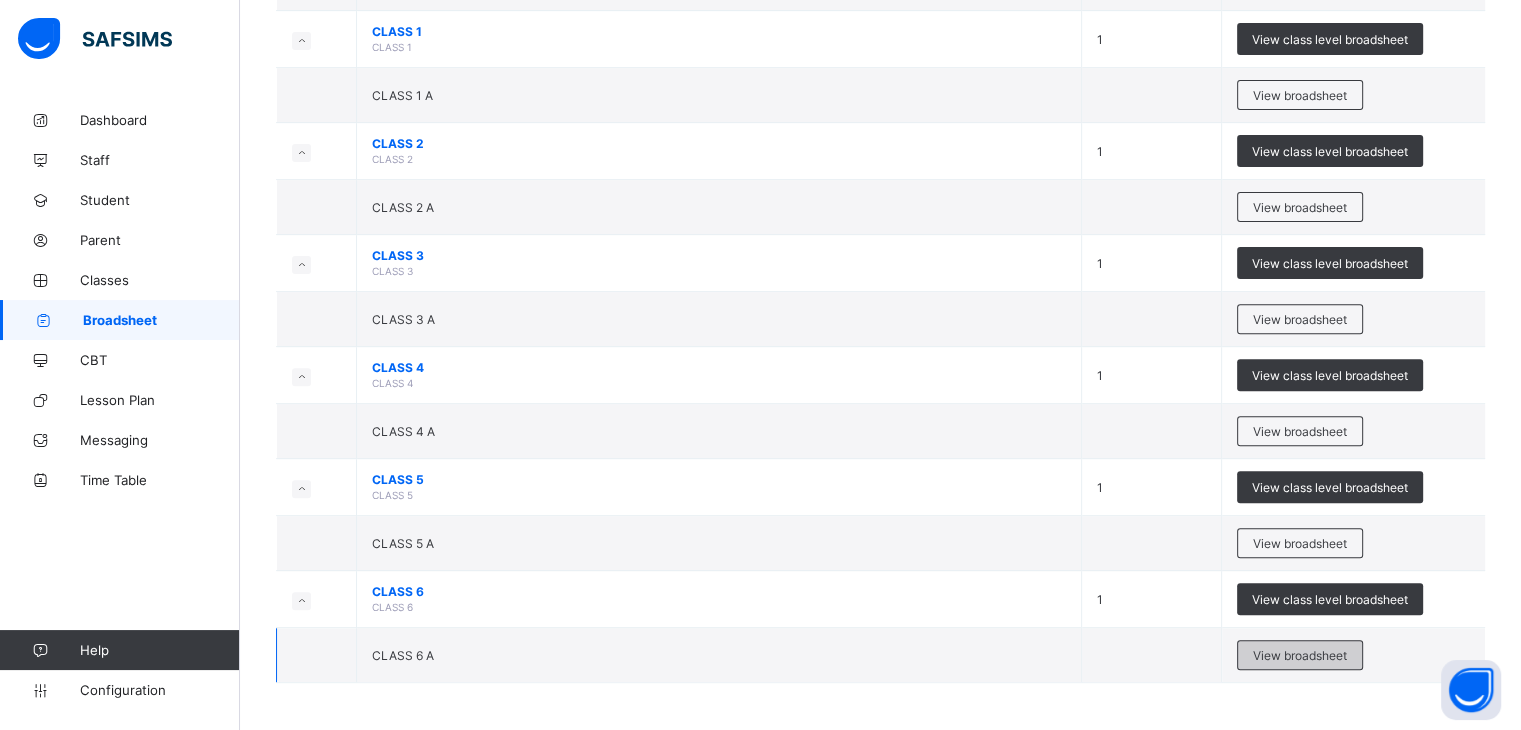 click on "View broadsheet" at bounding box center [1300, 655] 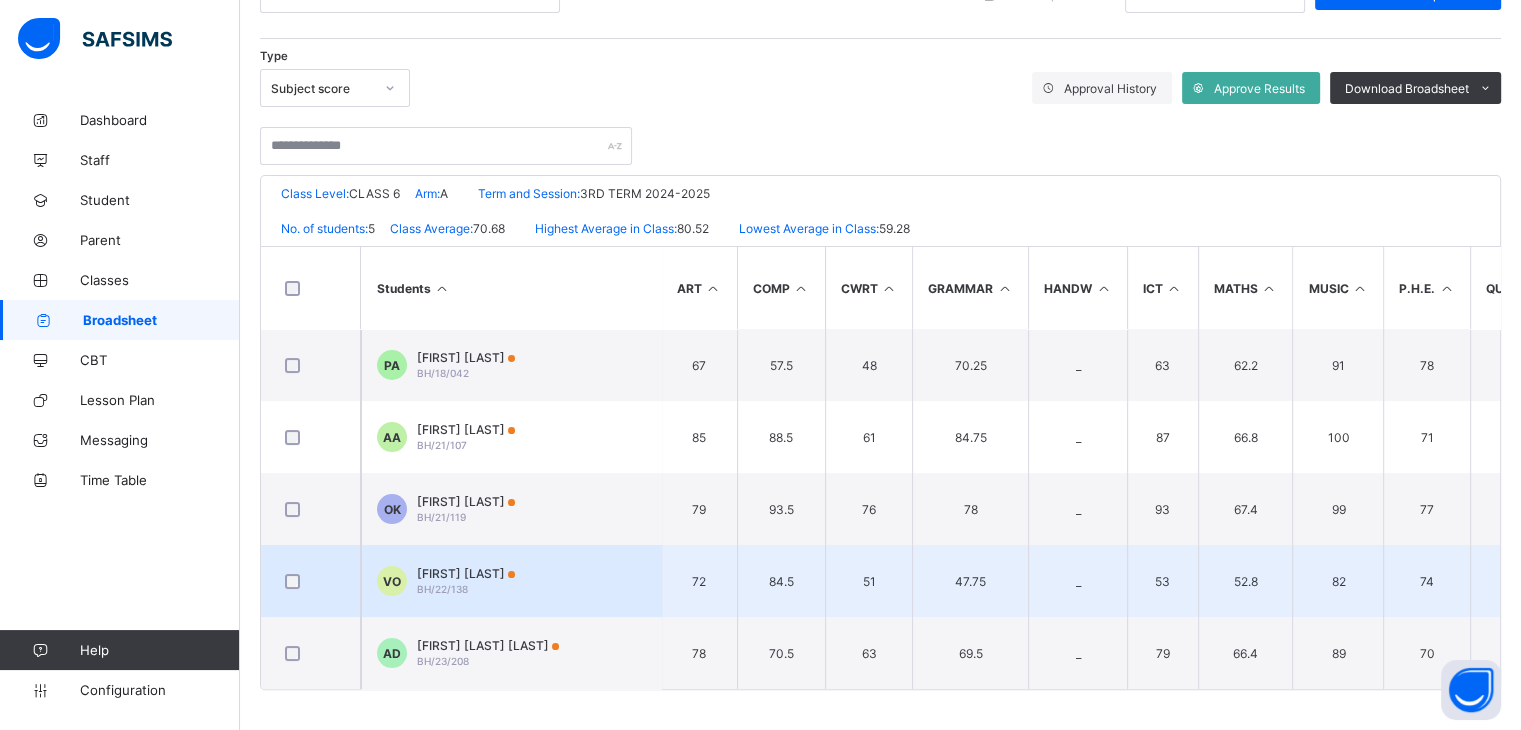 scroll, scrollTop: 0, scrollLeft: 0, axis: both 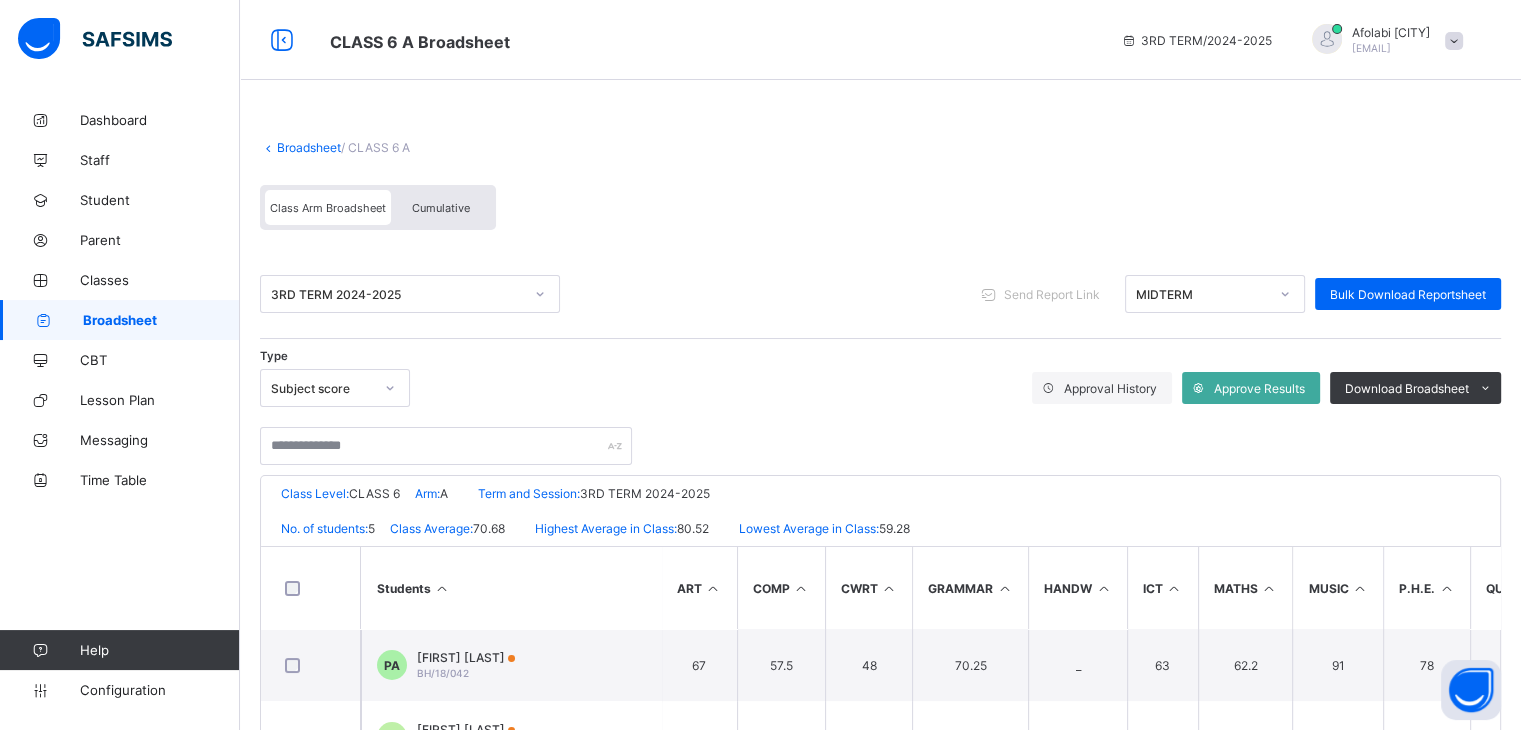 click on "Cumulative" at bounding box center [441, 207] 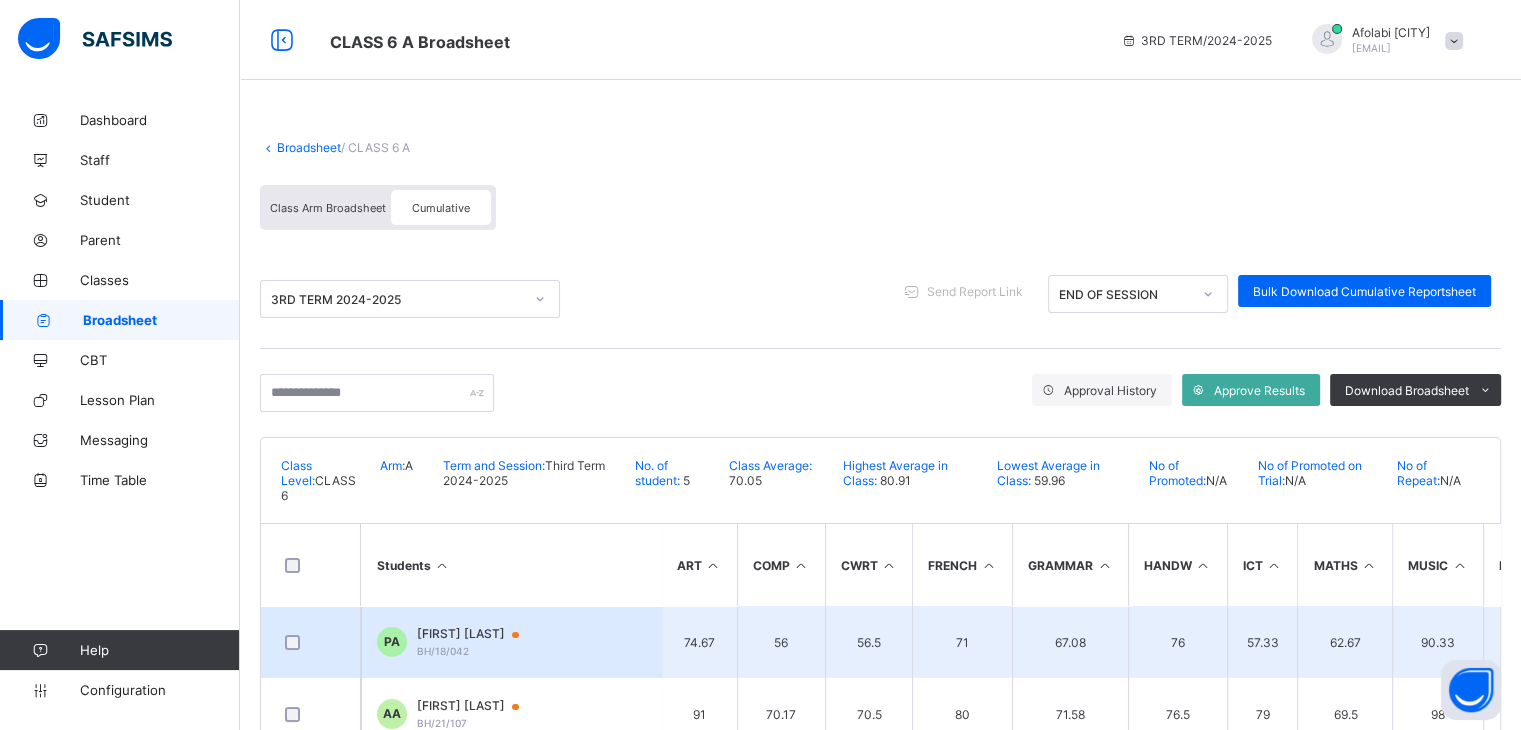 click at bounding box center (523, 635) 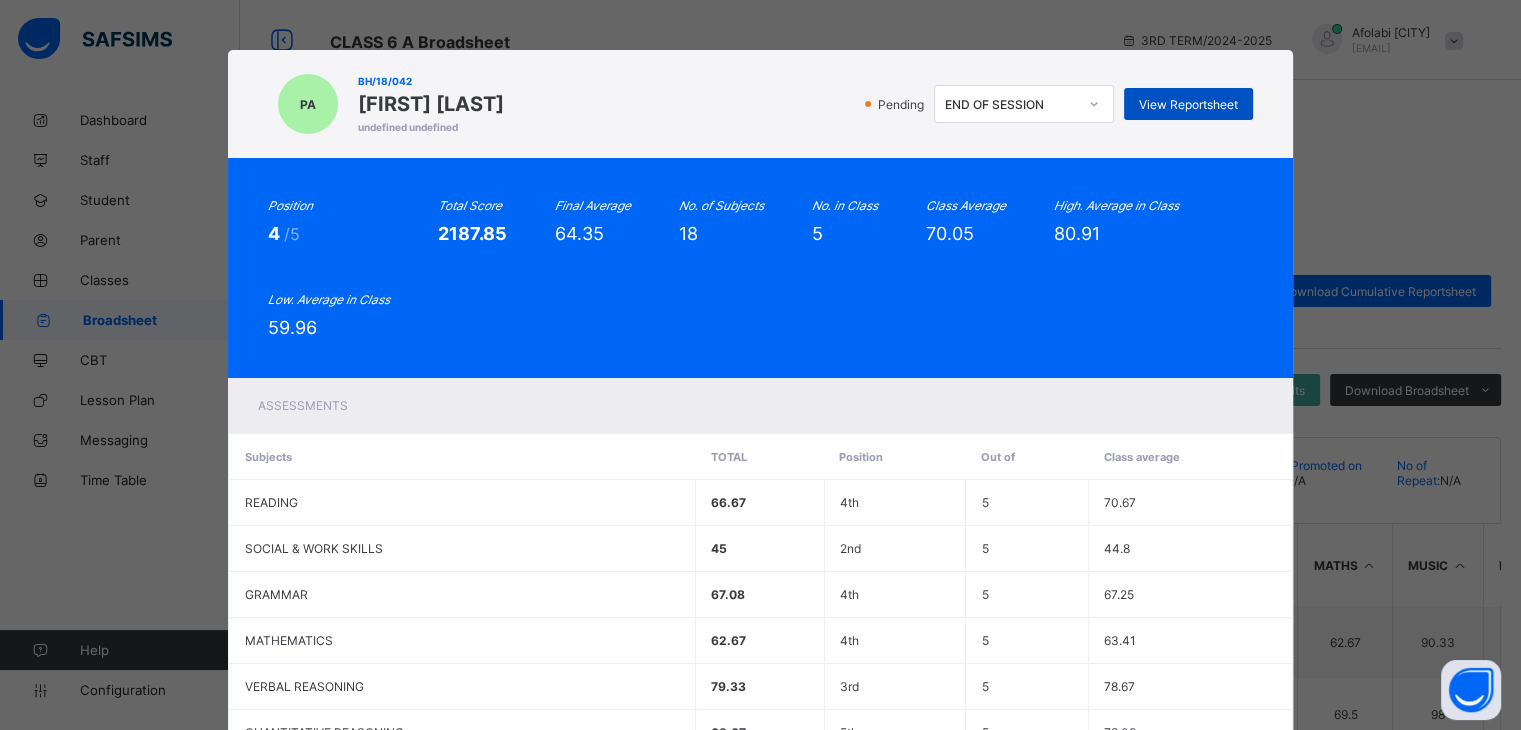 click on "View Reportsheet" at bounding box center (1188, 104) 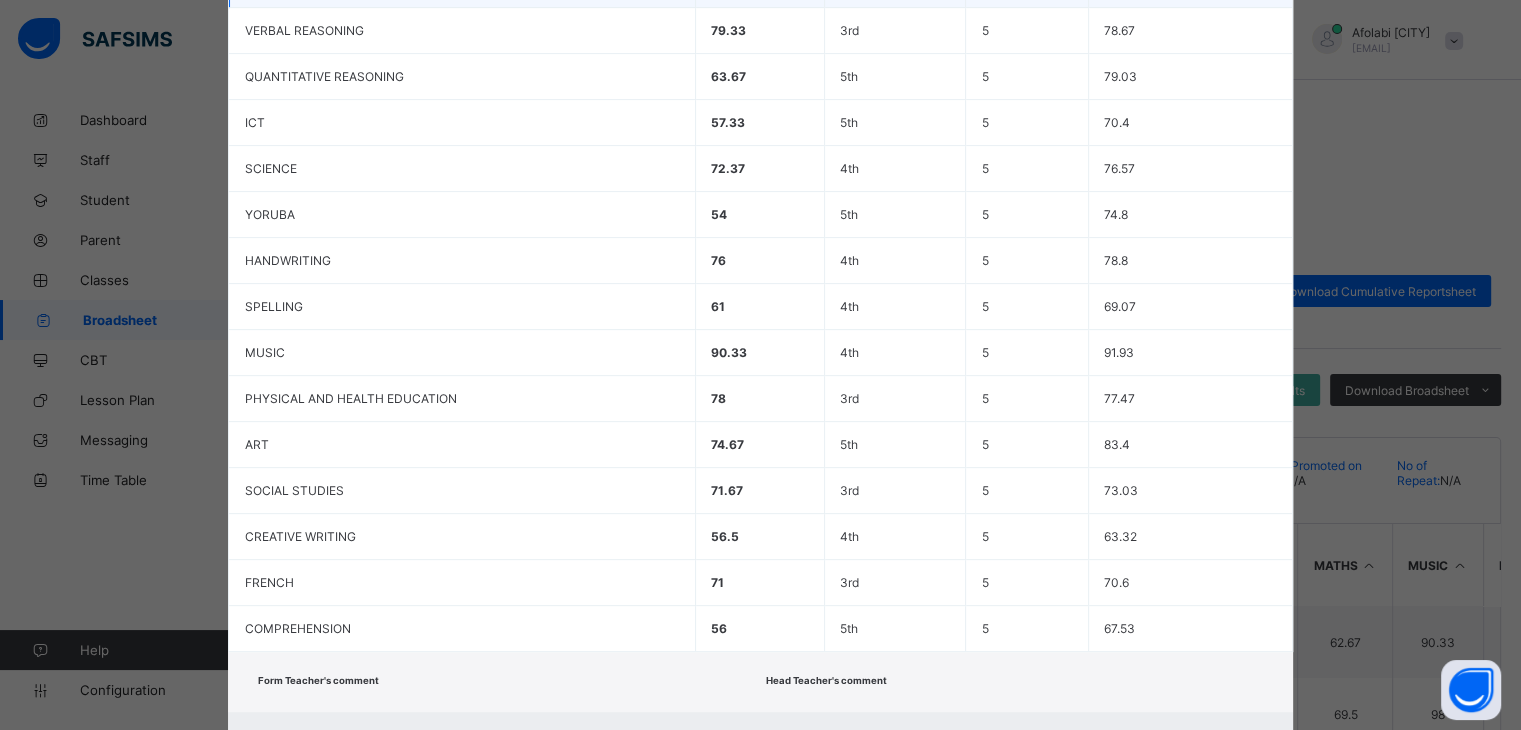 scroll, scrollTop: 762, scrollLeft: 0, axis: vertical 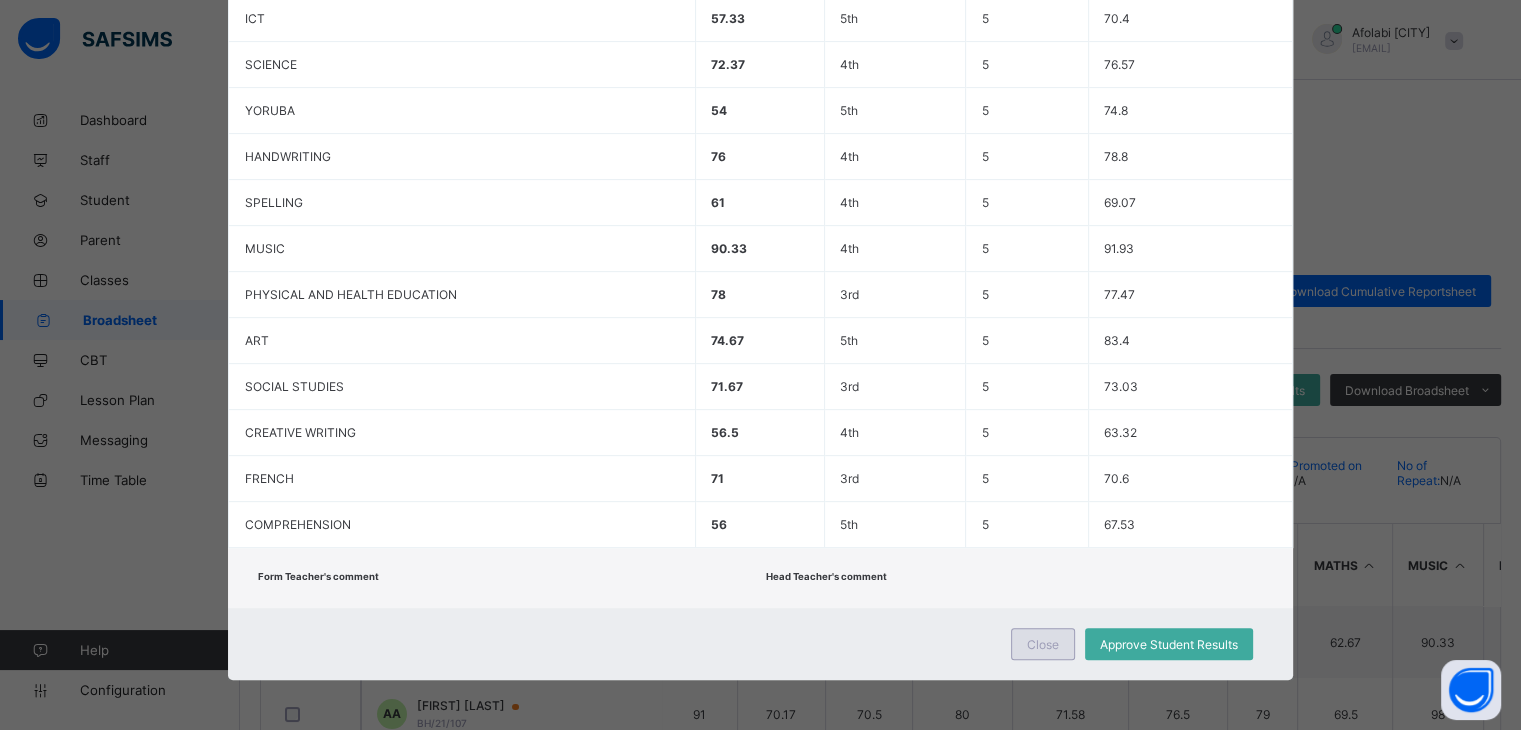 click on "Close" at bounding box center [1043, 644] 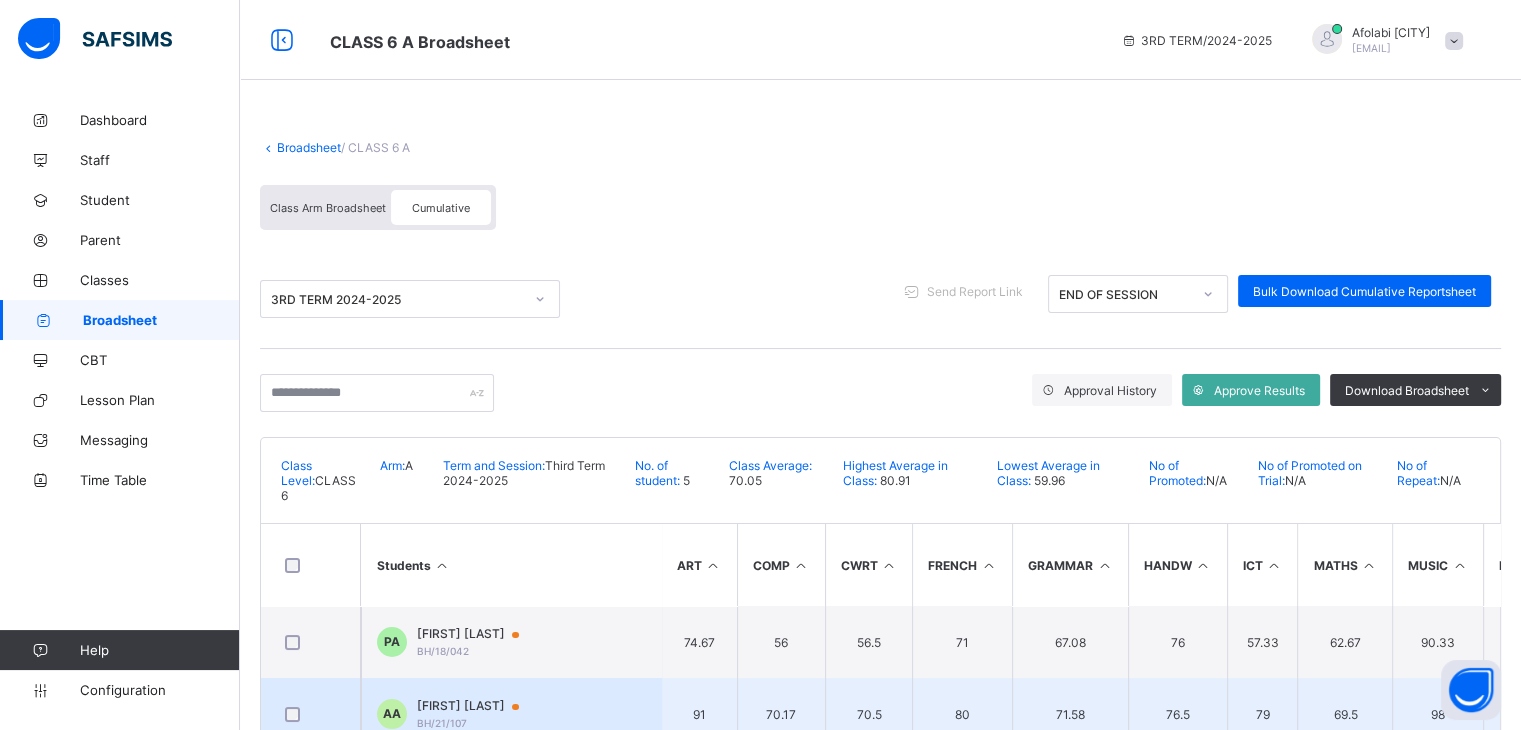 click on "AA ARIDUNNU  ADEYANJU     BH/21/107" at bounding box center [511, 714] 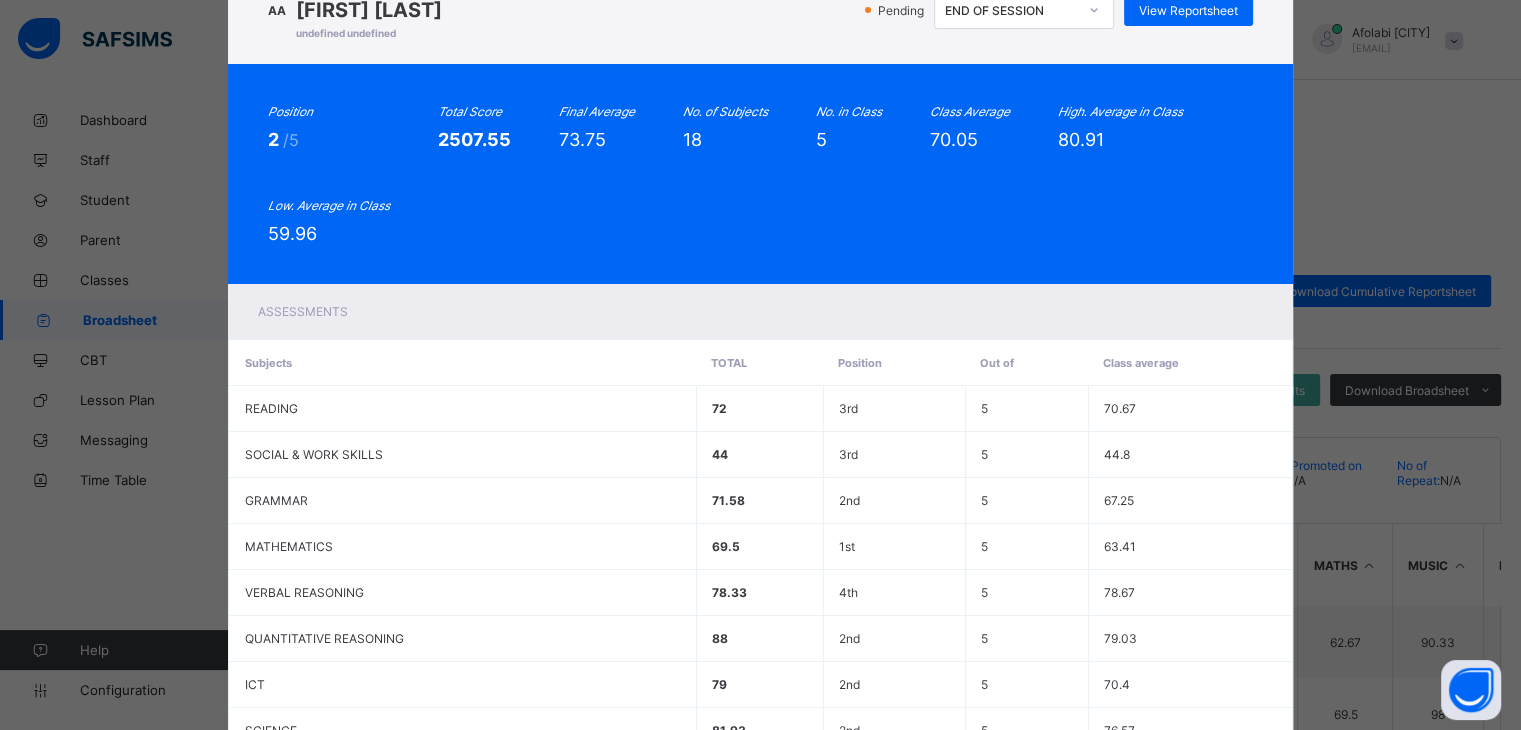 scroll, scrollTop: 0, scrollLeft: 0, axis: both 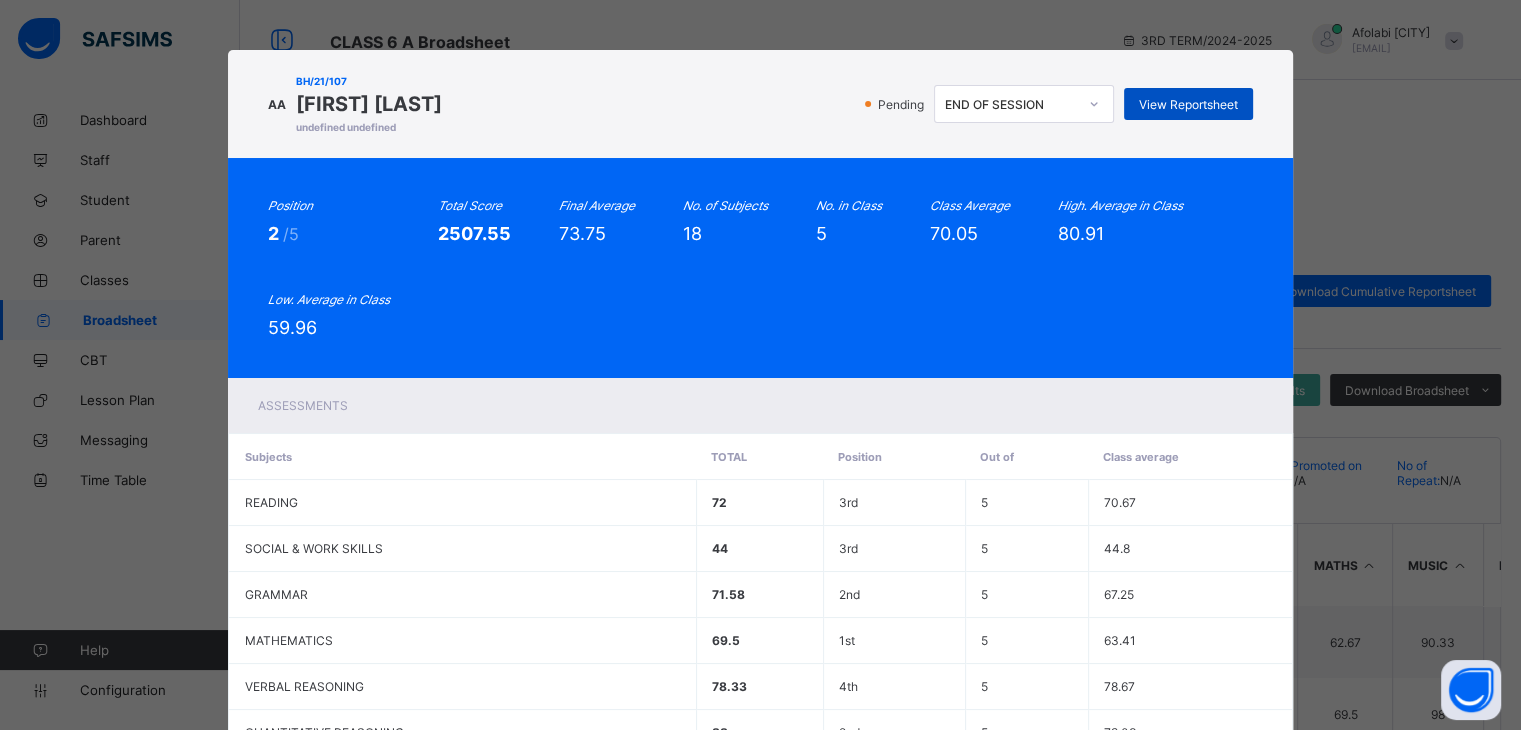 click on "View Reportsheet" at bounding box center [1188, 104] 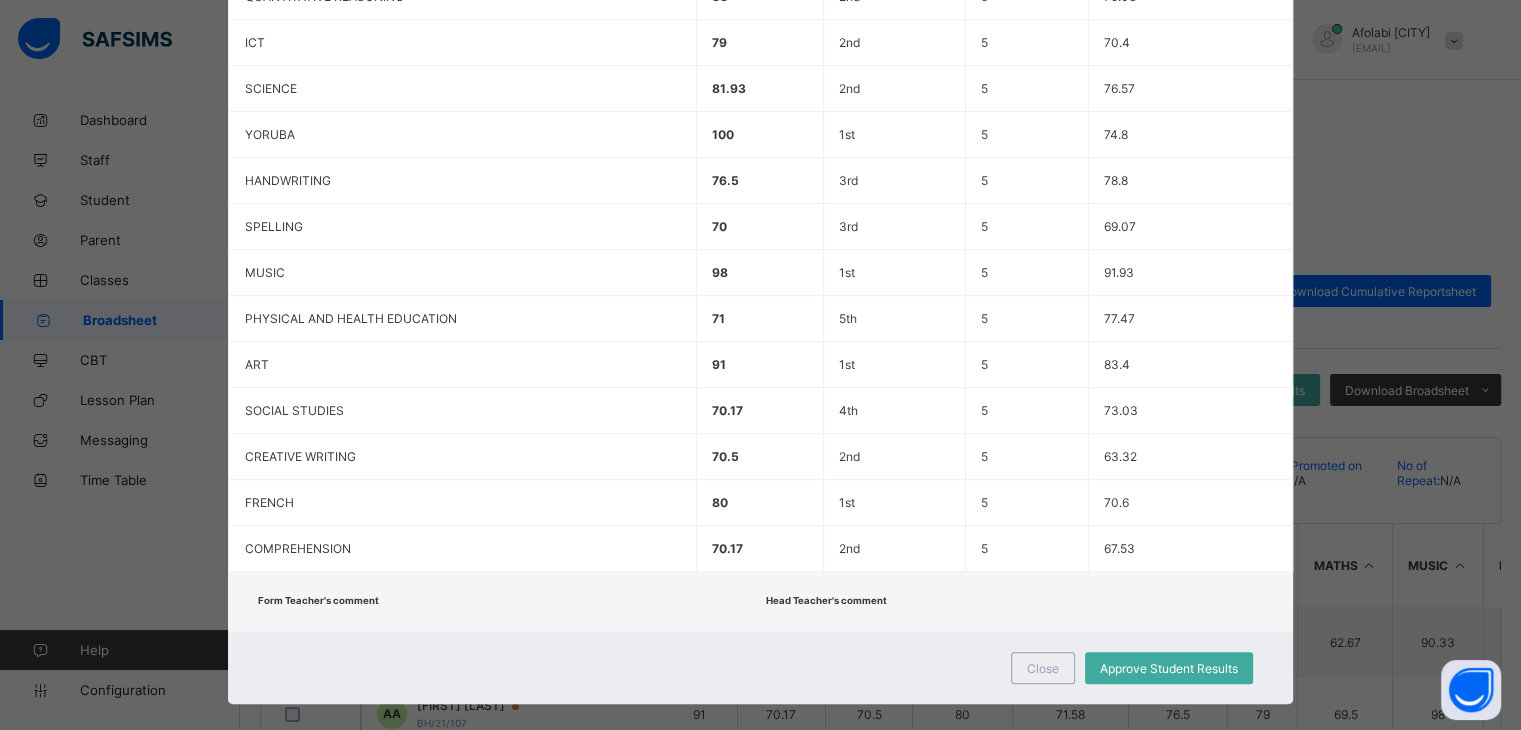 scroll, scrollTop: 762, scrollLeft: 0, axis: vertical 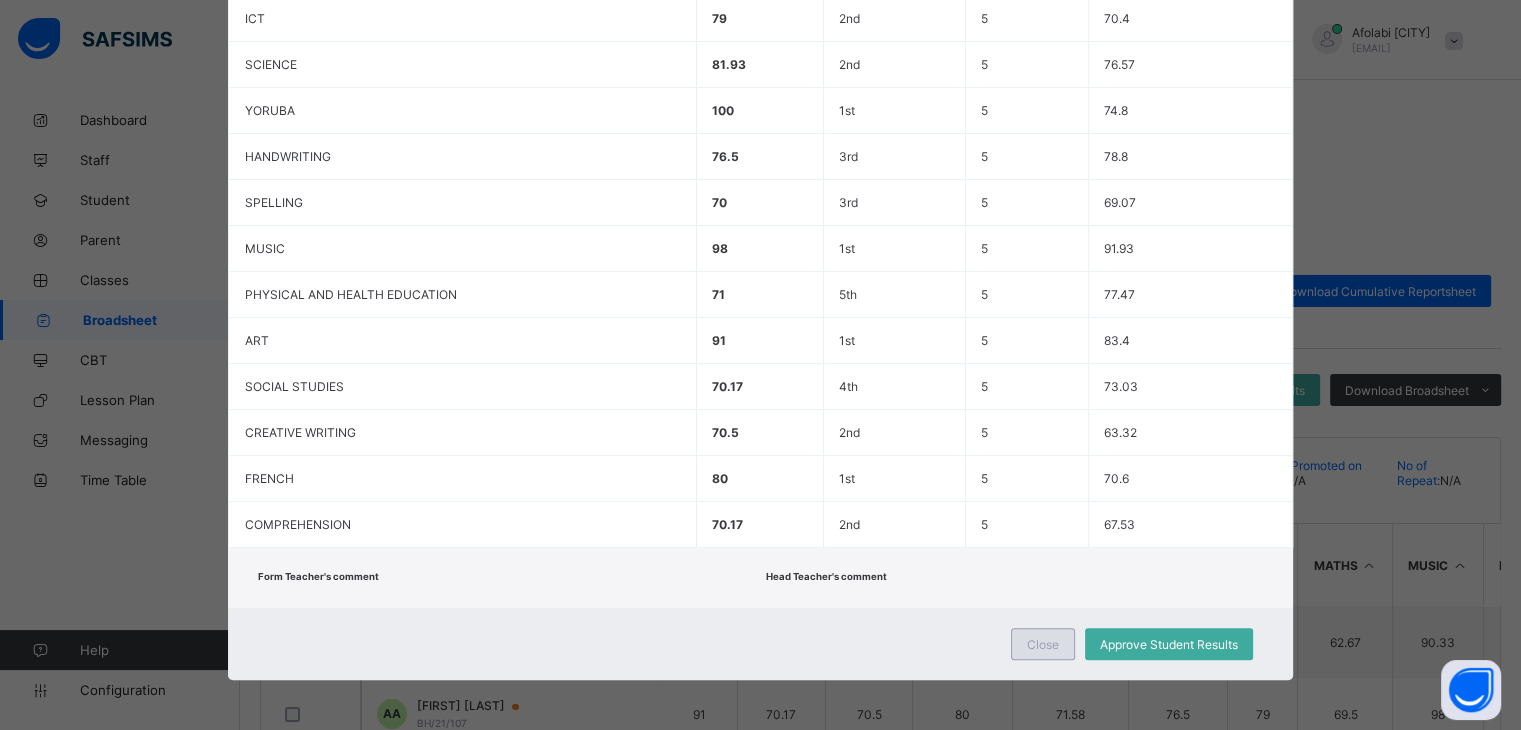 click on "Close" at bounding box center (1043, 644) 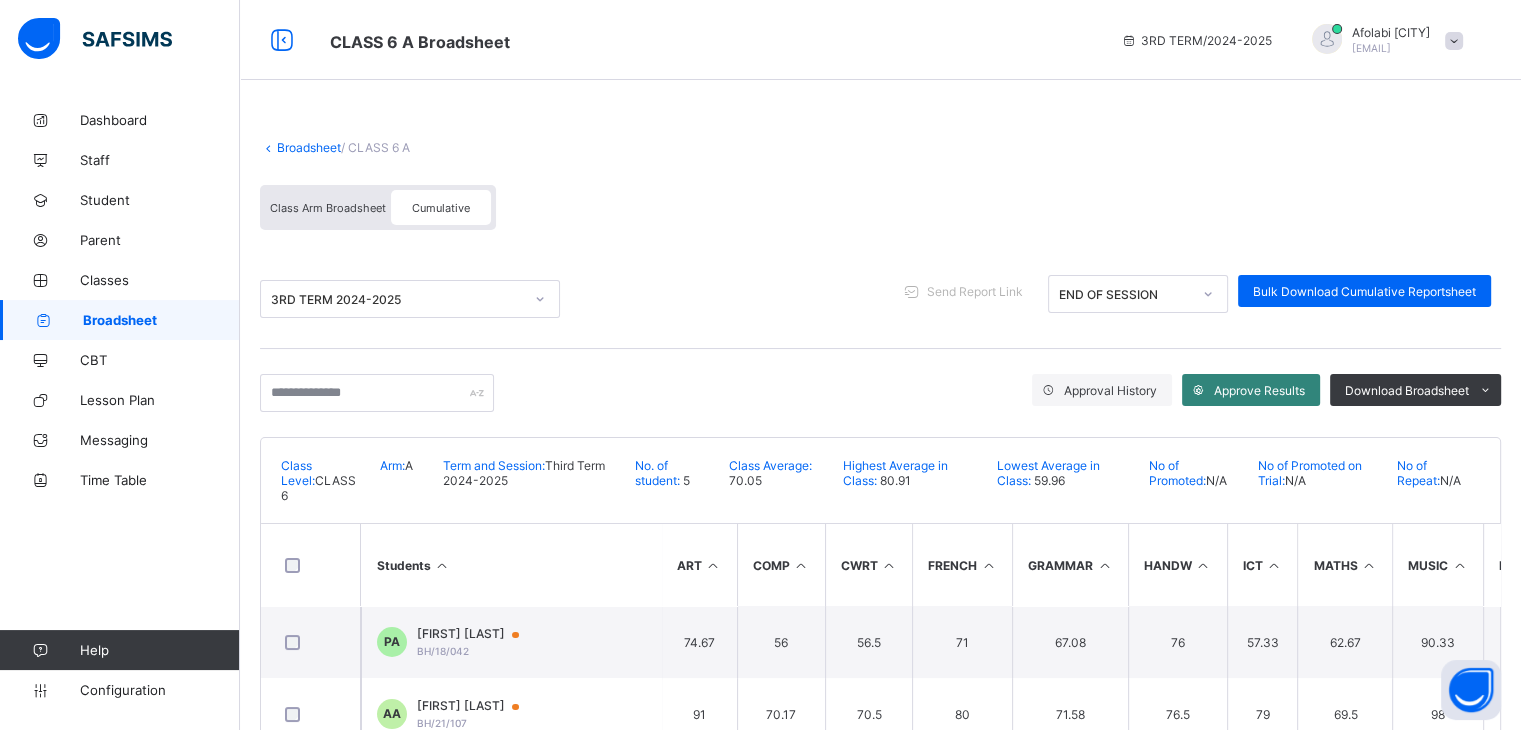 click on "Approve Results" at bounding box center [1259, 390] 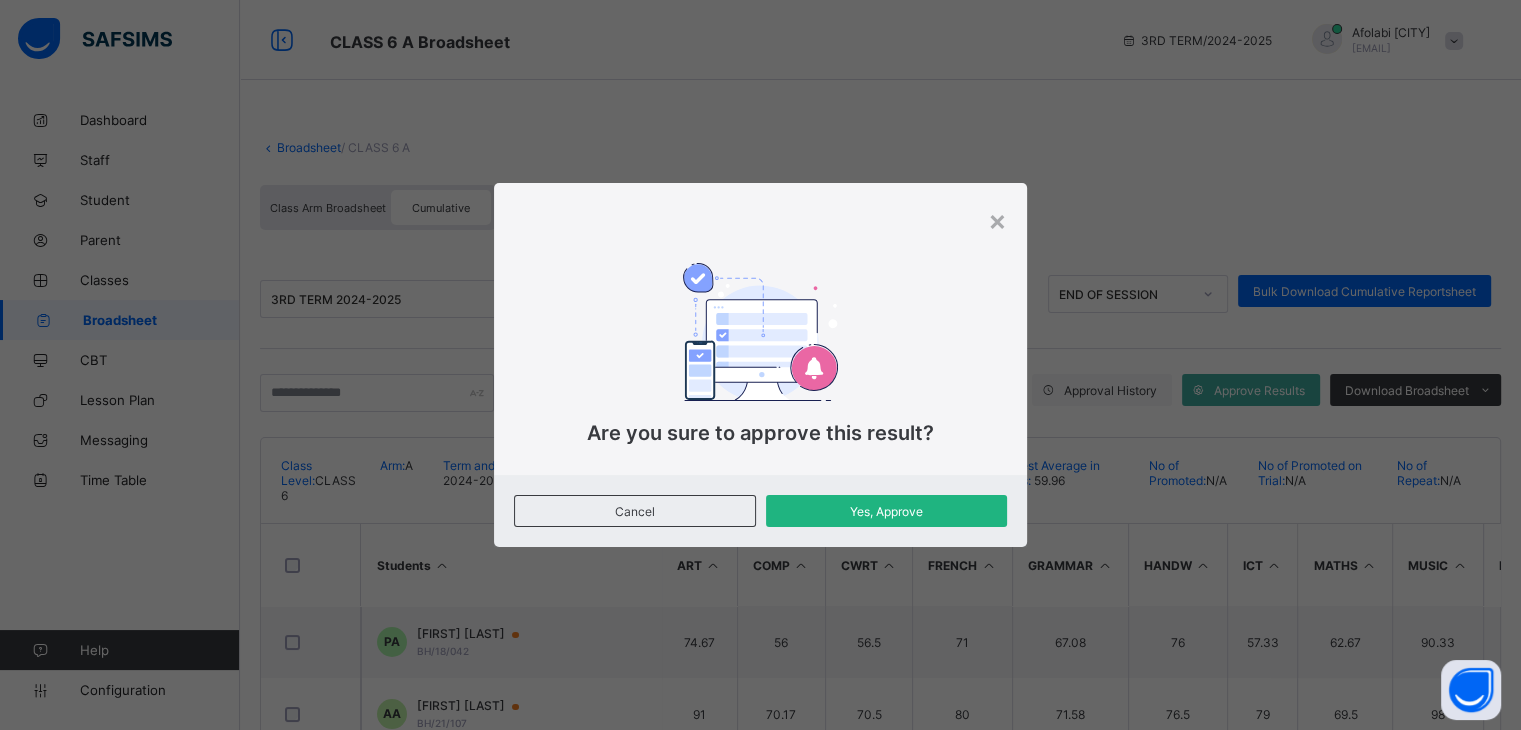 click on "Yes, Approve" at bounding box center [886, 511] 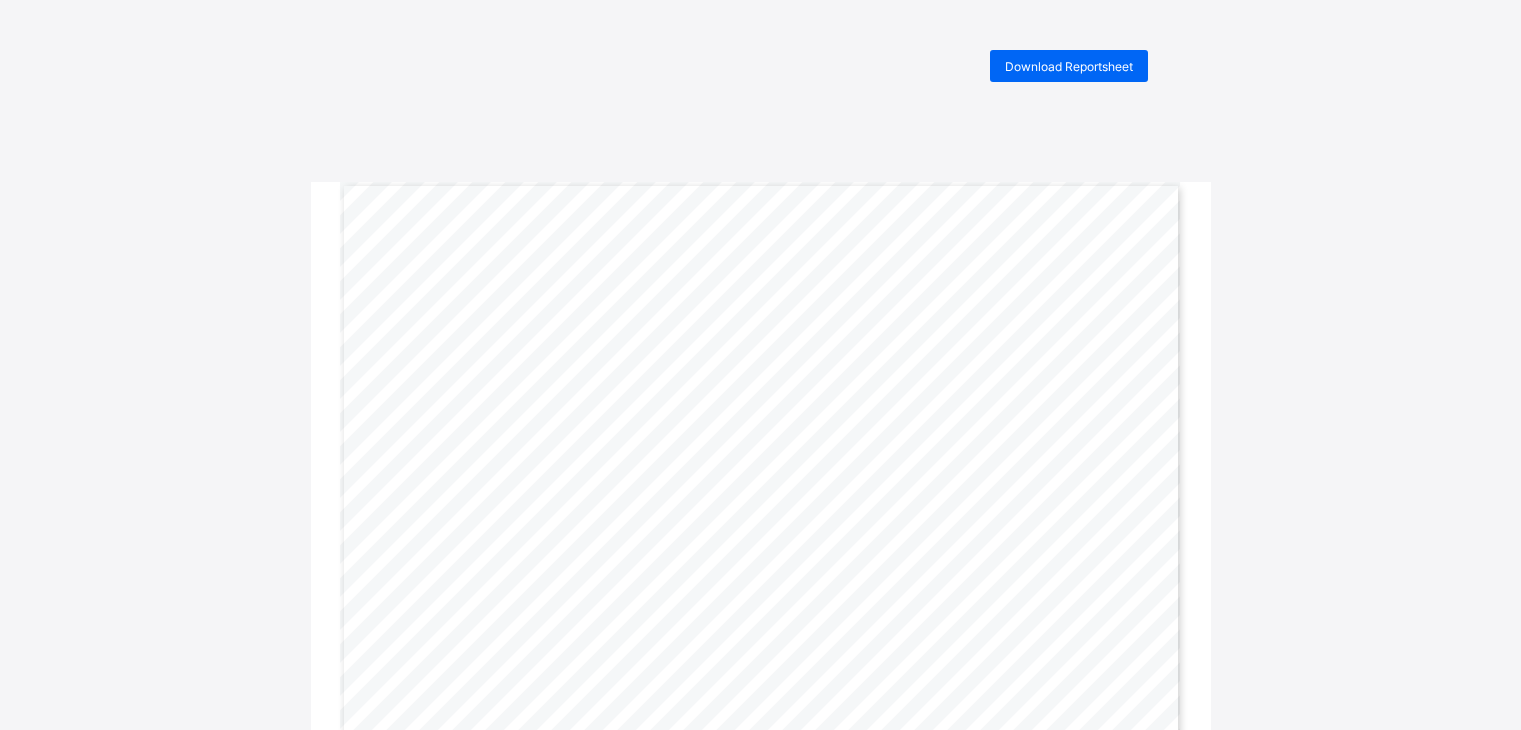 scroll, scrollTop: 0, scrollLeft: 0, axis: both 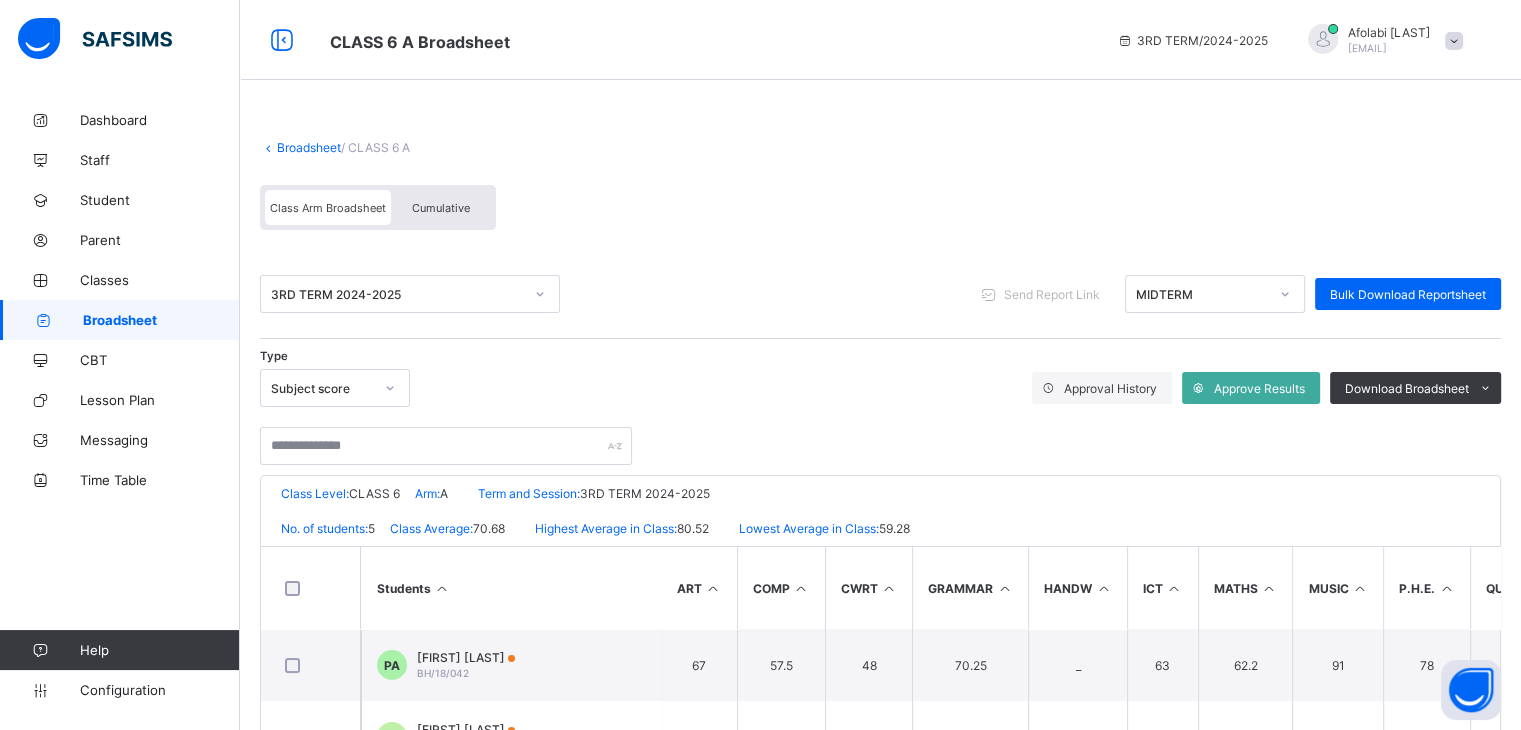 click on "Cumulative" at bounding box center [441, 207] 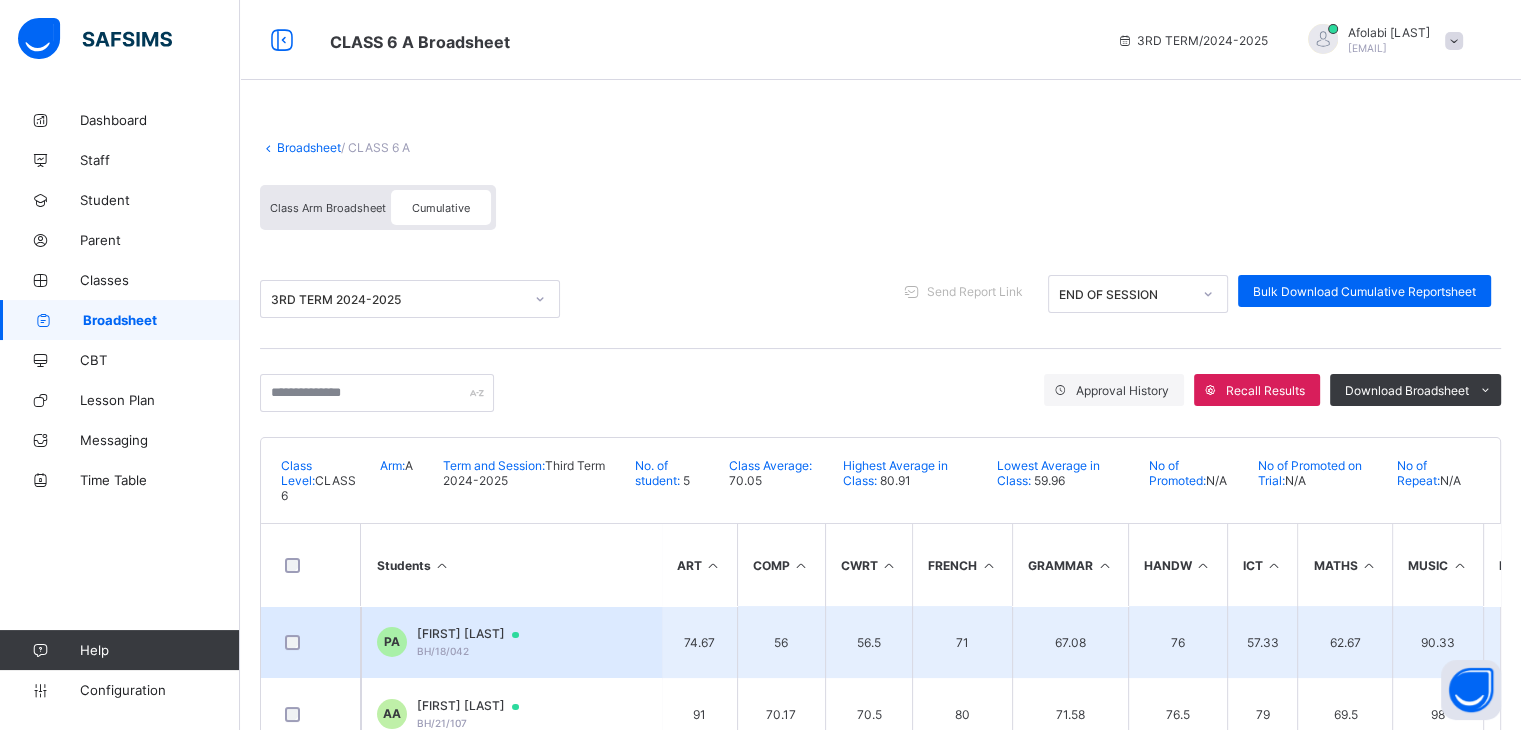 click on "[FIRST]  [LAST]" at bounding box center [477, 634] 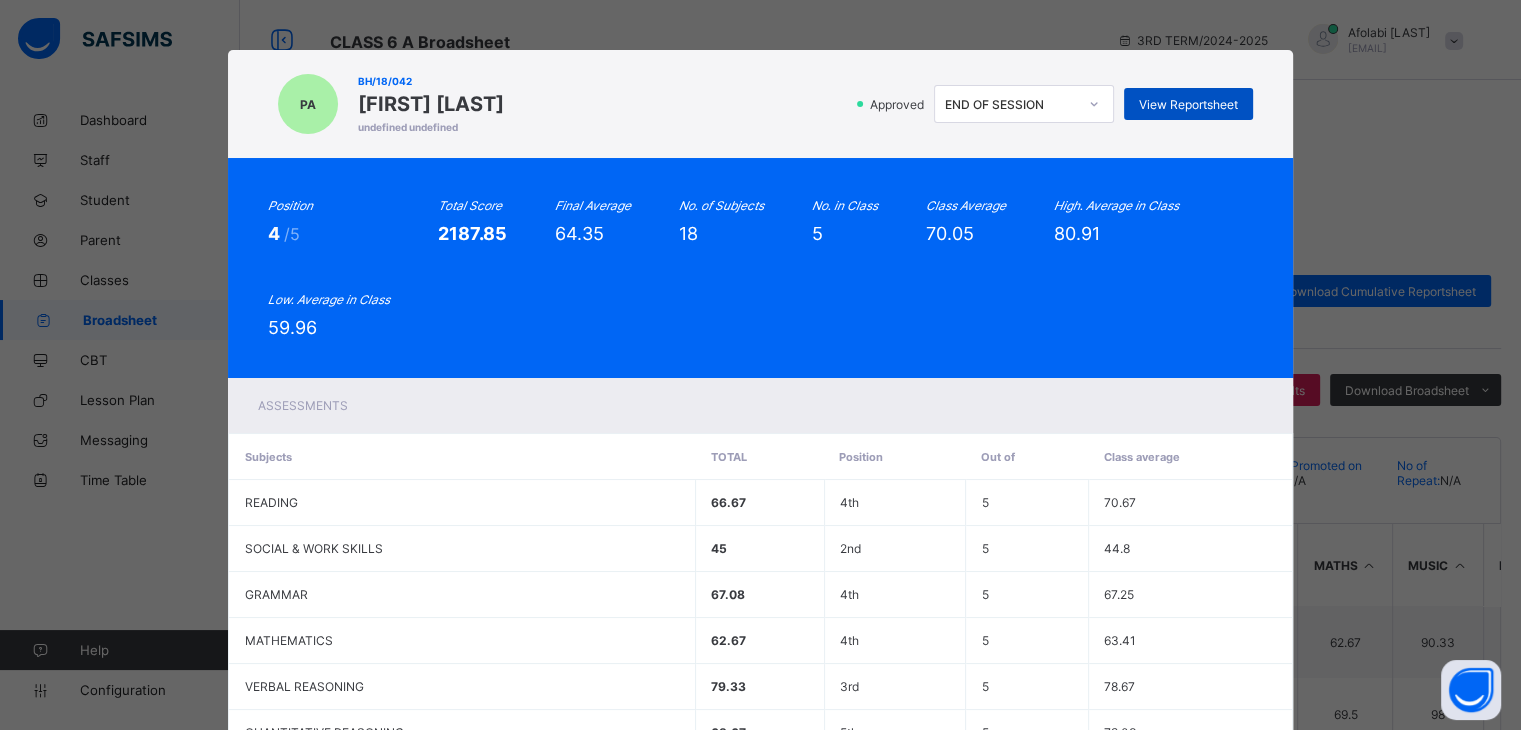 click on "View Reportsheet" at bounding box center [1188, 104] 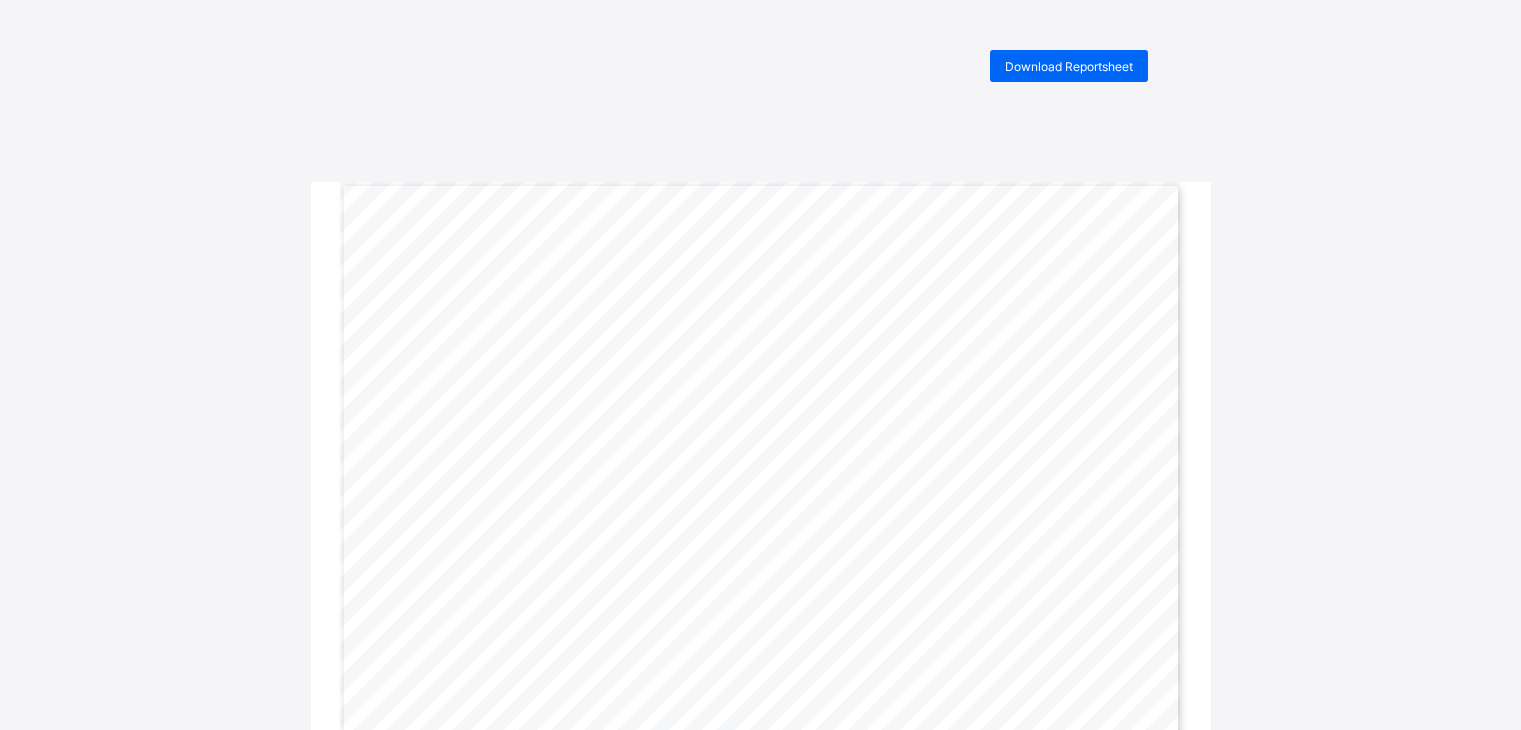 scroll, scrollTop: 0, scrollLeft: 0, axis: both 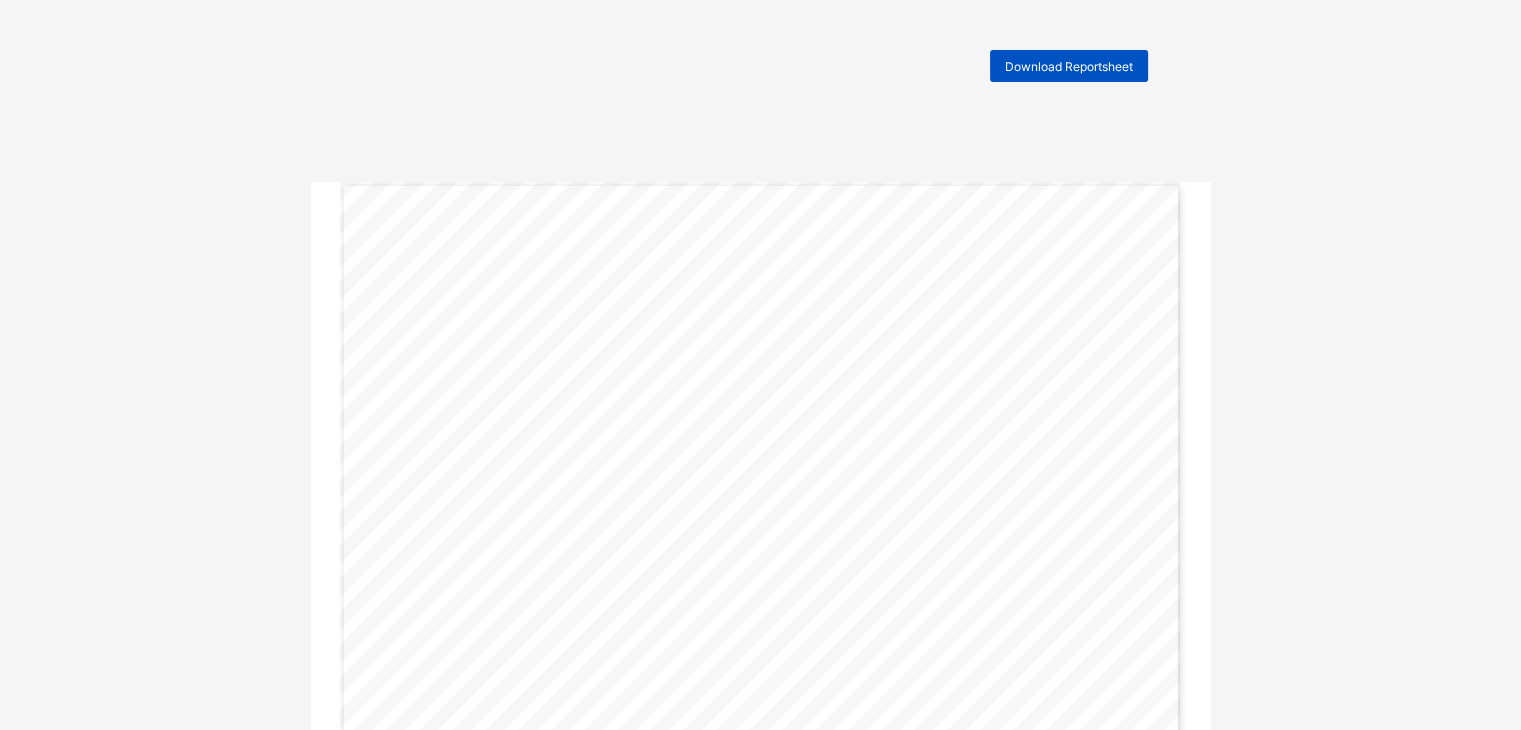 click on "Download Reportsheet" at bounding box center [1069, 66] 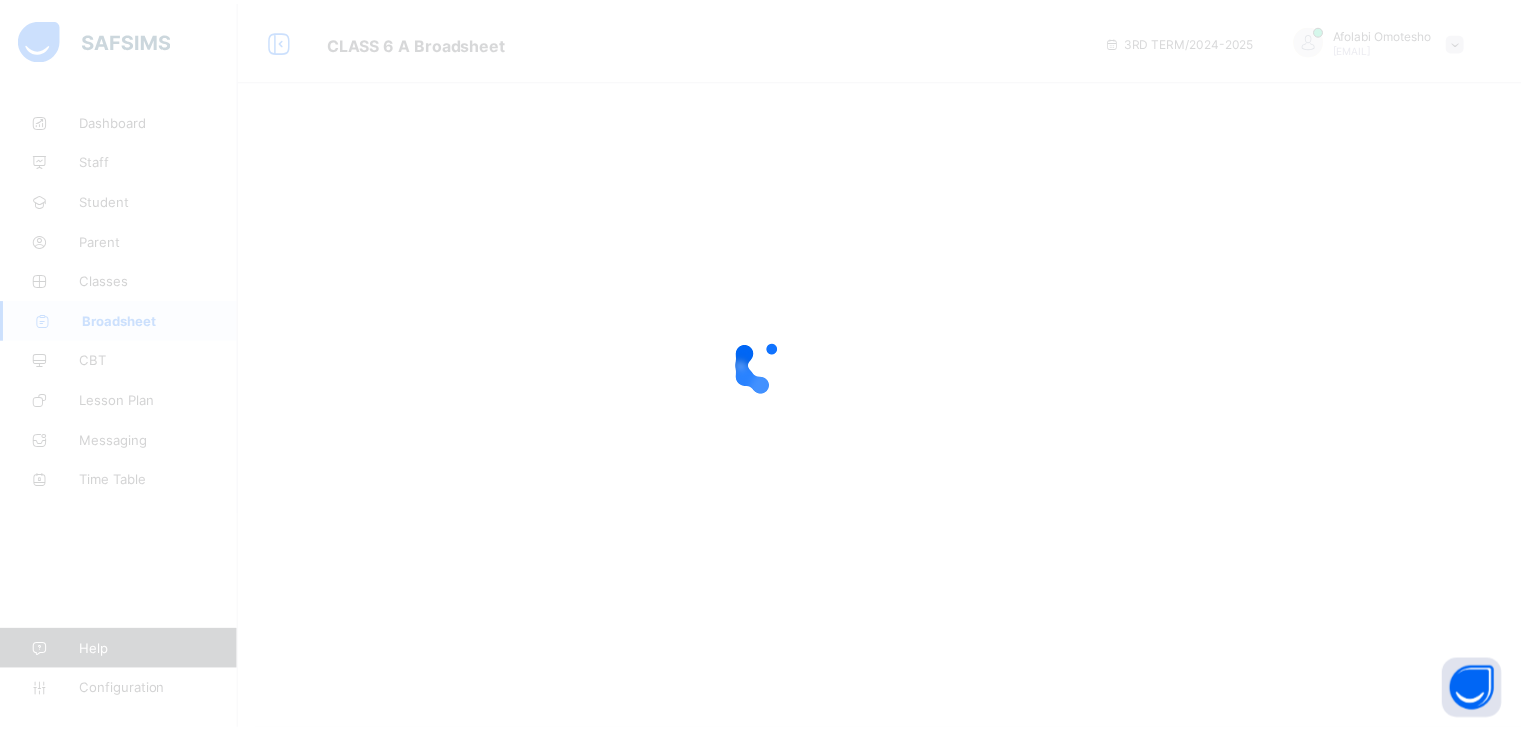 scroll, scrollTop: 0, scrollLeft: 0, axis: both 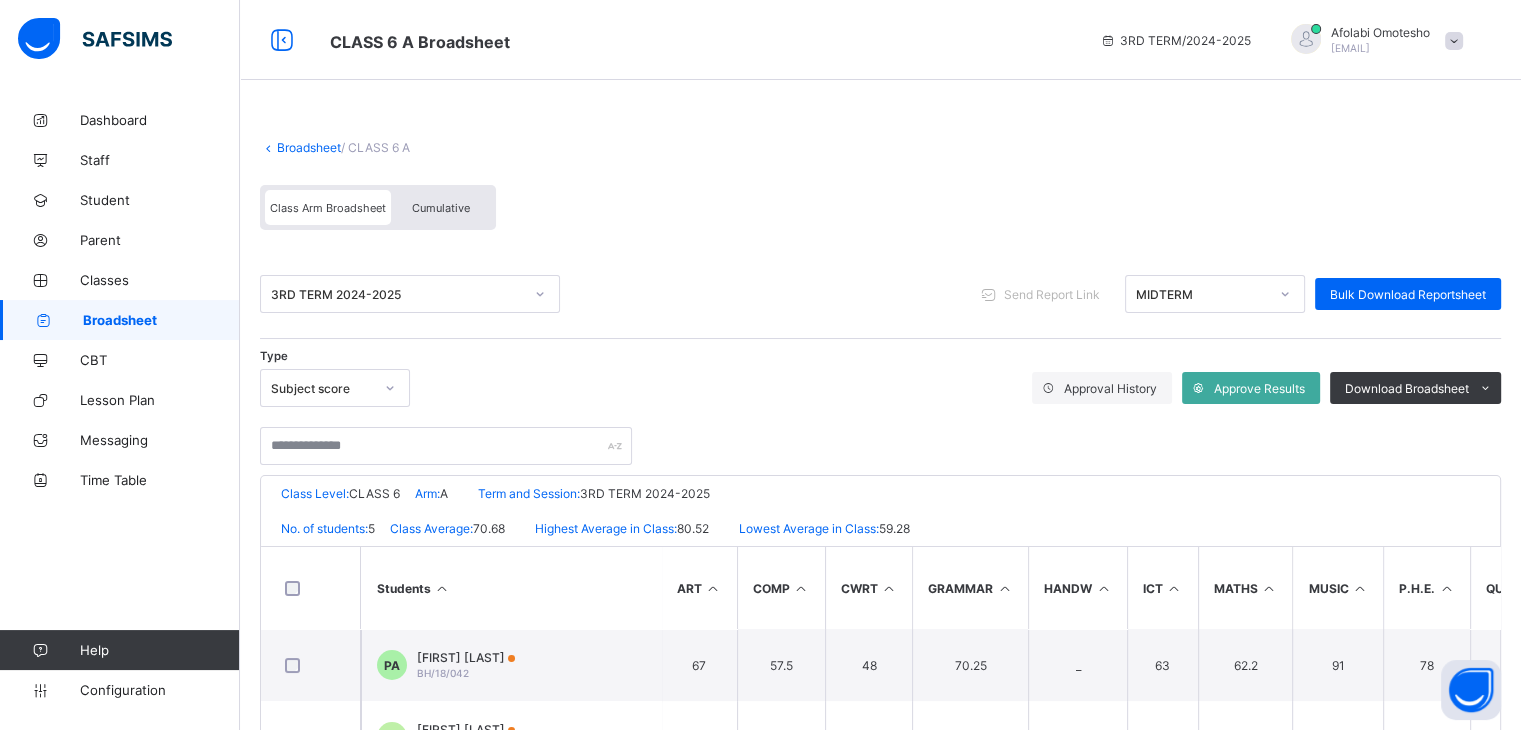 click on "Broadsheet" at bounding box center (161, 320) 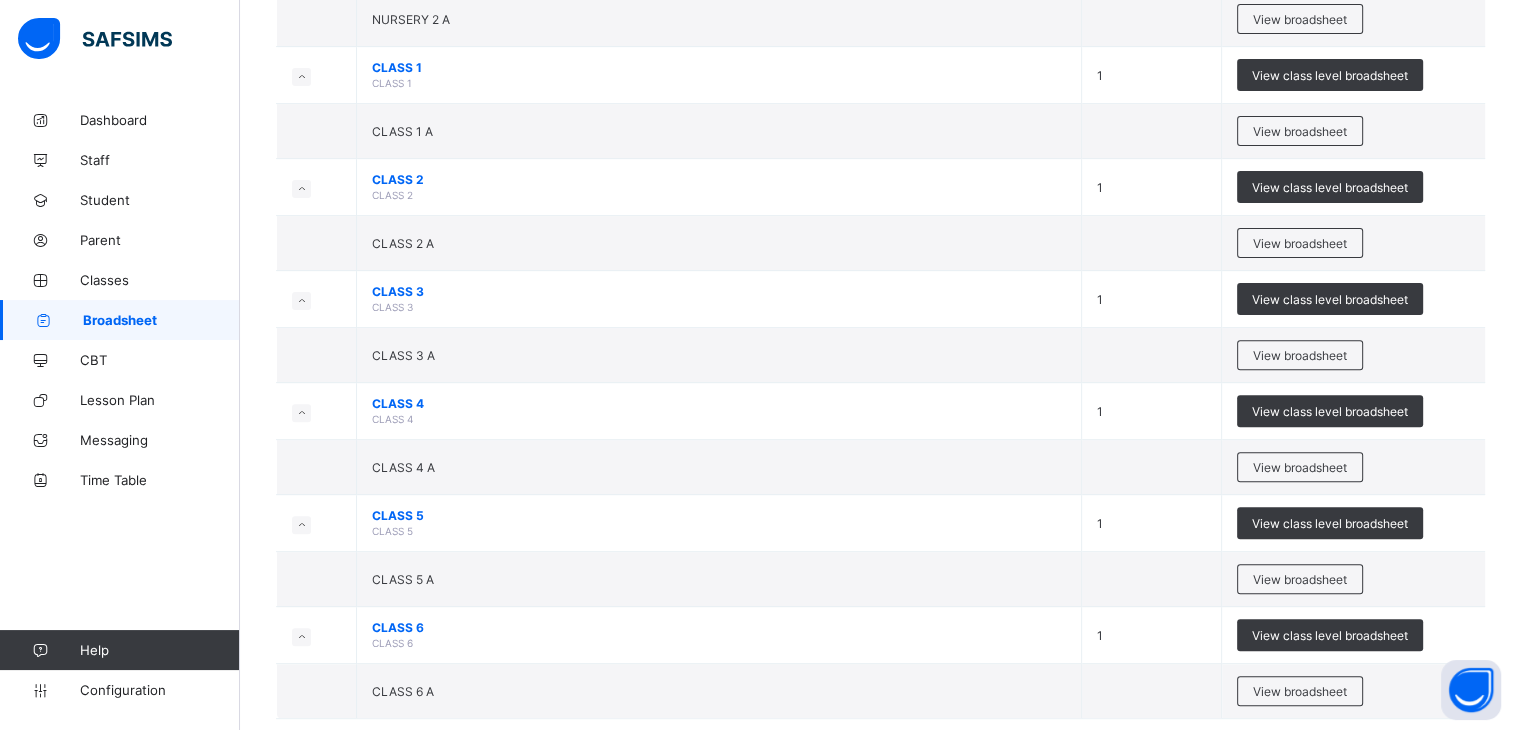 scroll, scrollTop: 664, scrollLeft: 0, axis: vertical 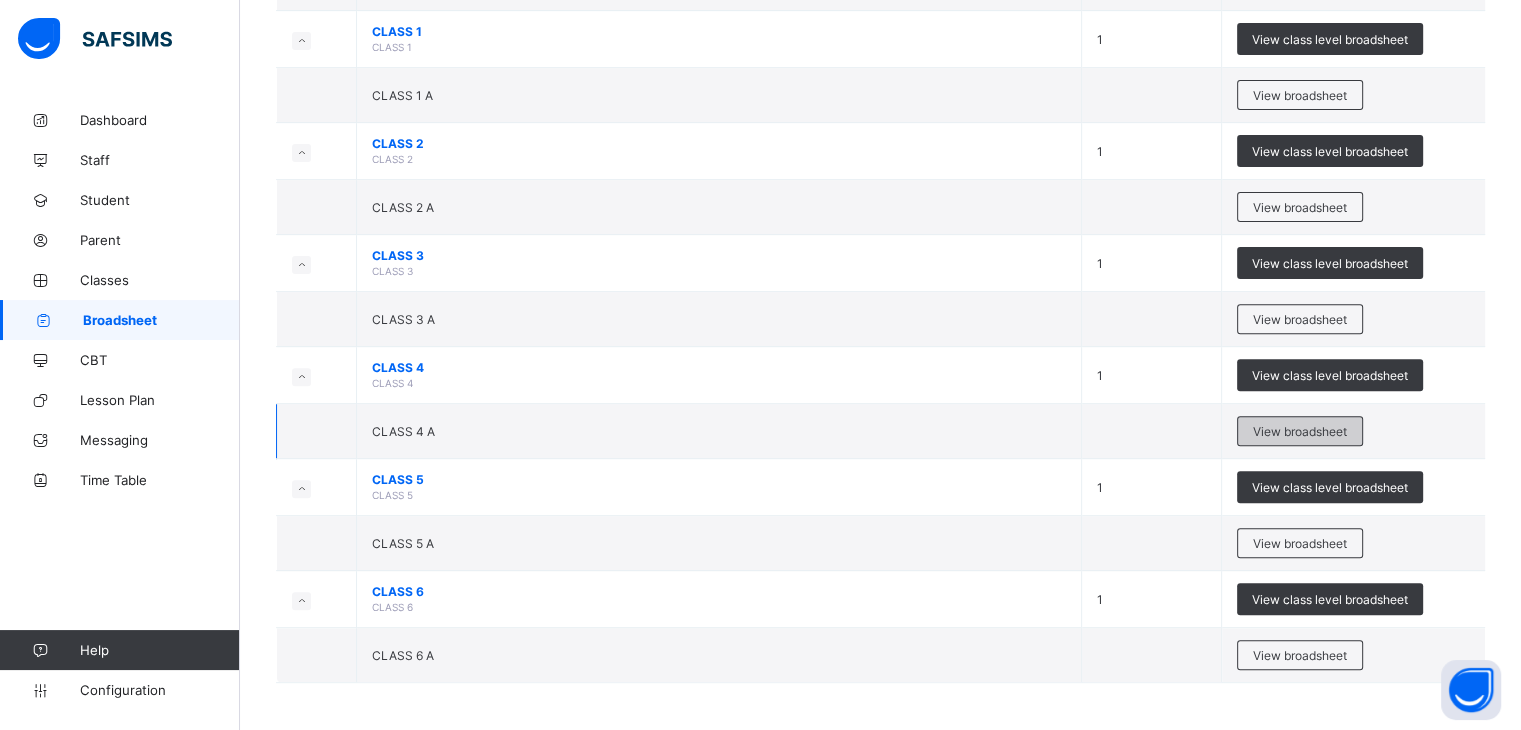 click on "View broadsheet" at bounding box center (1300, 431) 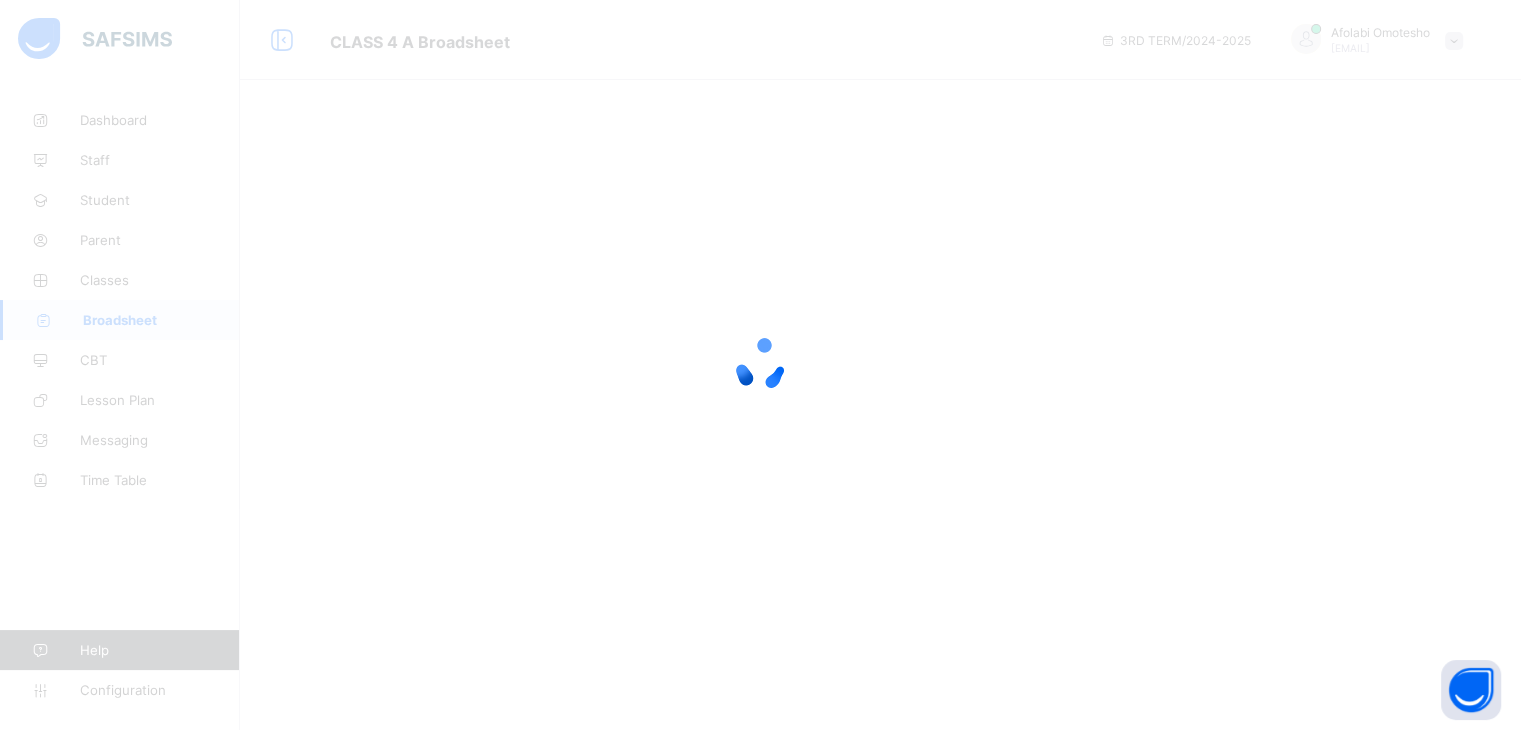 scroll, scrollTop: 0, scrollLeft: 0, axis: both 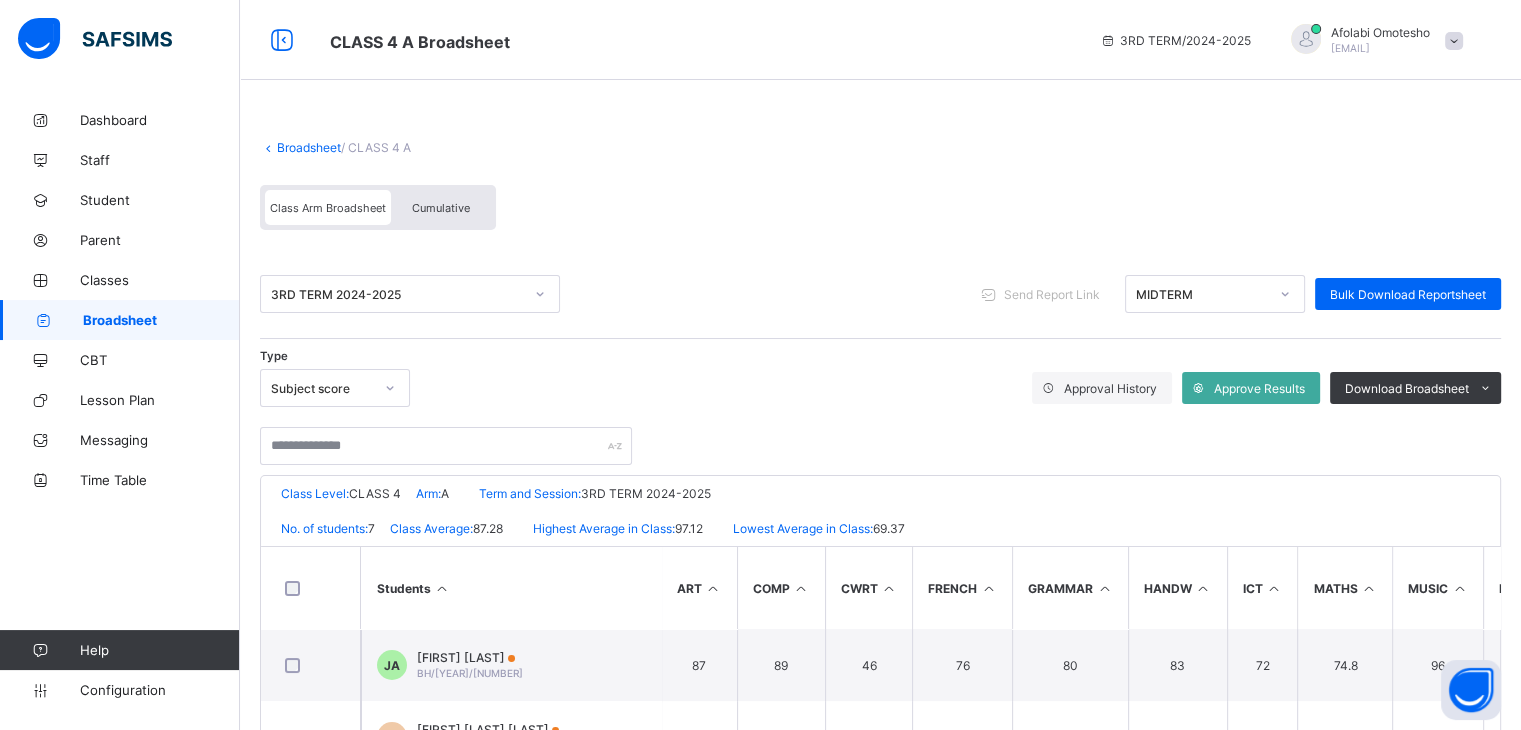 click on "Cumulative" at bounding box center (441, 208) 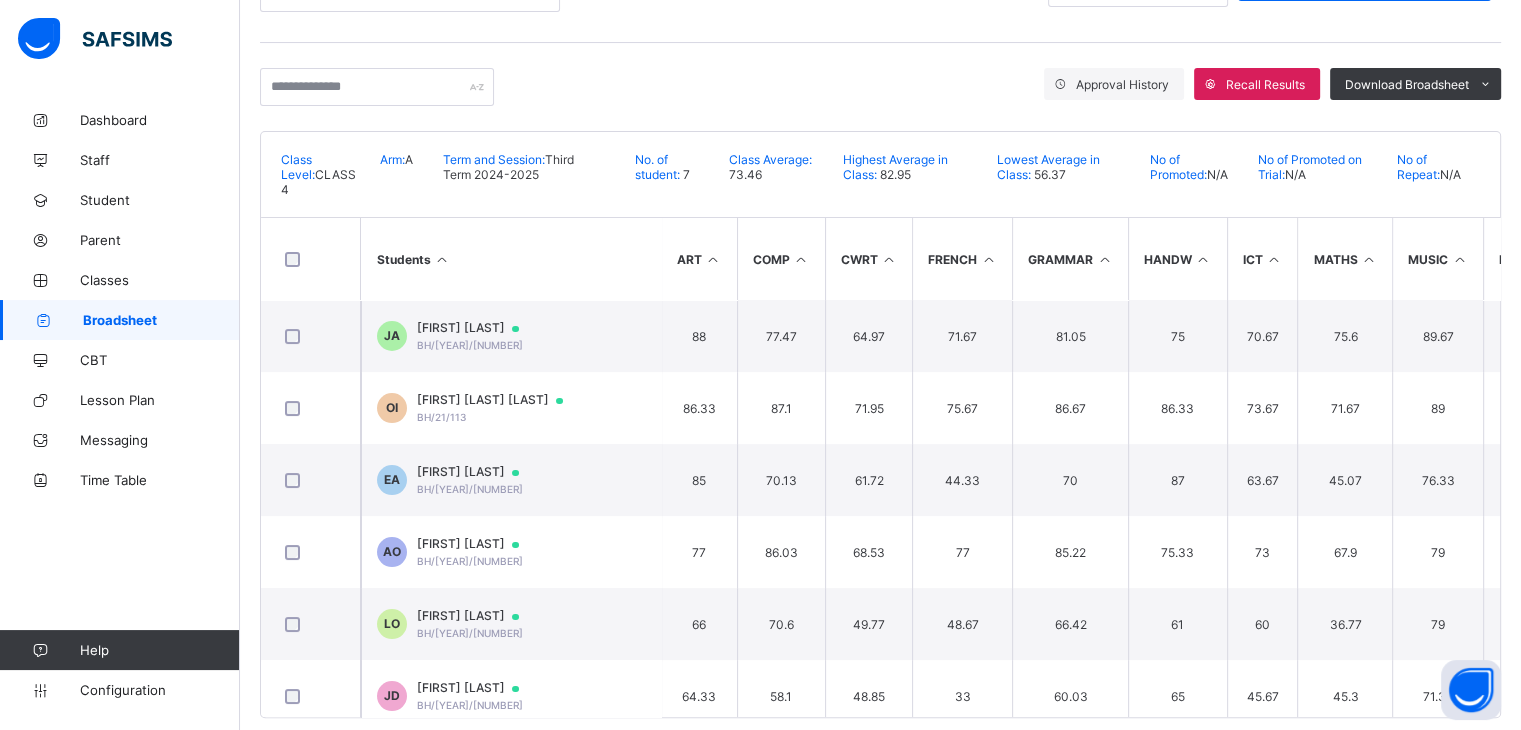scroll, scrollTop: 335, scrollLeft: 0, axis: vertical 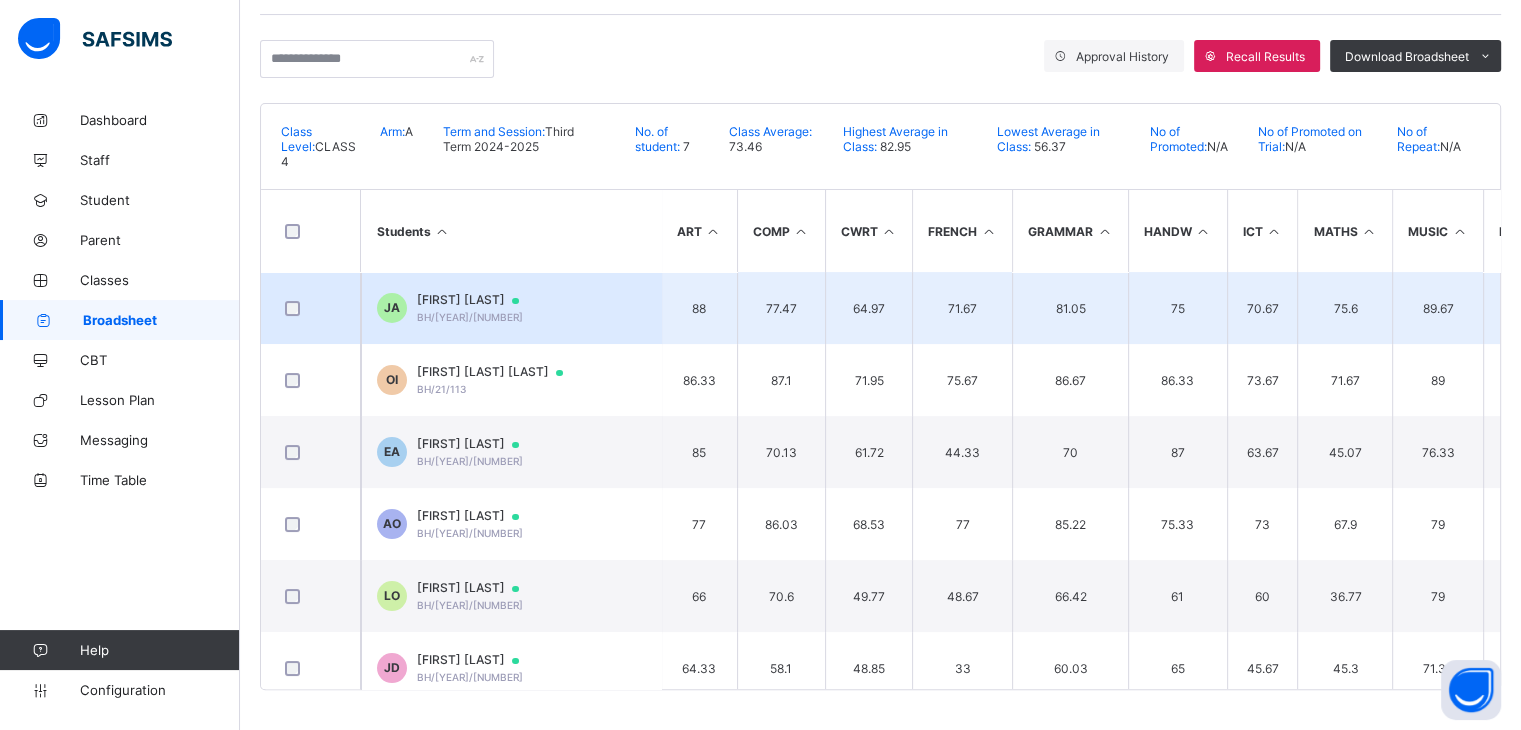 click on "JA [FIRST] [LAST]     BH/[YEAR]/[NUMBER]" at bounding box center (511, 308) 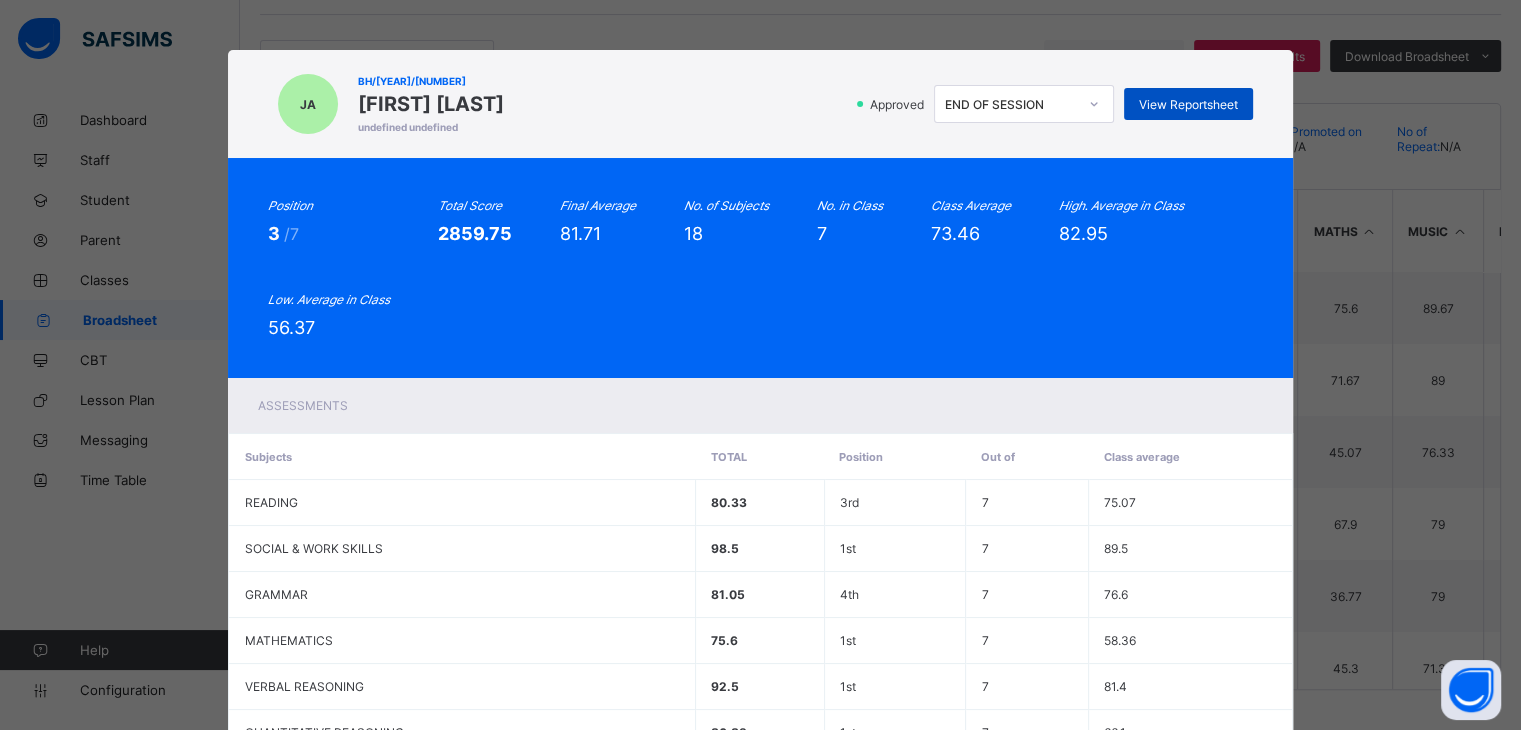 click on "View Reportsheet" at bounding box center [1188, 104] 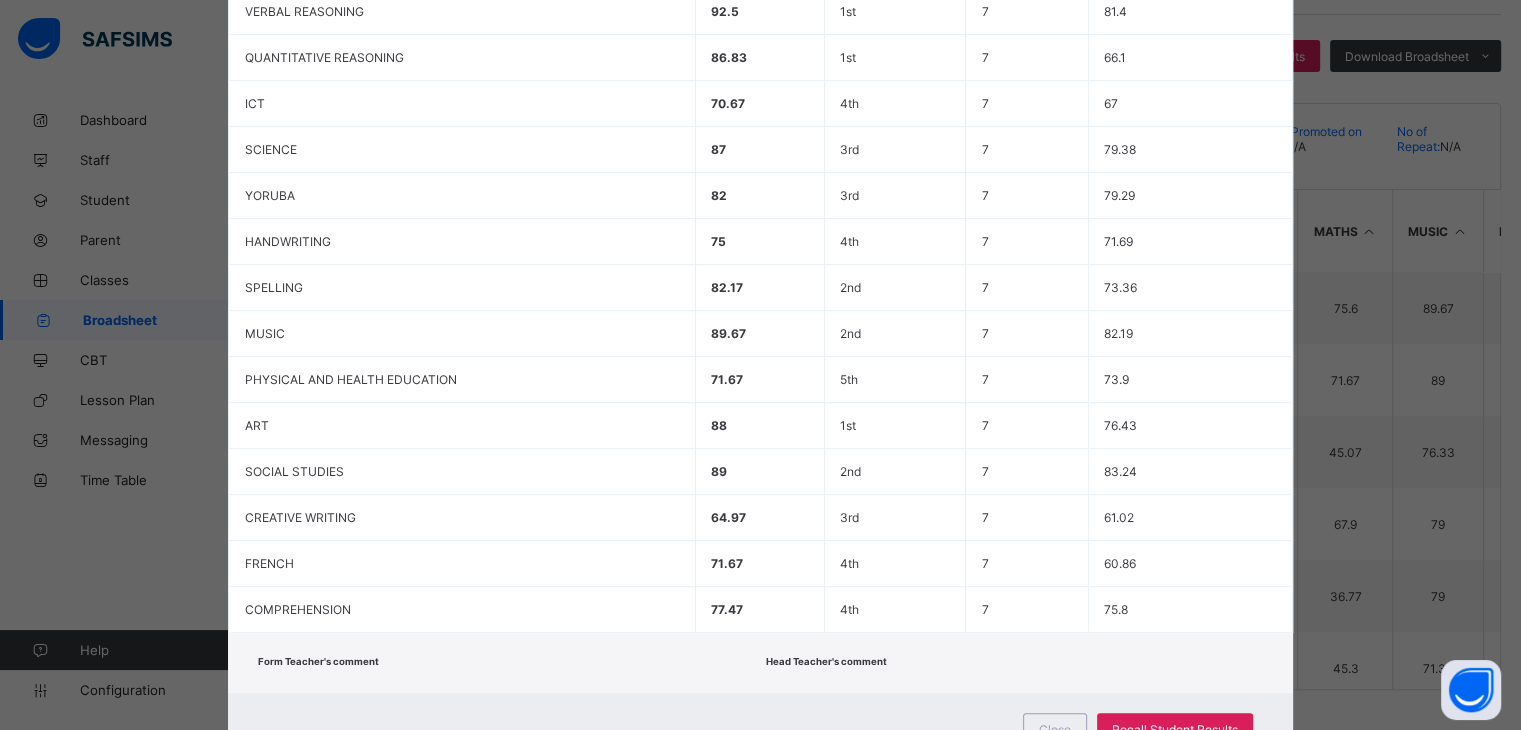 scroll, scrollTop: 762, scrollLeft: 0, axis: vertical 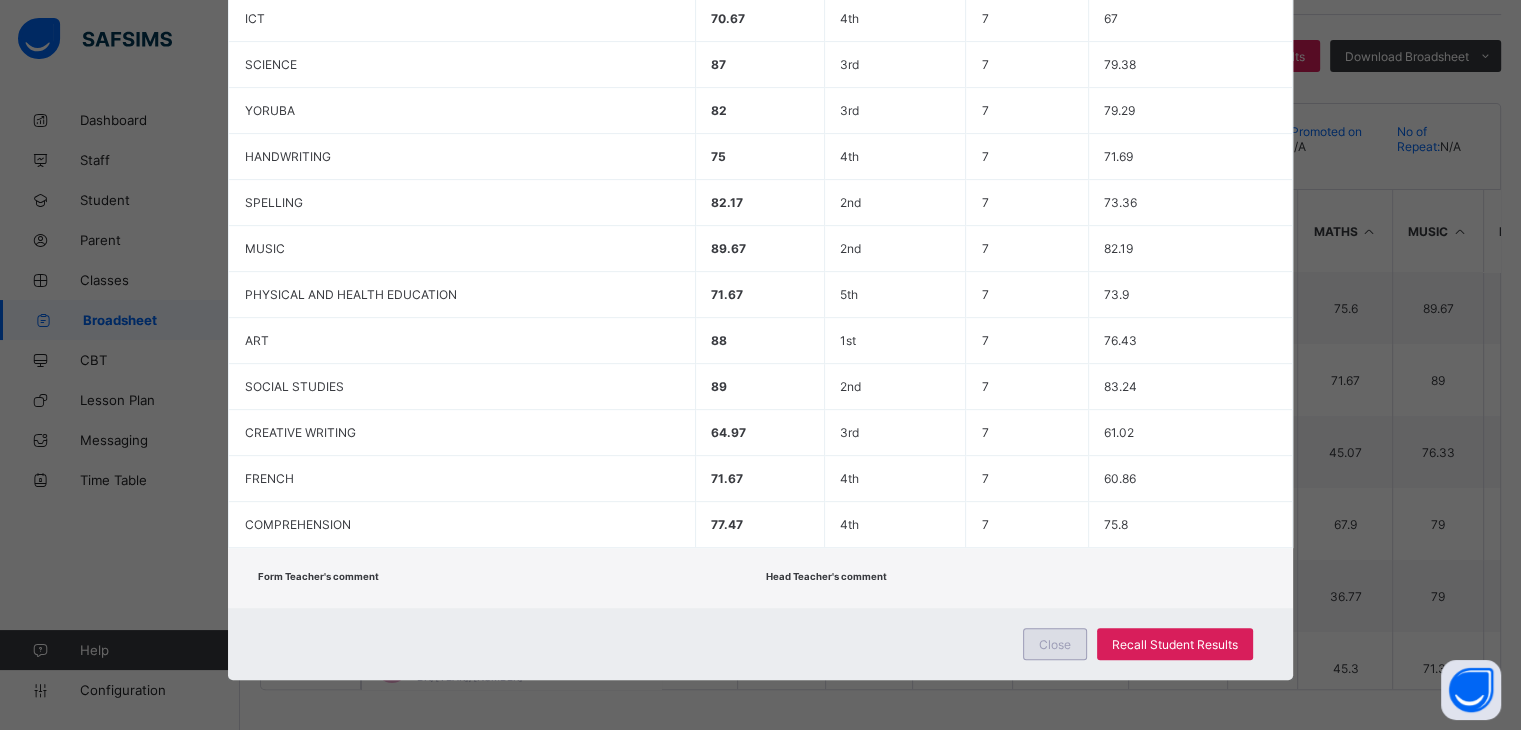 click on "Close" at bounding box center (1055, 644) 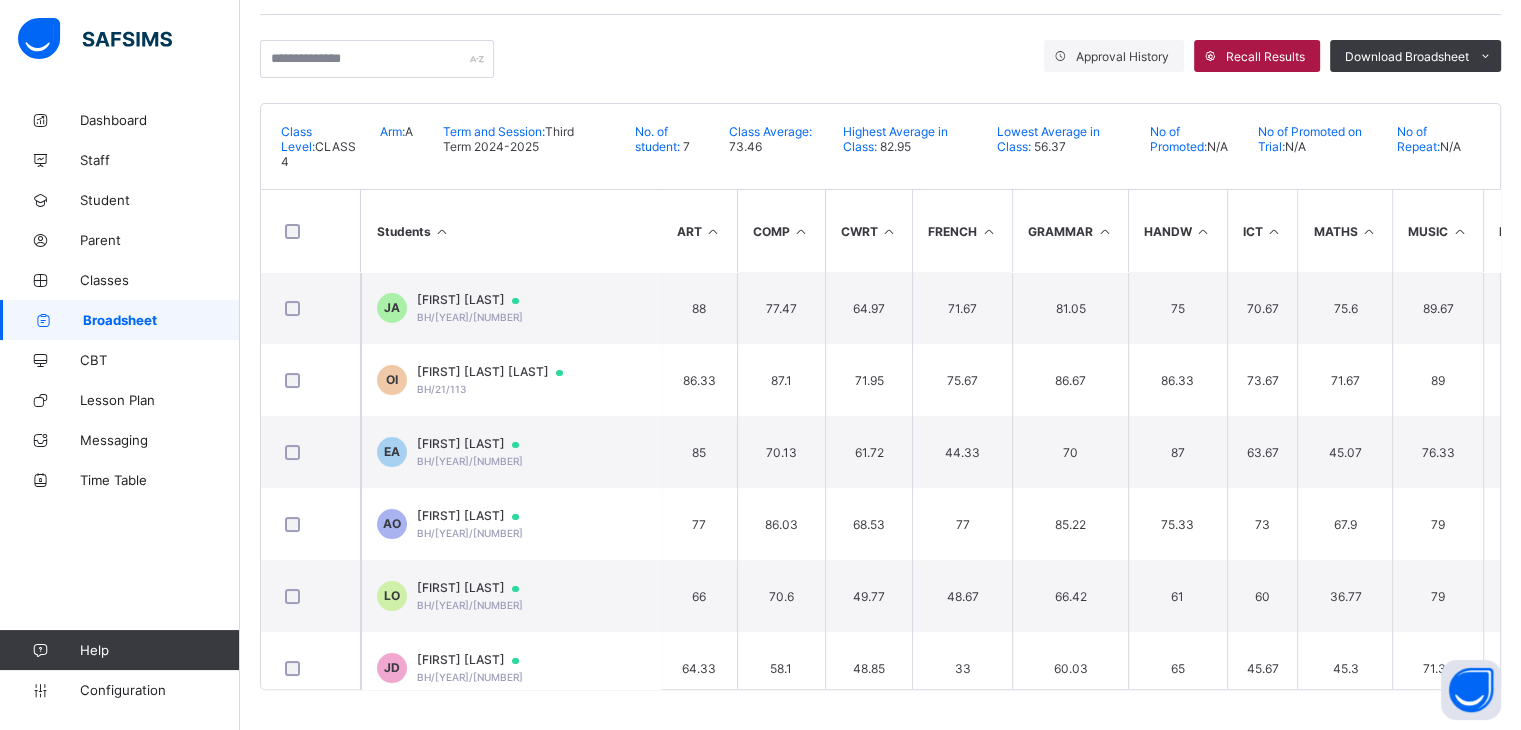 click on "Recall Results" at bounding box center [1265, 56] 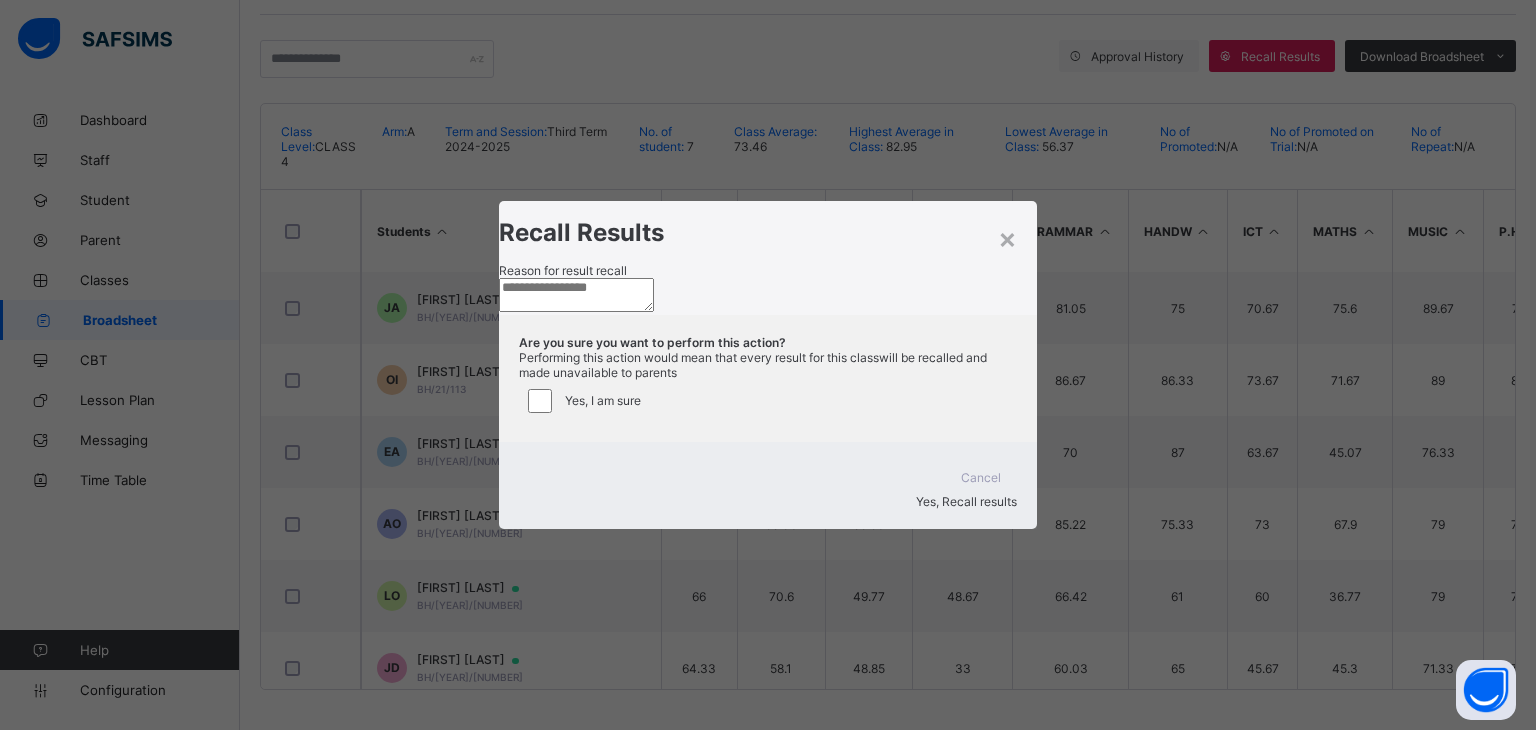 click at bounding box center (576, 295) 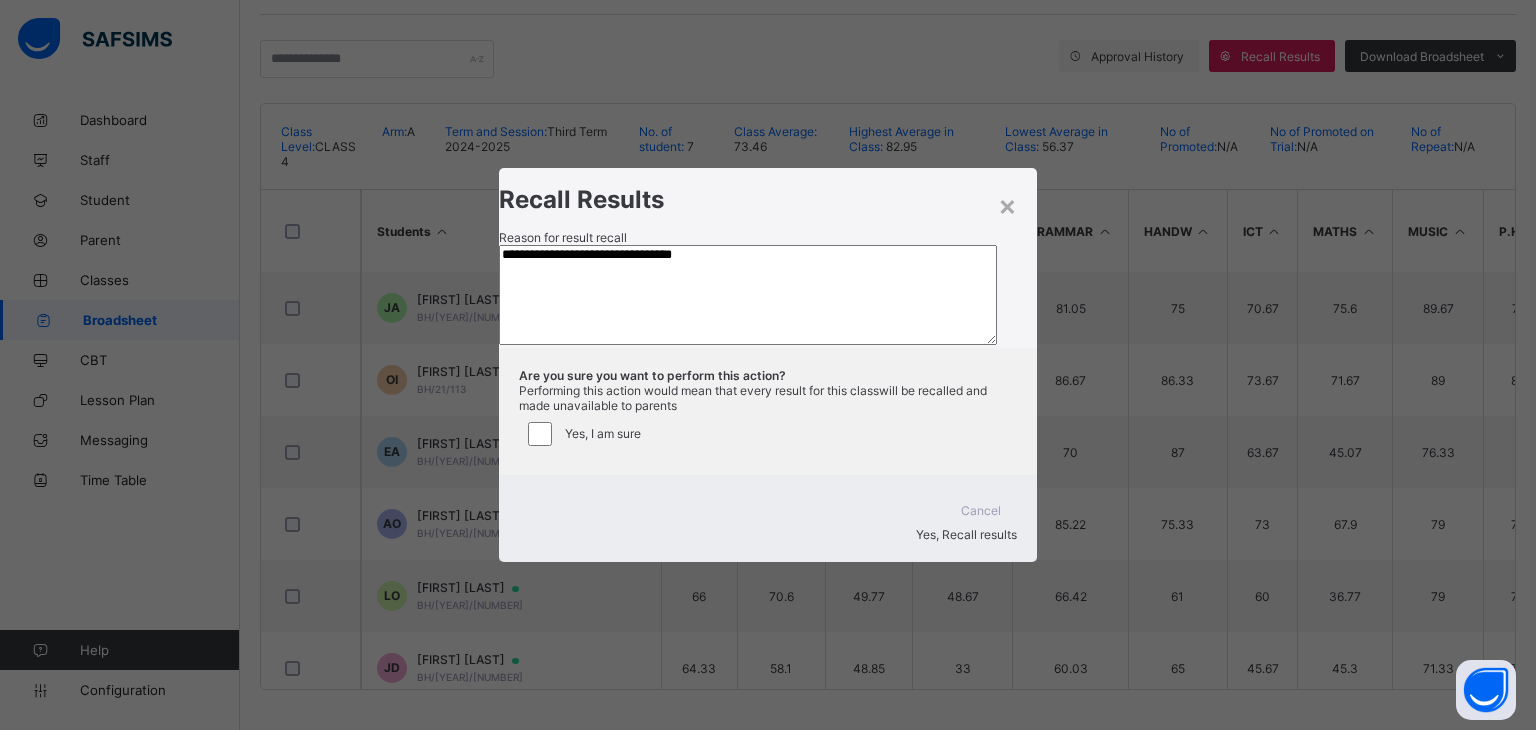 type on "**********" 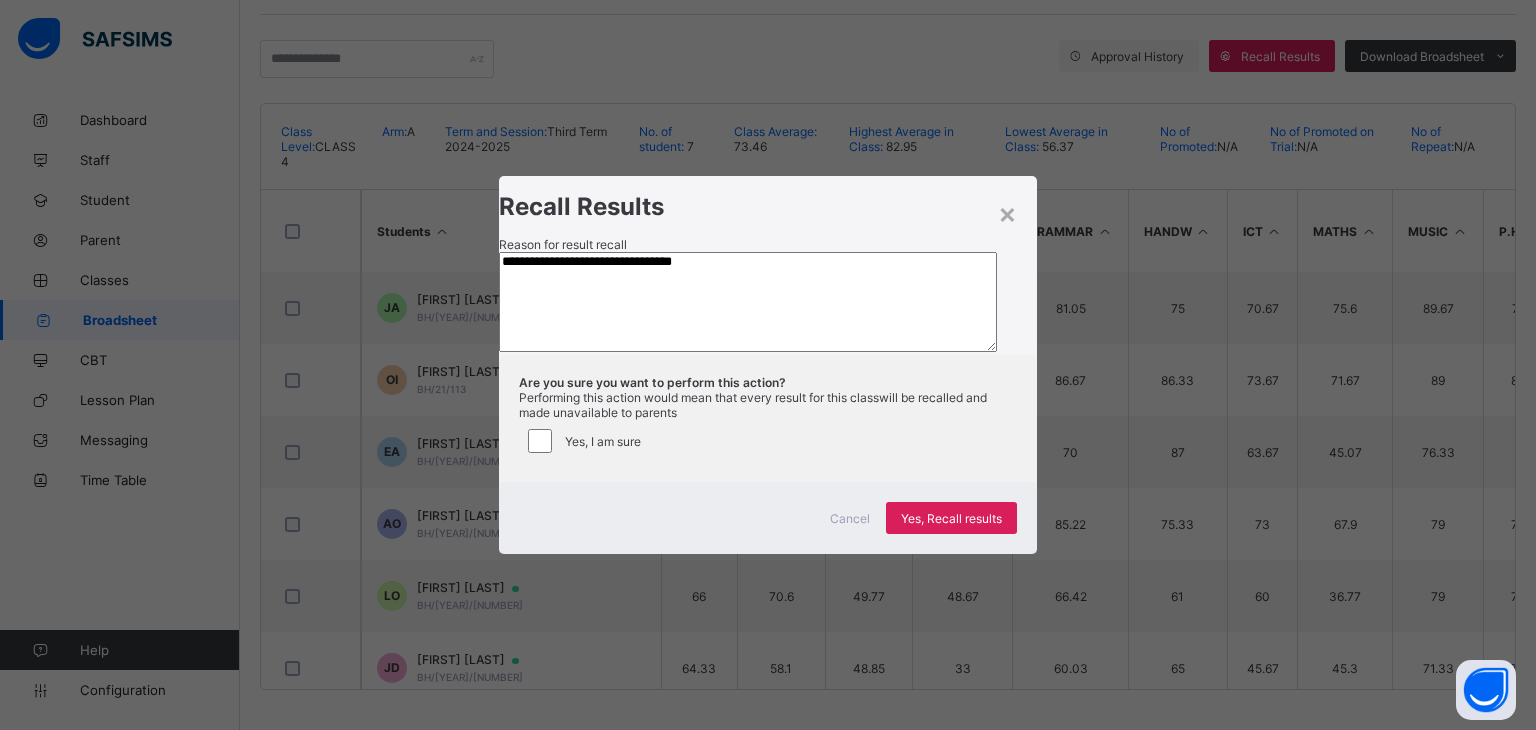 click on "Cancel Yes, Recall results" at bounding box center [768, 518] 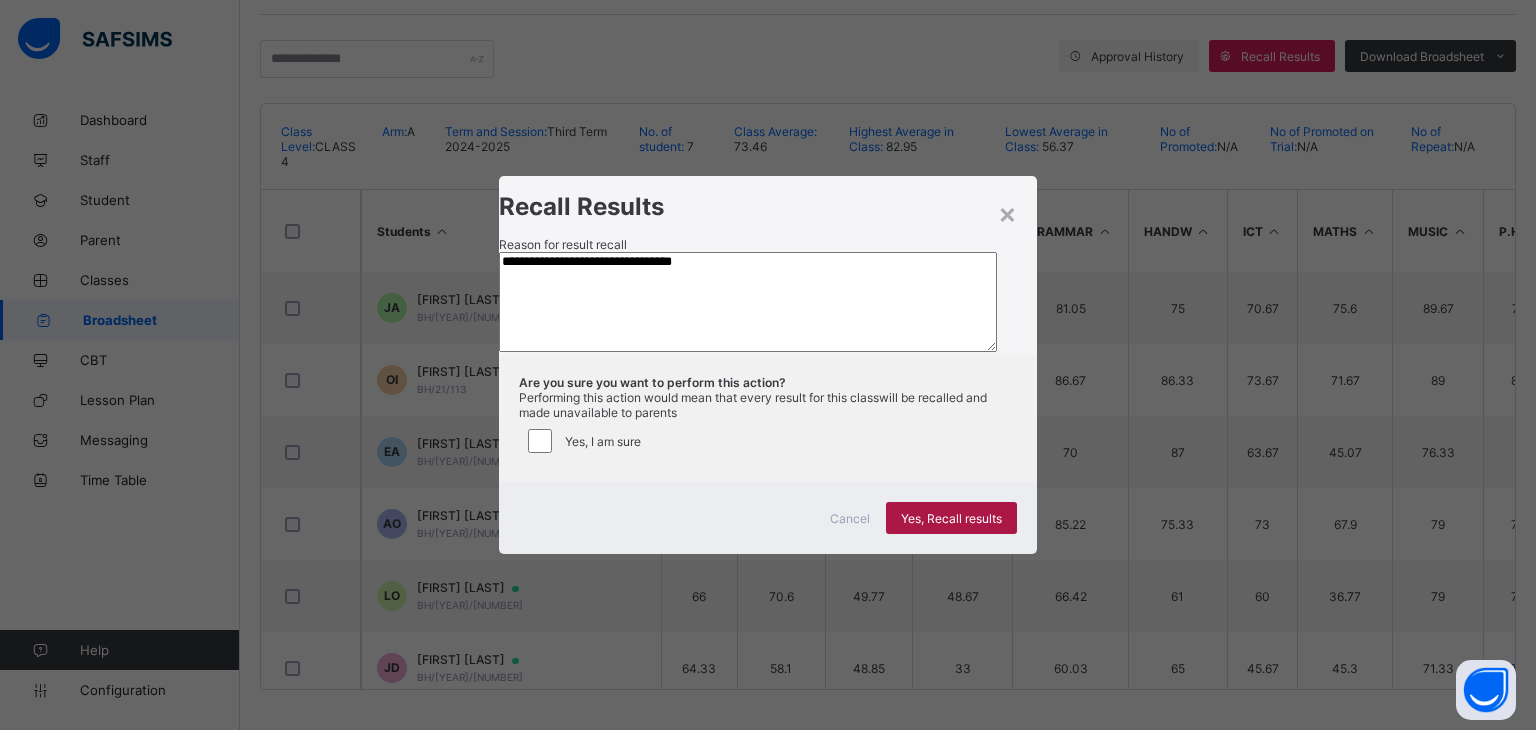 click on "Yes, Recall results" at bounding box center (951, 518) 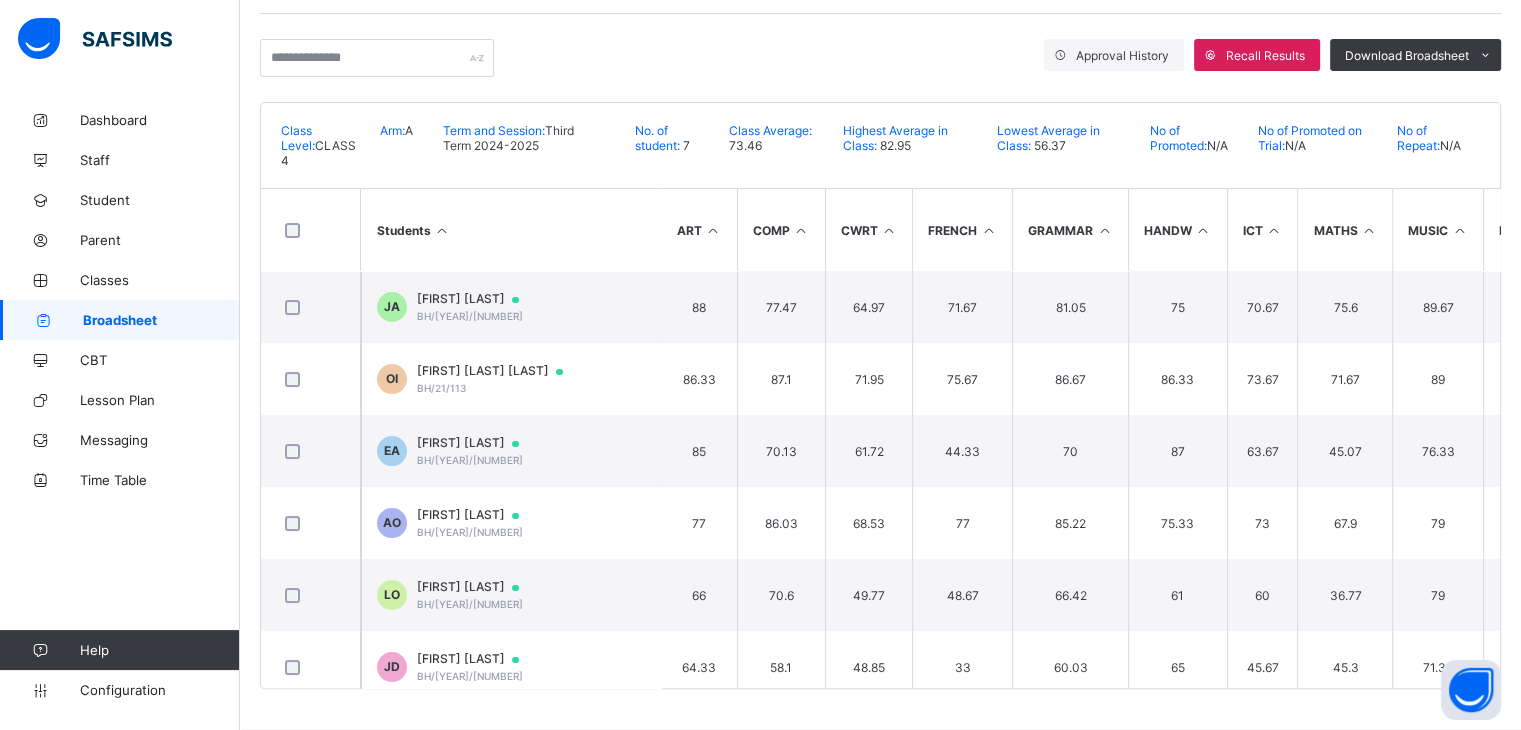 click on "Broadsheet" at bounding box center (161, 320) 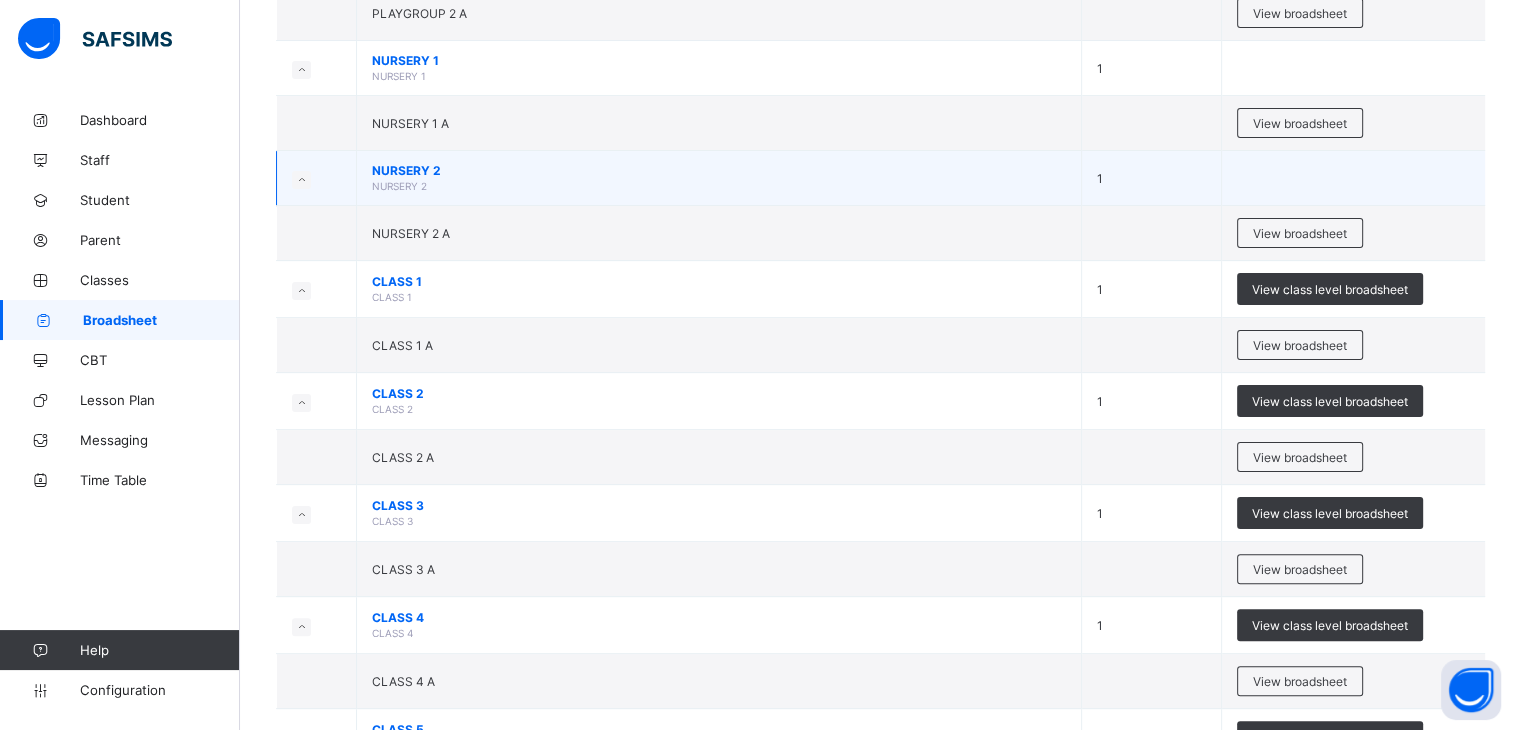 scroll, scrollTop: 420, scrollLeft: 0, axis: vertical 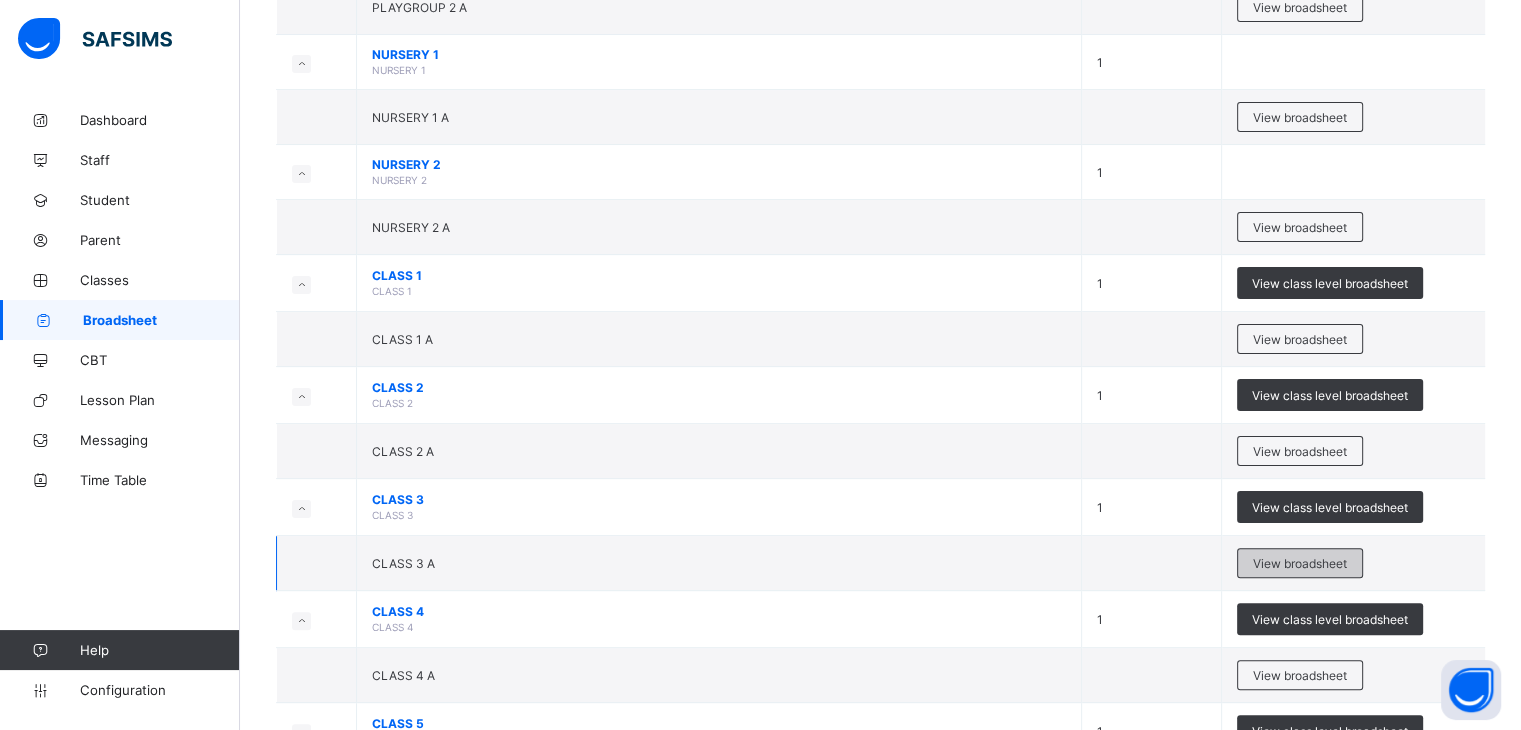 click on "View broadsheet" at bounding box center (1300, 563) 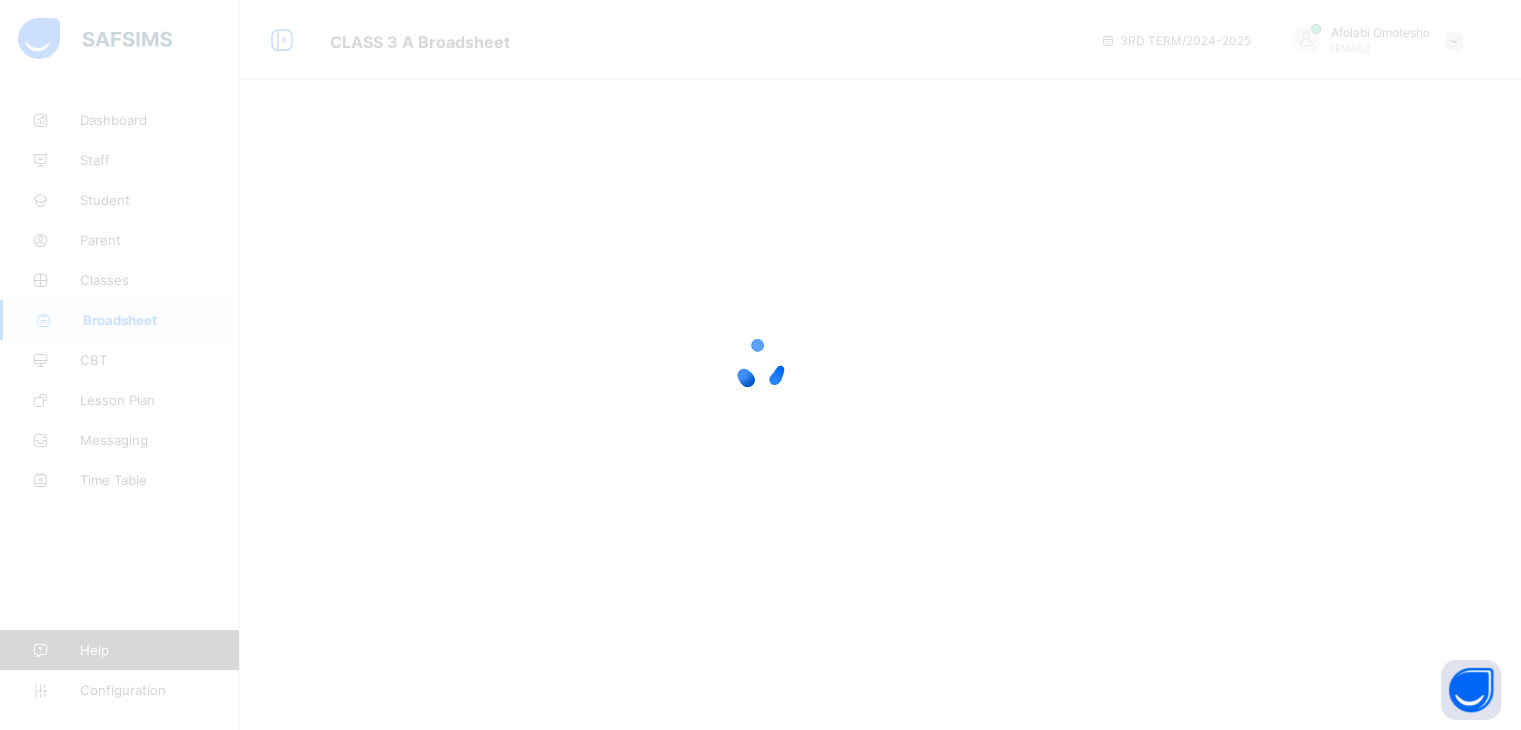 scroll, scrollTop: 0, scrollLeft: 0, axis: both 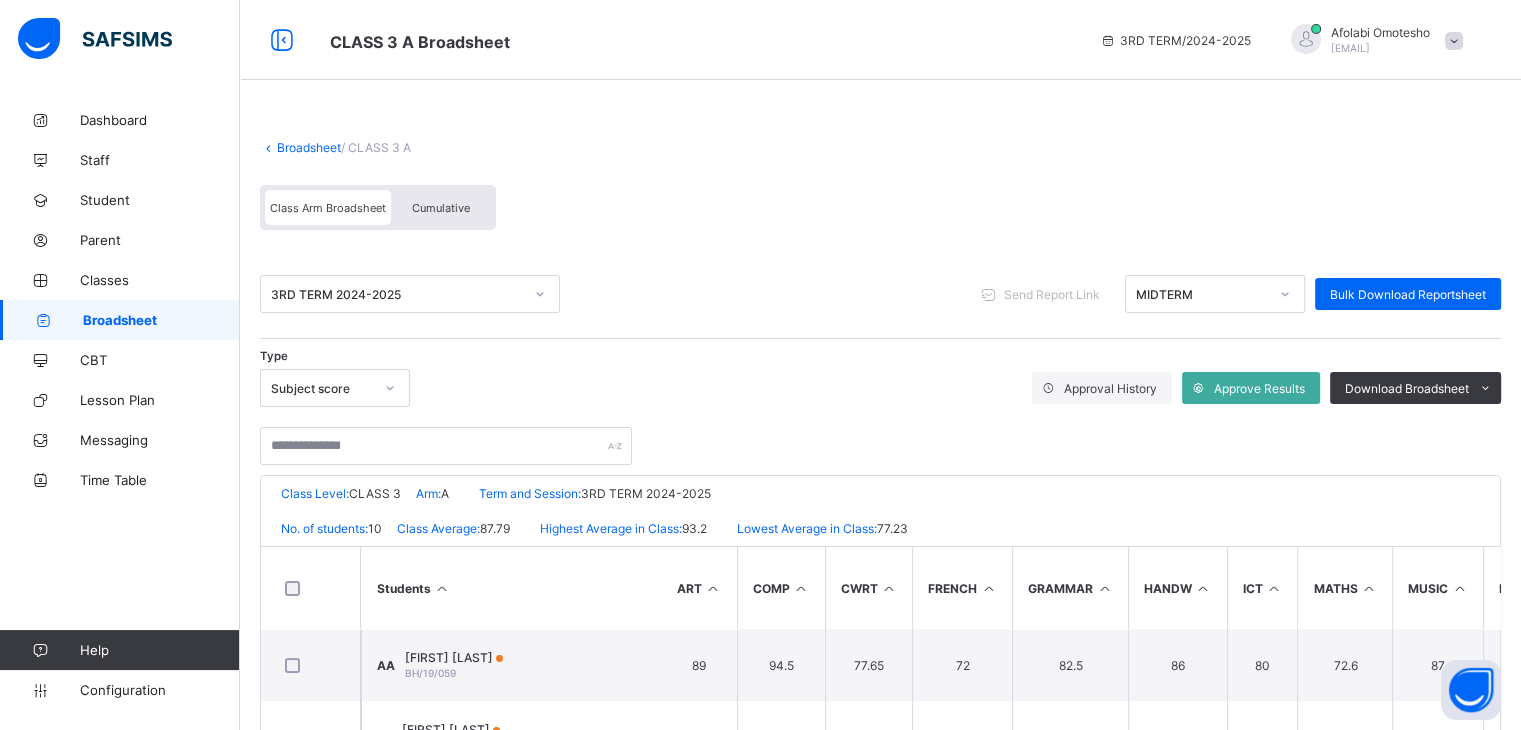 click on "Cumulative" at bounding box center (441, 207) 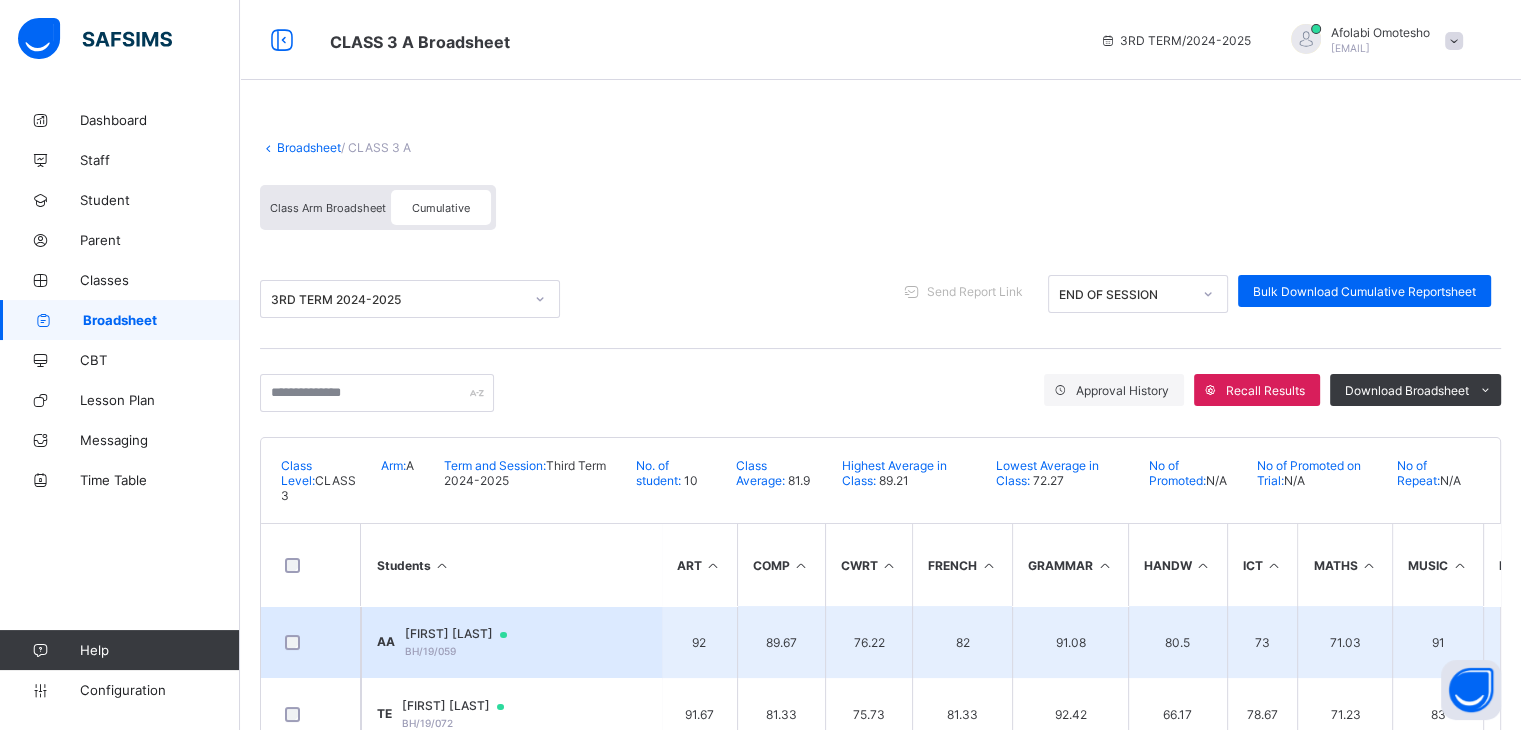 click on "76.22" at bounding box center [869, 642] 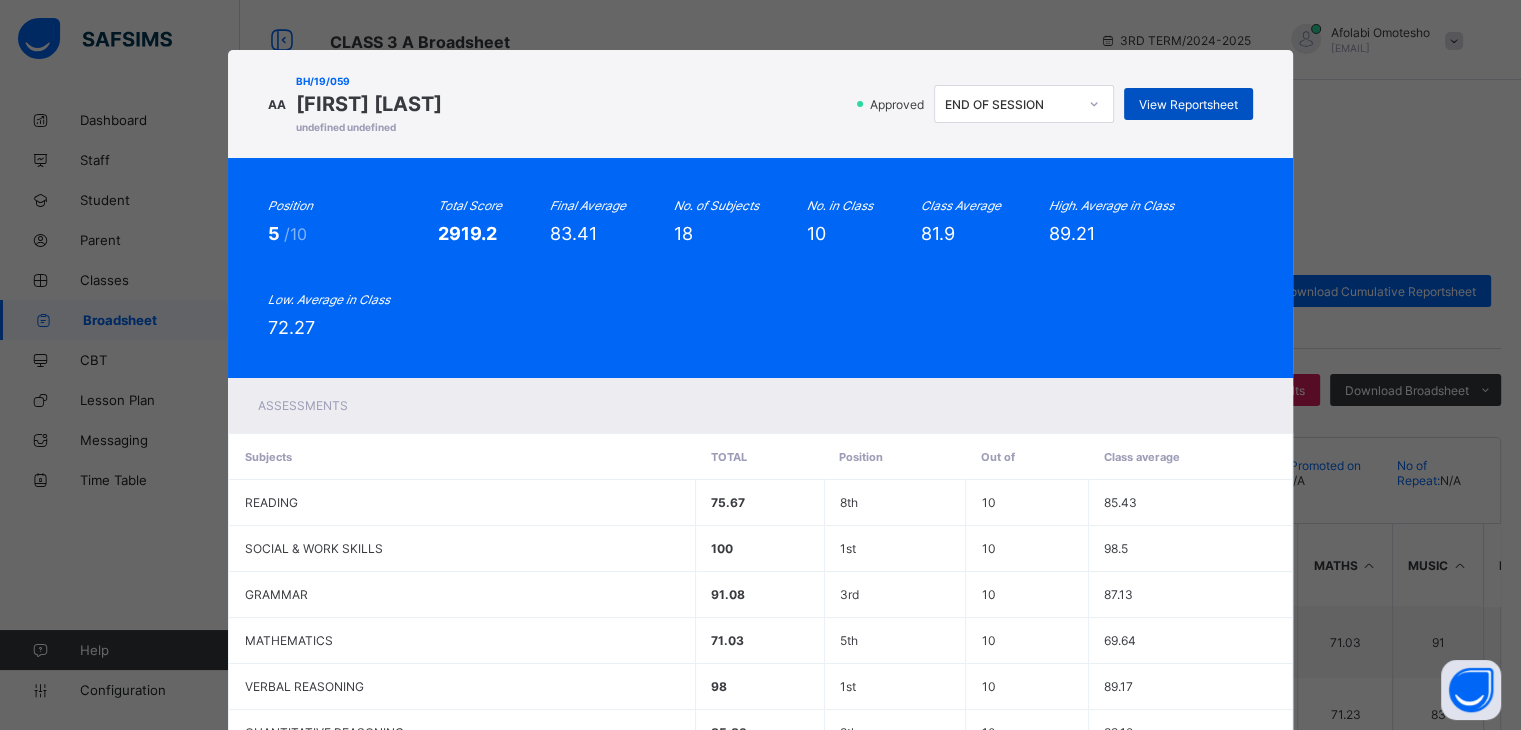click on "View Reportsheet" at bounding box center (1188, 104) 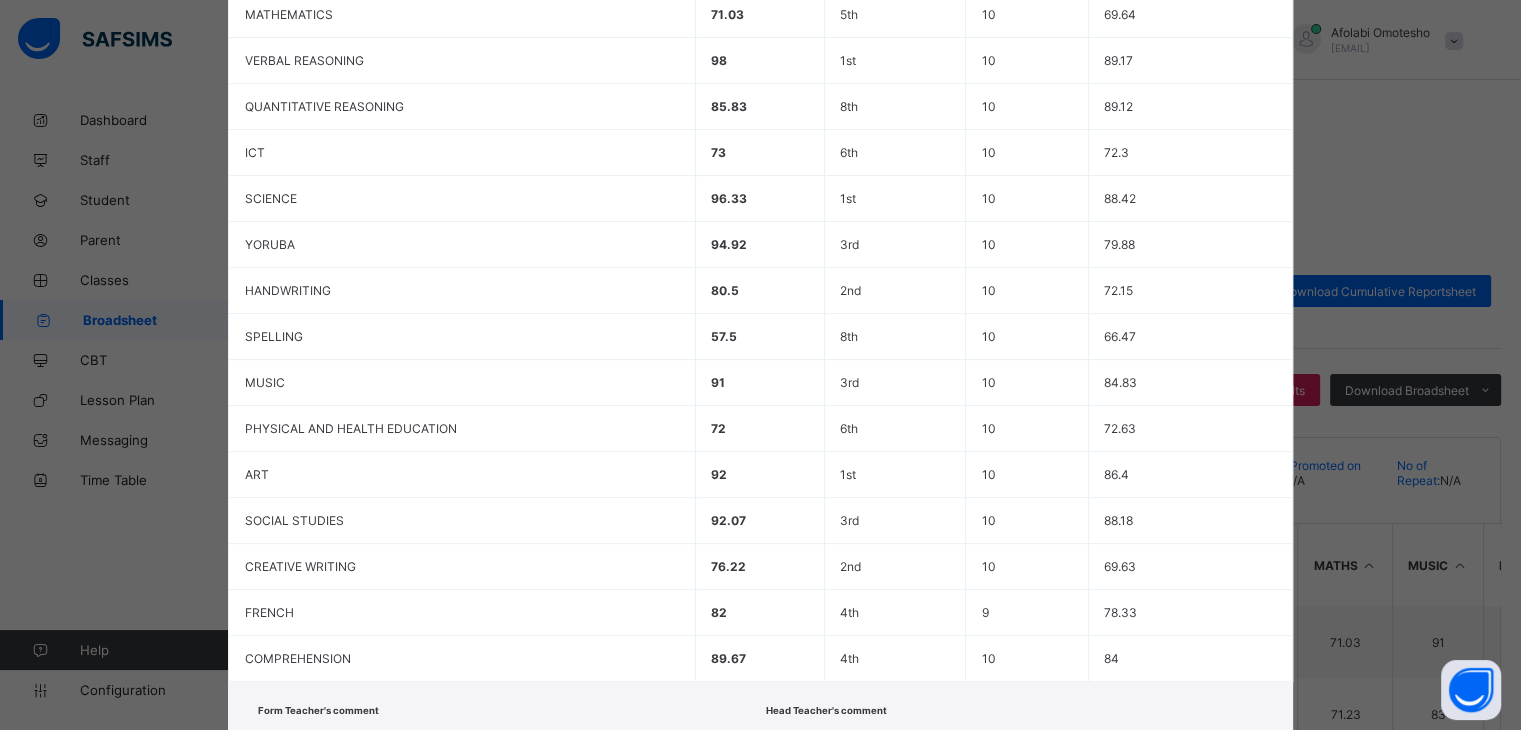 scroll, scrollTop: 762, scrollLeft: 0, axis: vertical 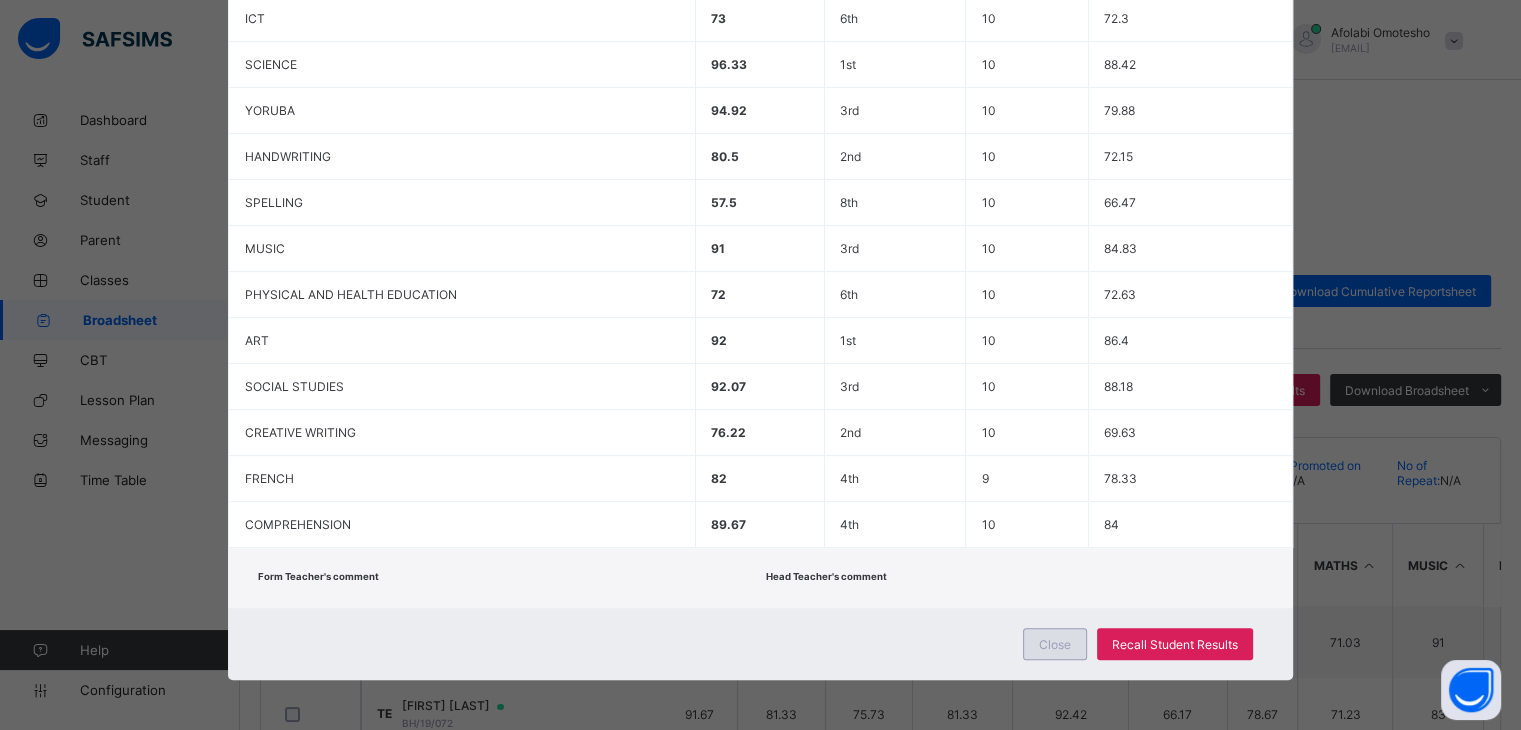 click on "Close" at bounding box center [1055, 644] 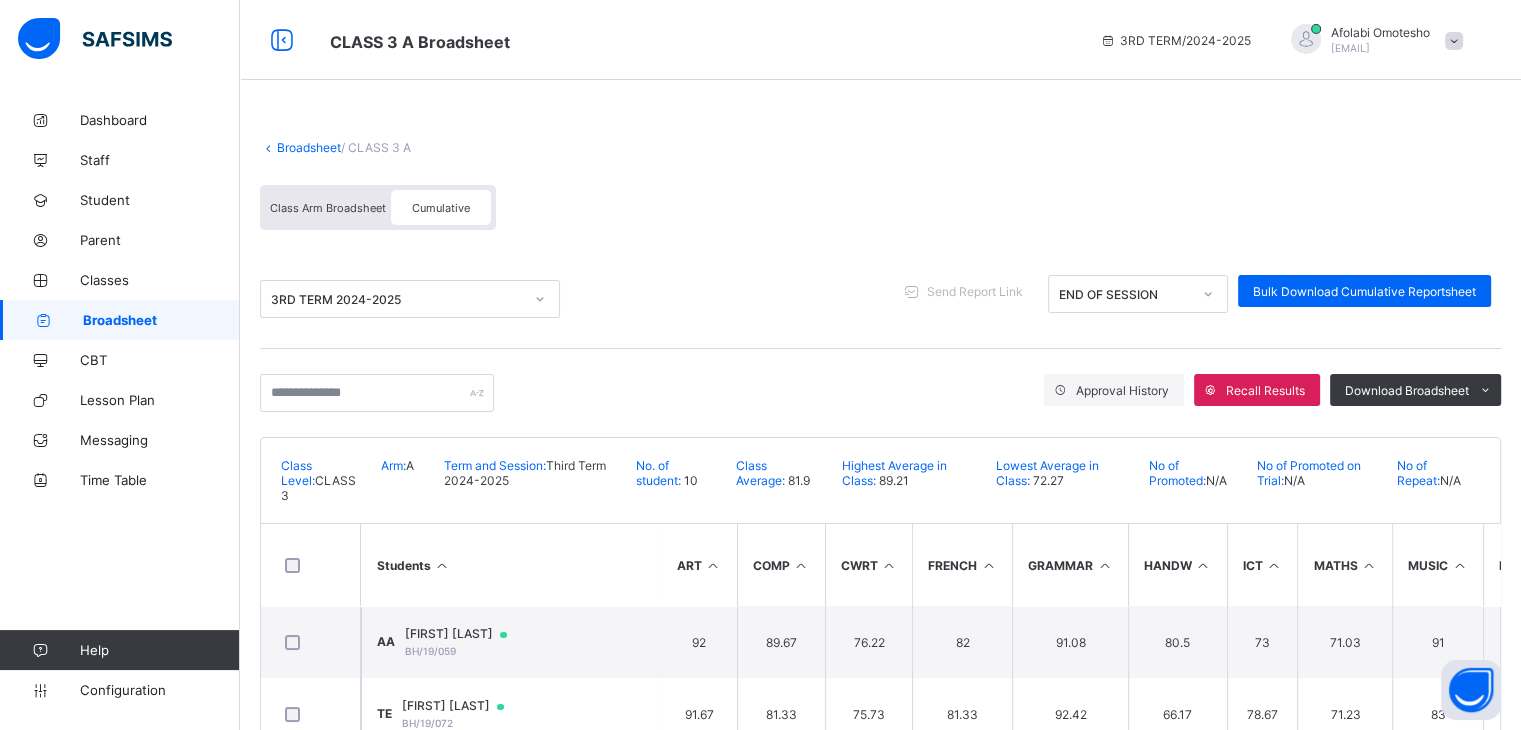 click on "Broadsheet" at bounding box center [161, 320] 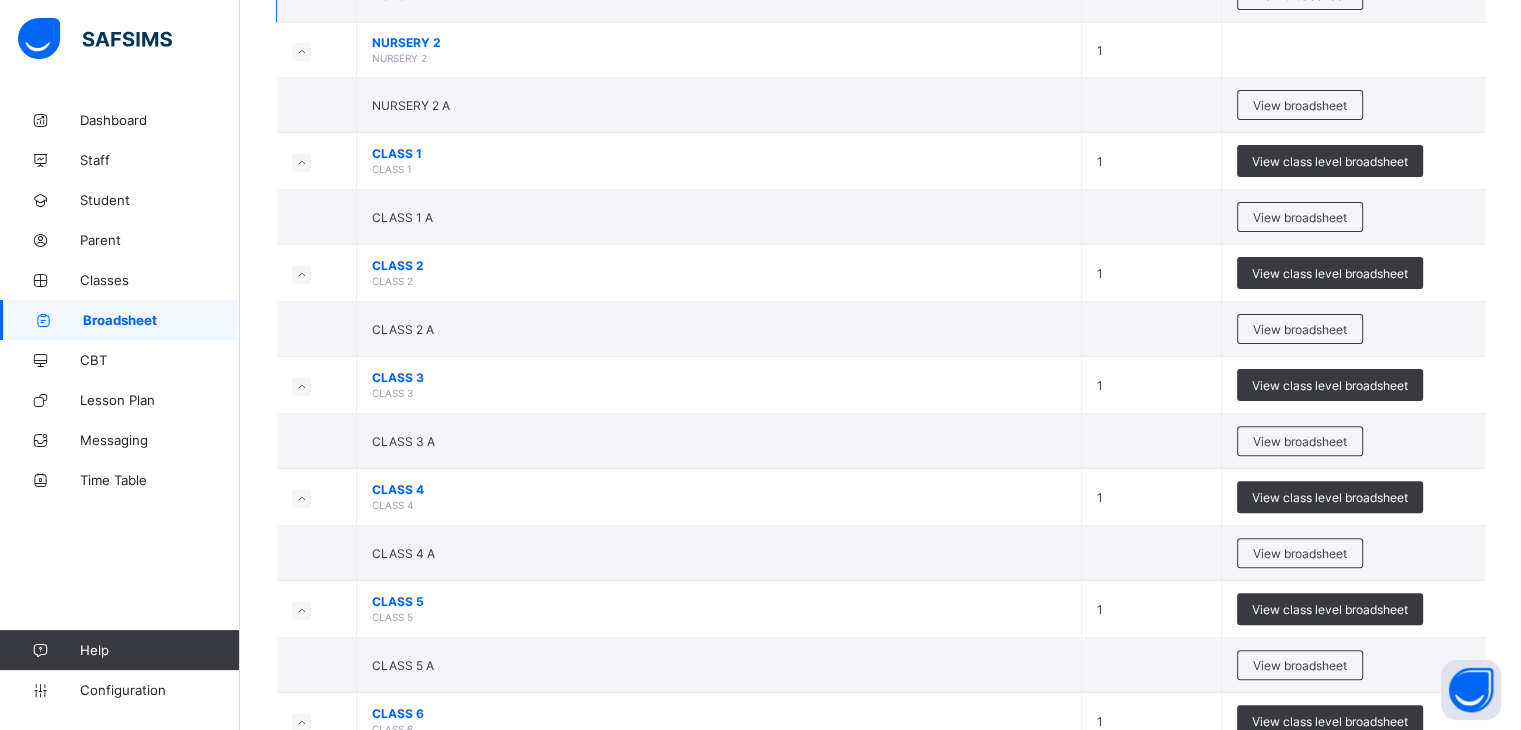 scroll, scrollTop: 664, scrollLeft: 0, axis: vertical 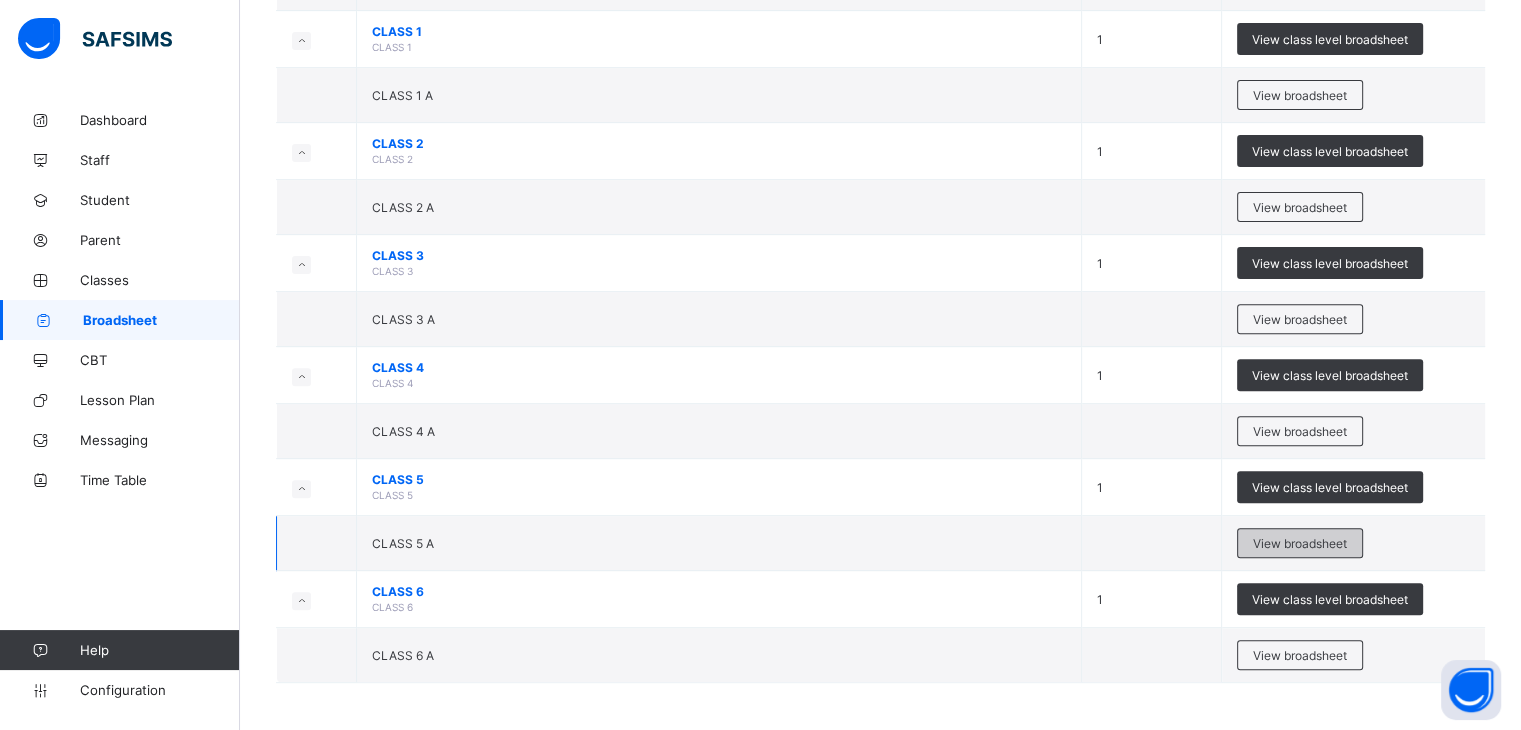 click on "View broadsheet" at bounding box center (1300, 543) 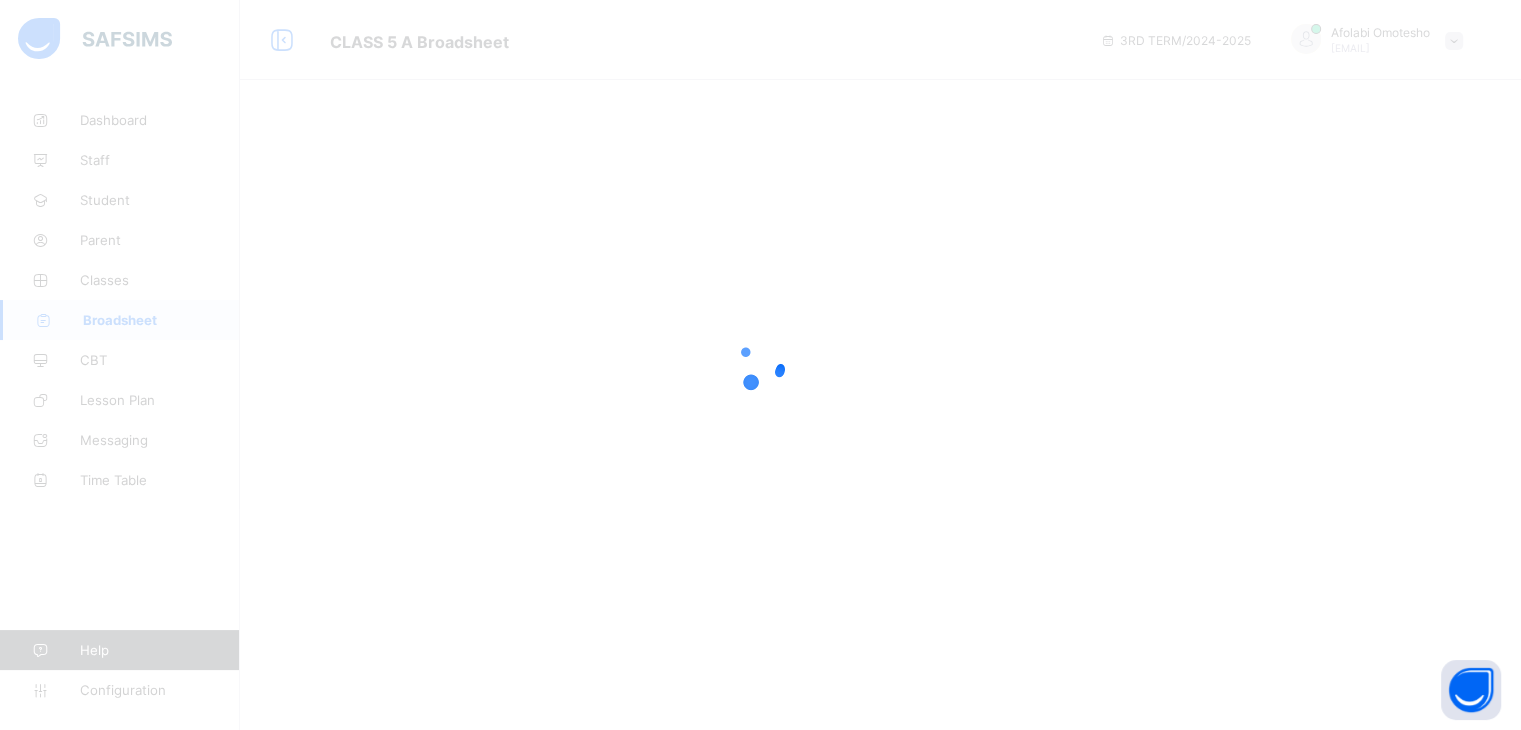 scroll, scrollTop: 0, scrollLeft: 0, axis: both 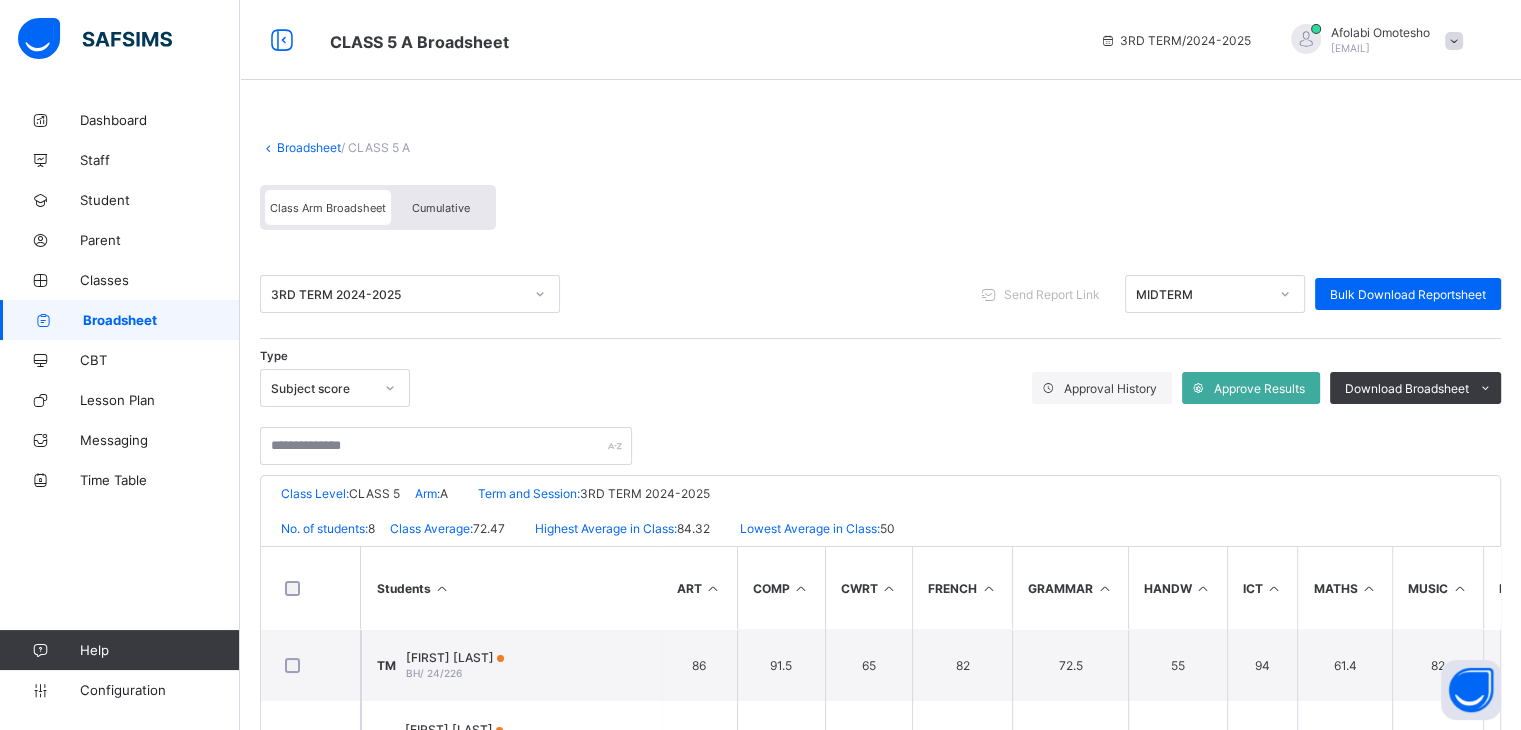 click on "Cumulative" at bounding box center (441, 207) 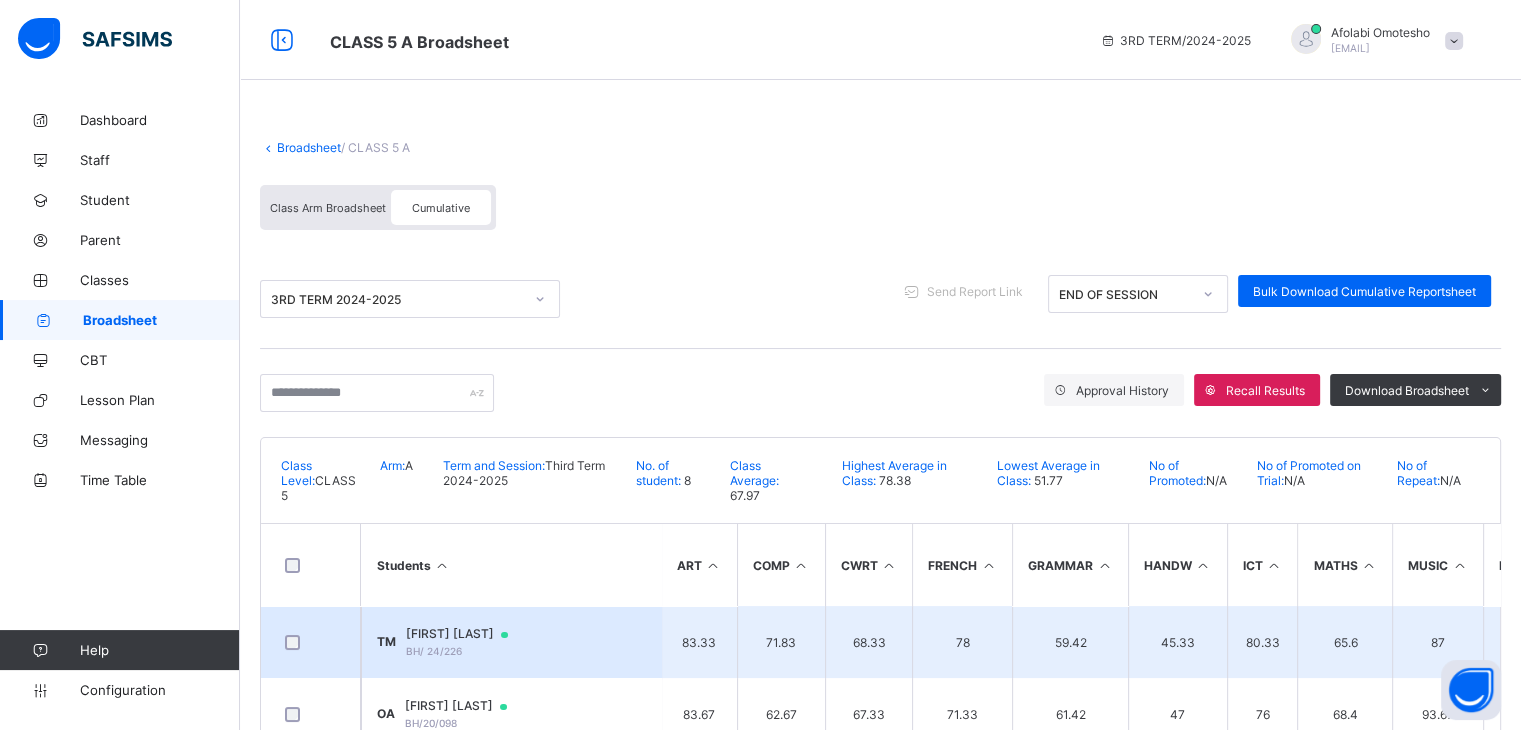 click on "[FIRST] [LAST]" at bounding box center [466, 634] 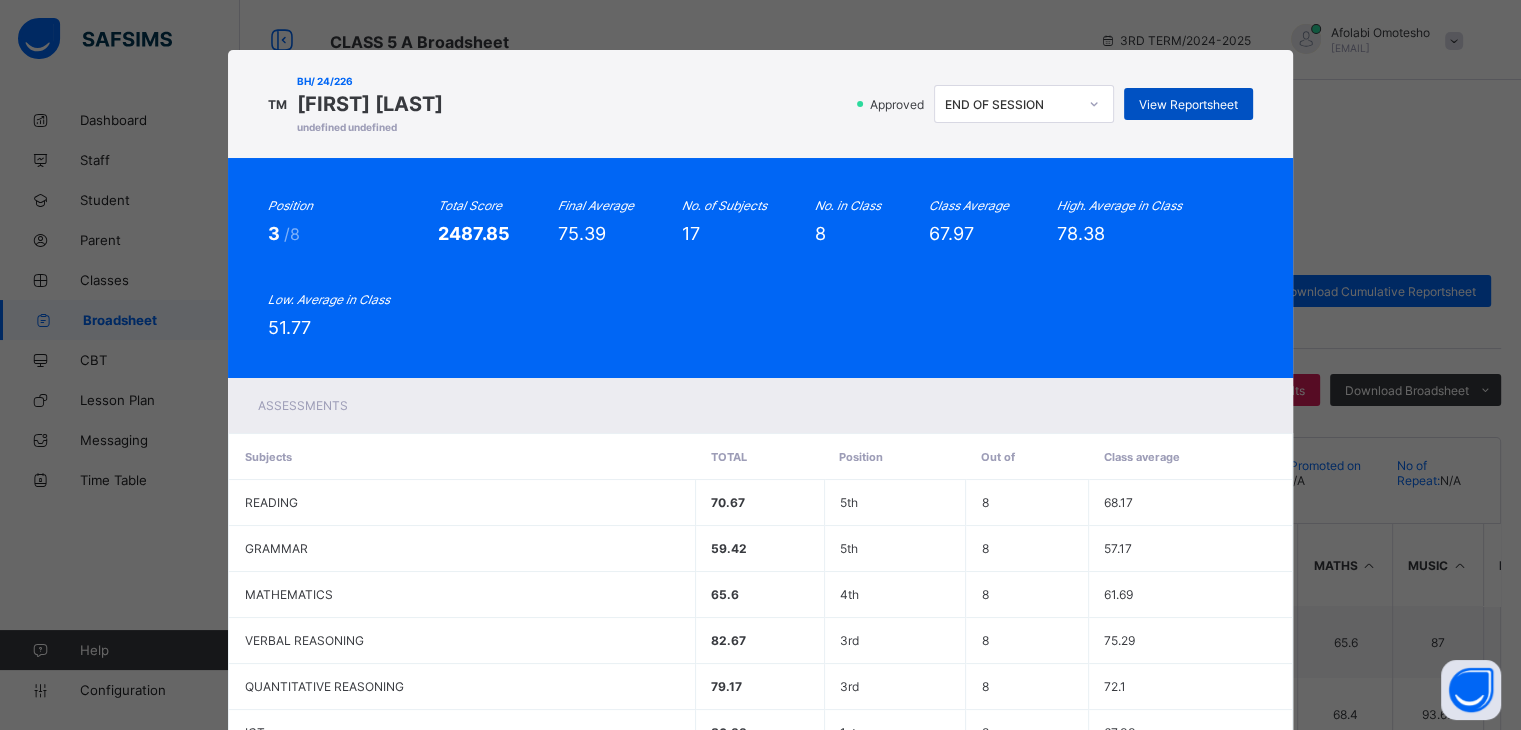 click on "View Reportsheet" at bounding box center (1188, 104) 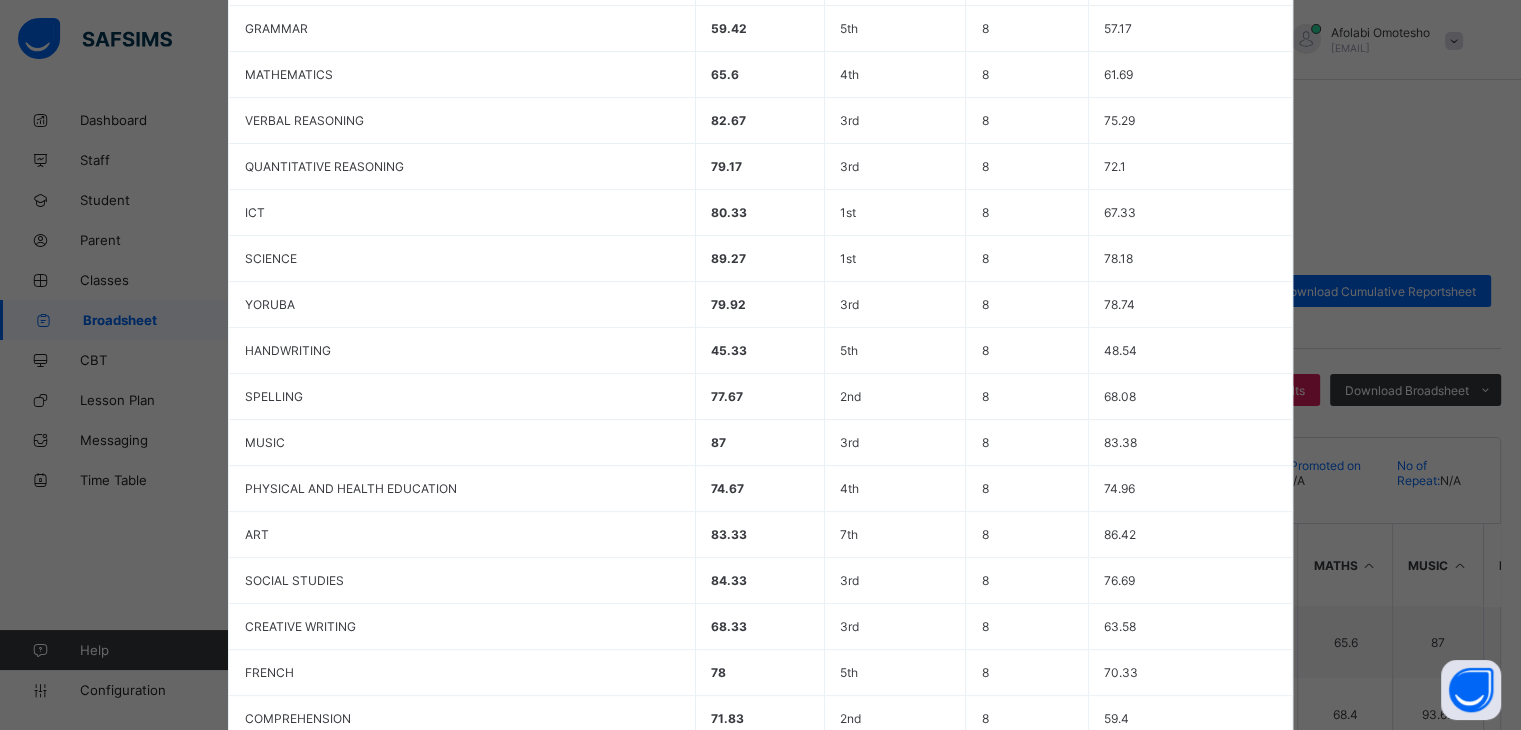 scroll, scrollTop: 716, scrollLeft: 0, axis: vertical 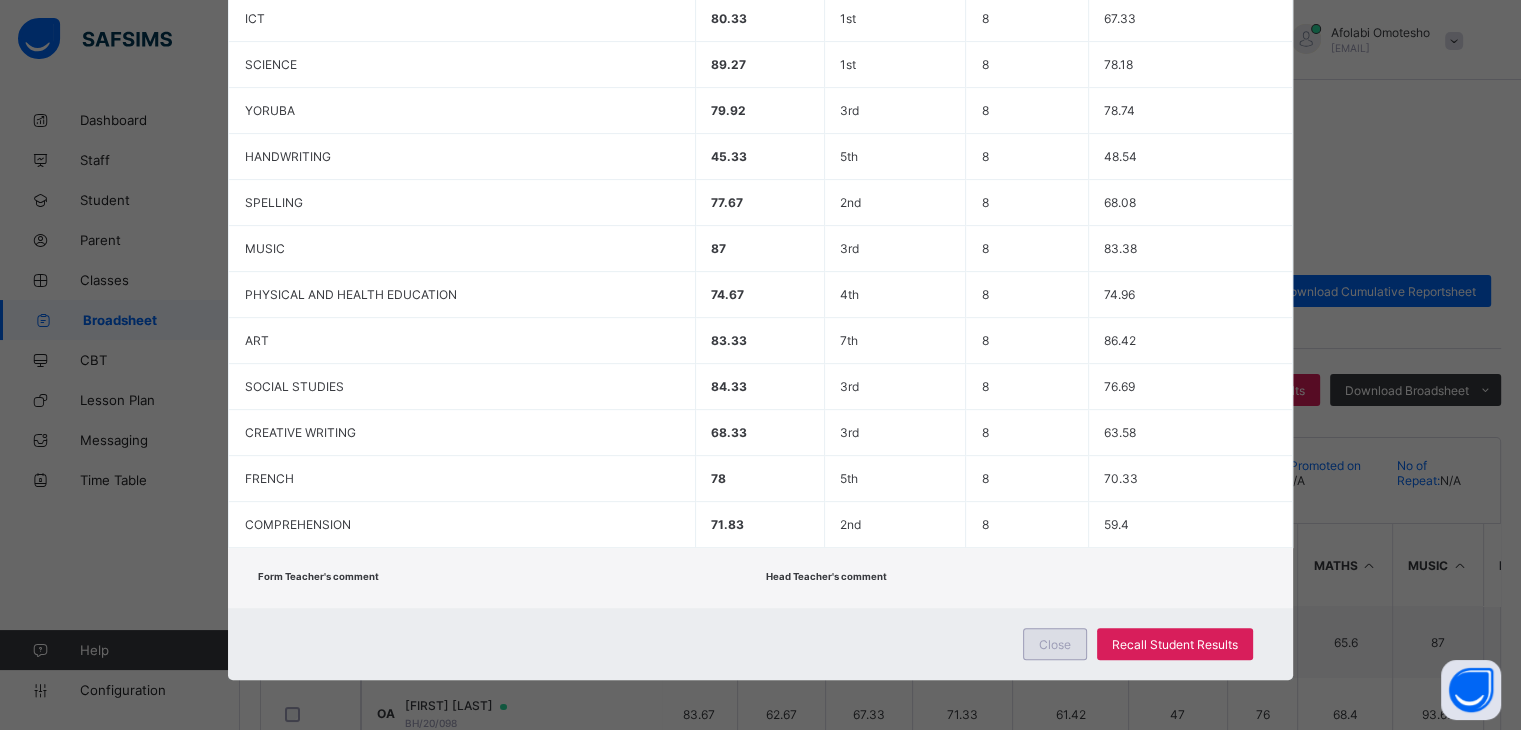 click on "Close" at bounding box center [1055, 644] 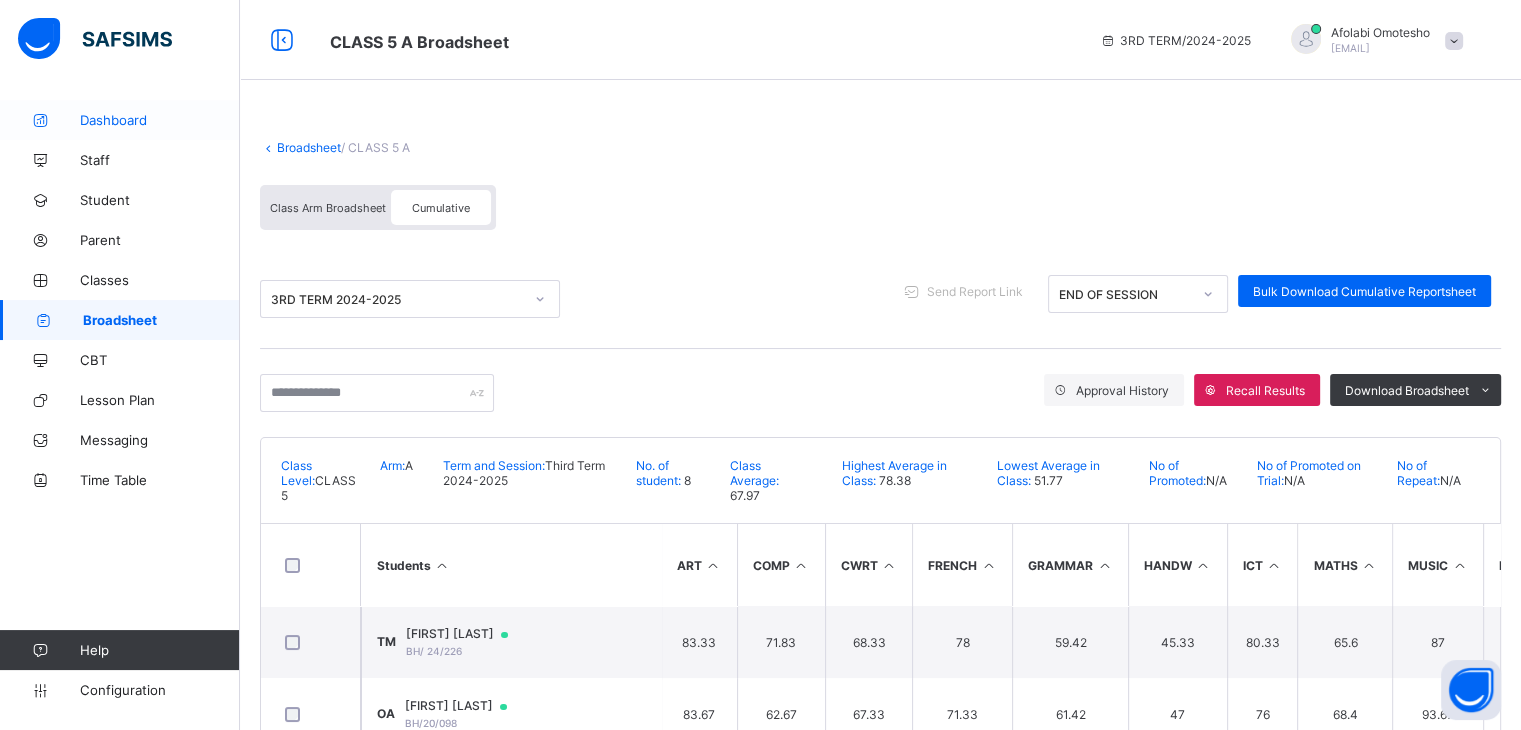click on "Dashboard" at bounding box center (120, 120) 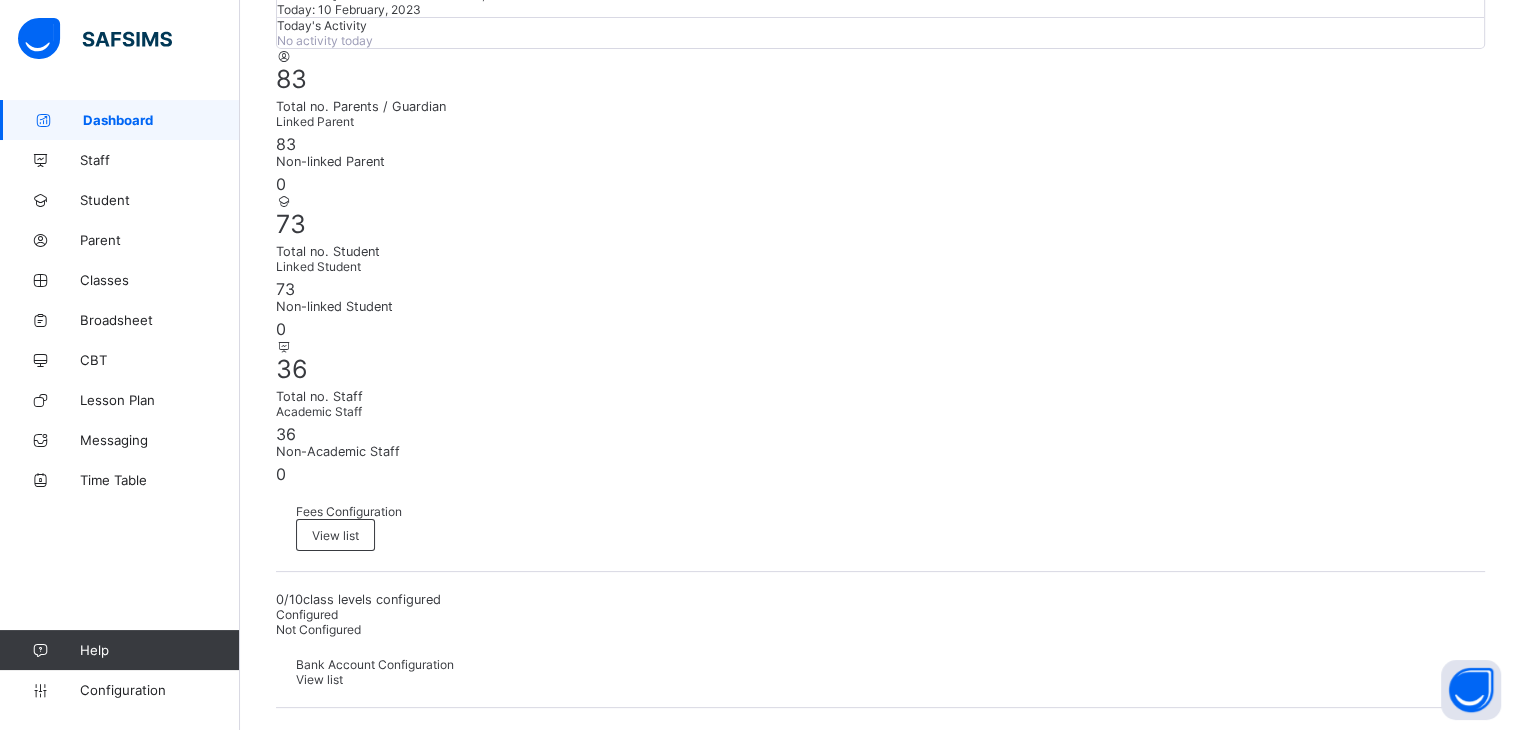 scroll, scrollTop: 343, scrollLeft: 0, axis: vertical 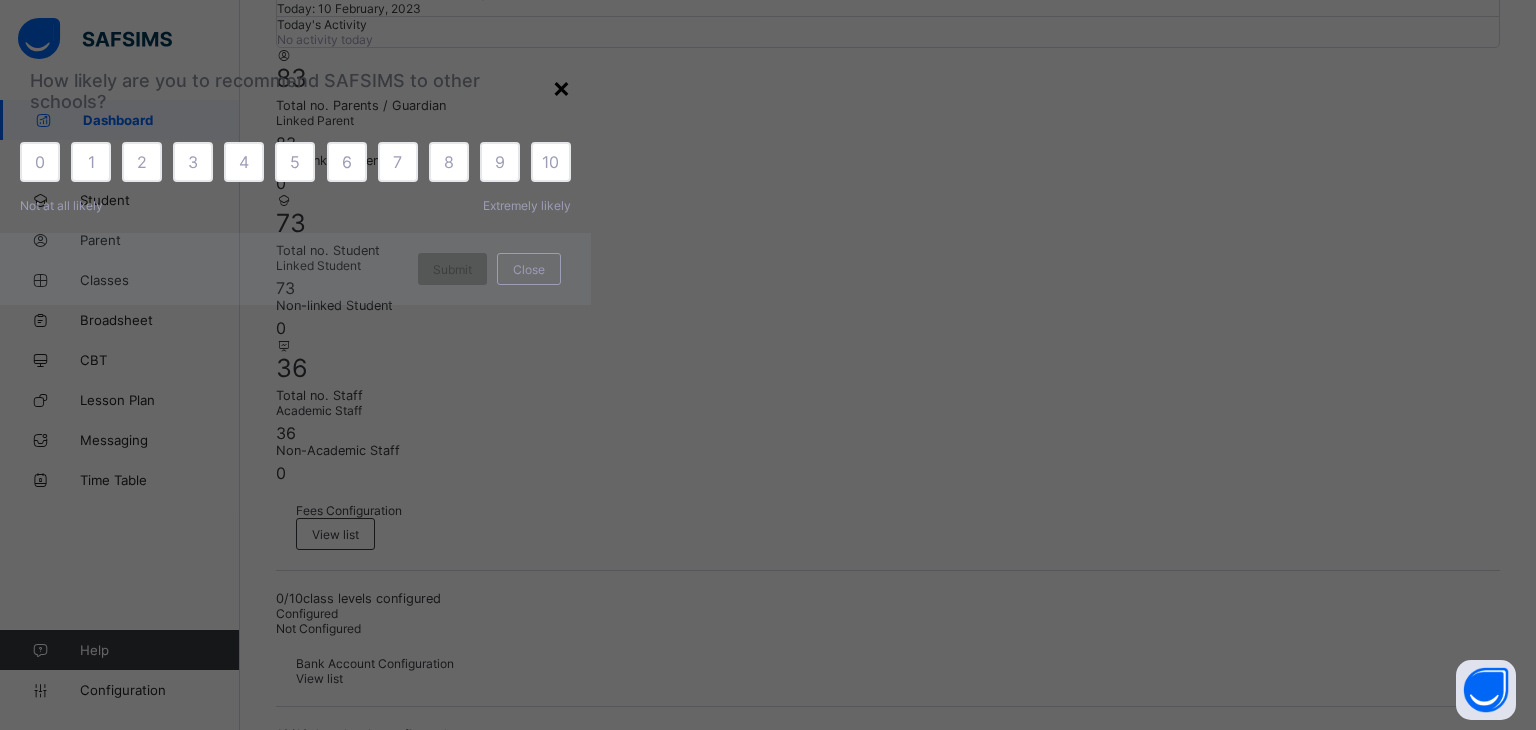 click on "×" at bounding box center [561, 87] 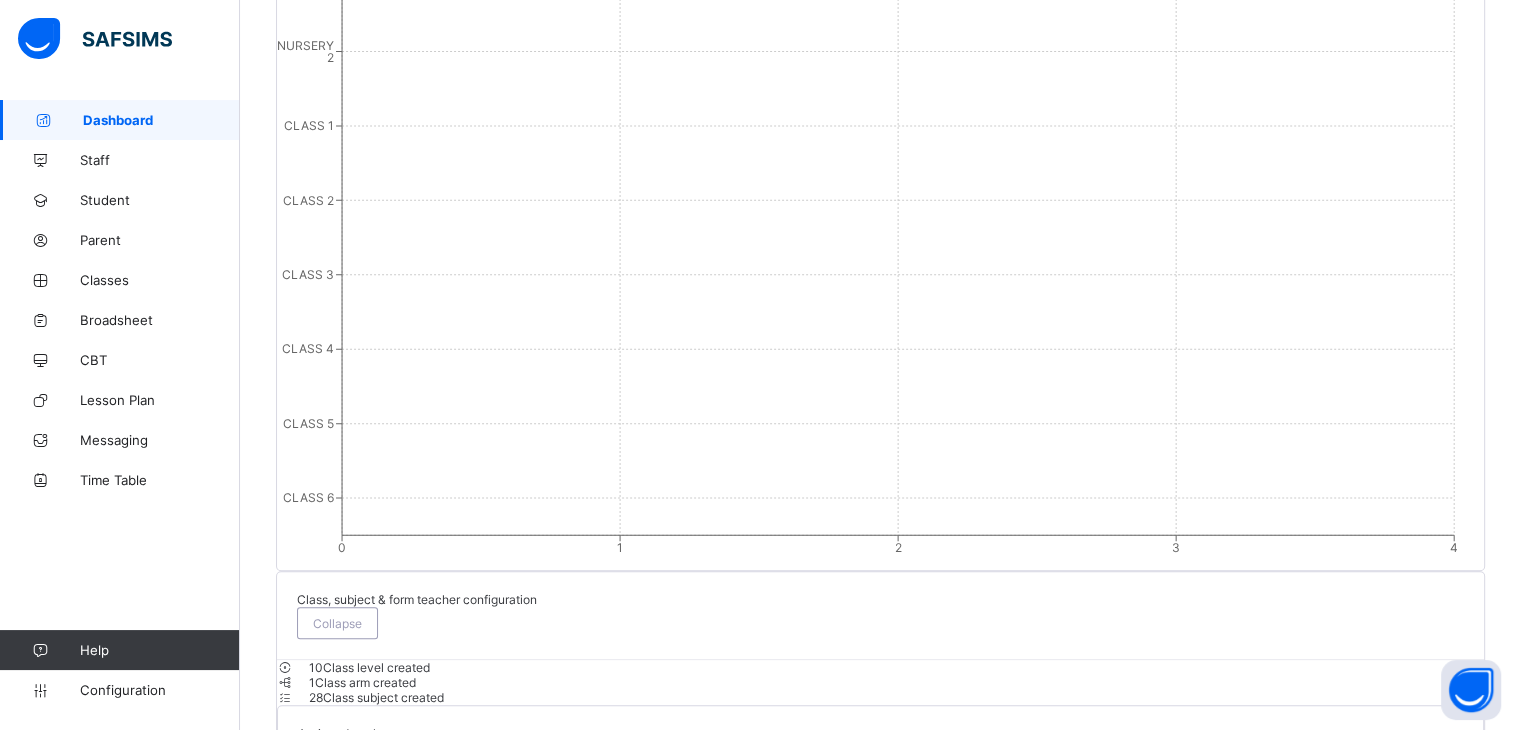 scroll, scrollTop: 2096, scrollLeft: 0, axis: vertical 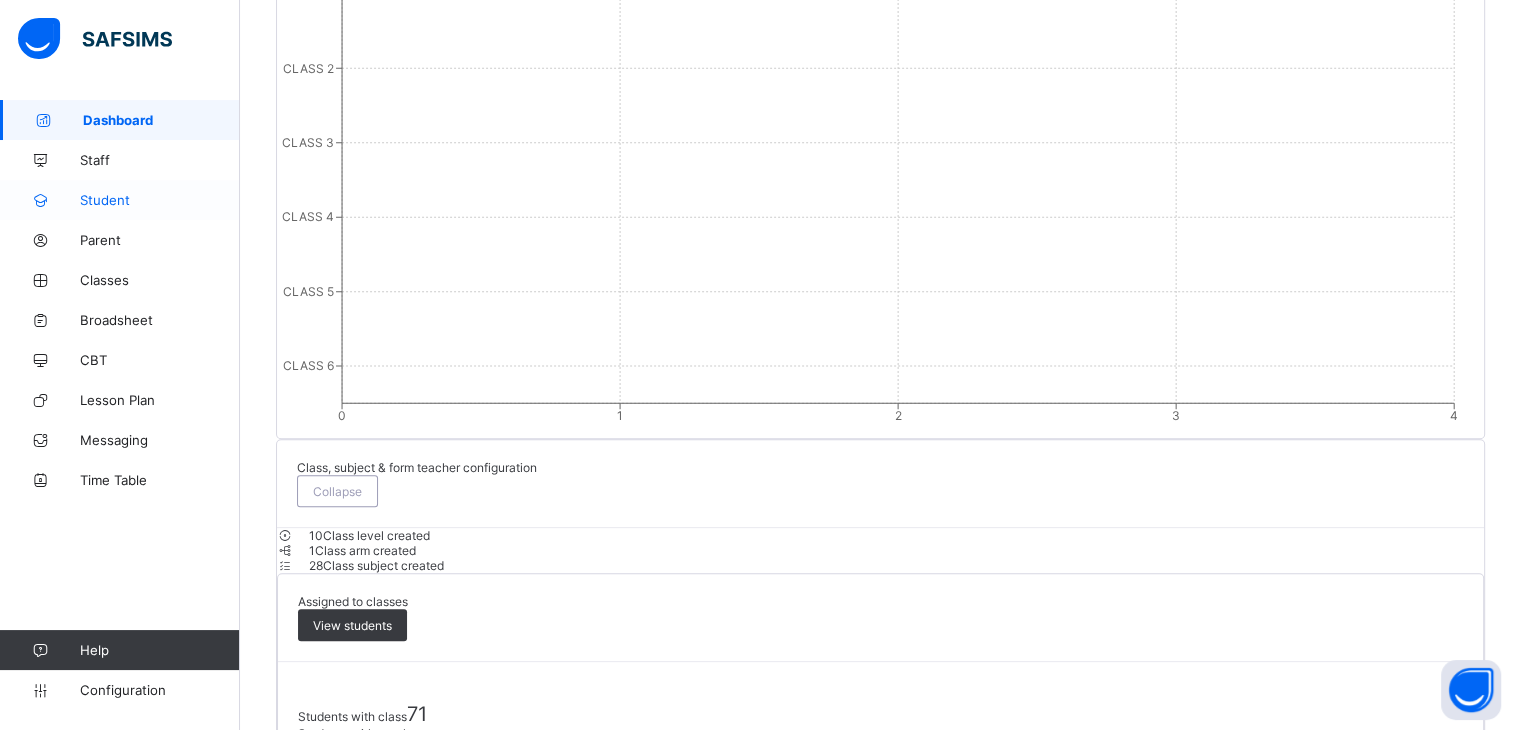 click on "Student" at bounding box center [160, 200] 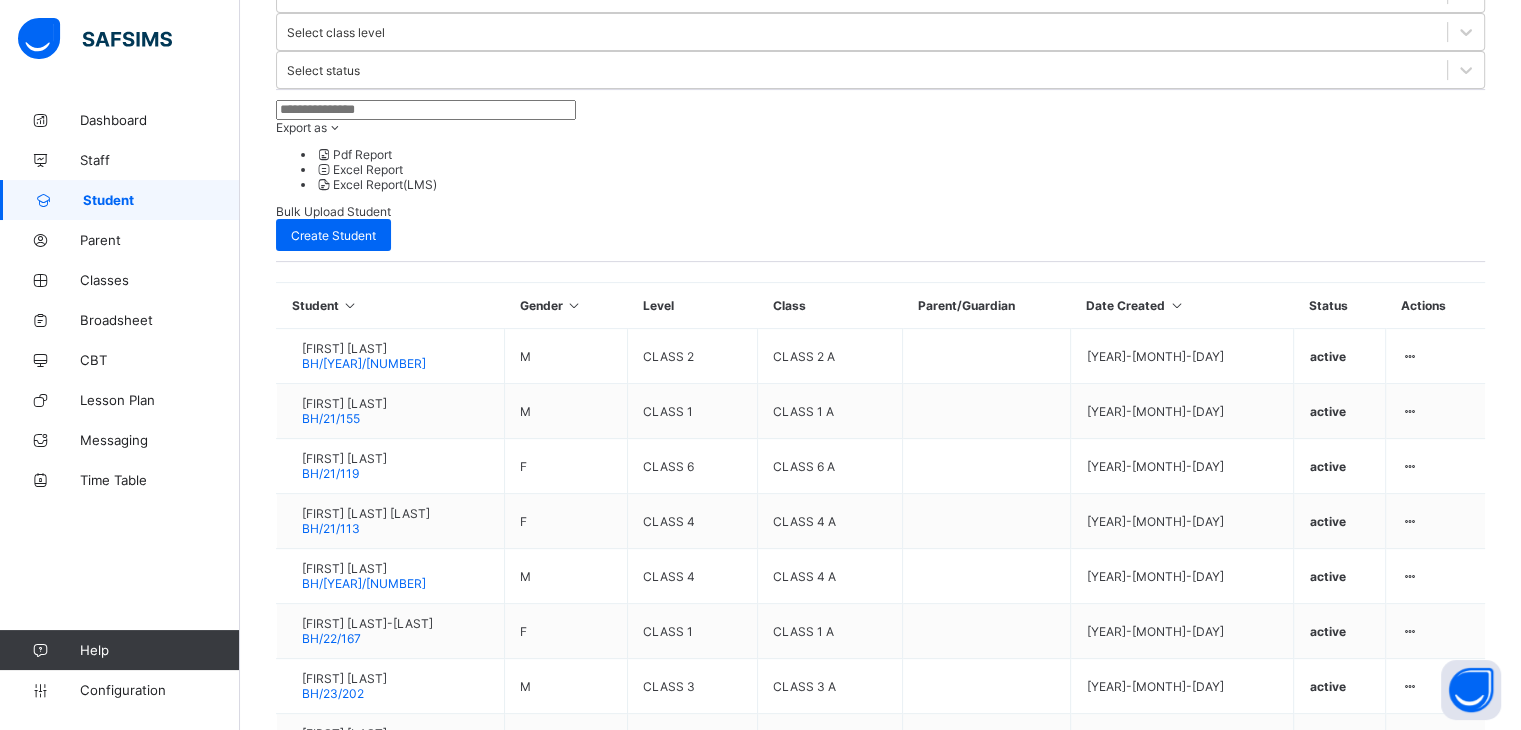 scroll, scrollTop: 0, scrollLeft: 0, axis: both 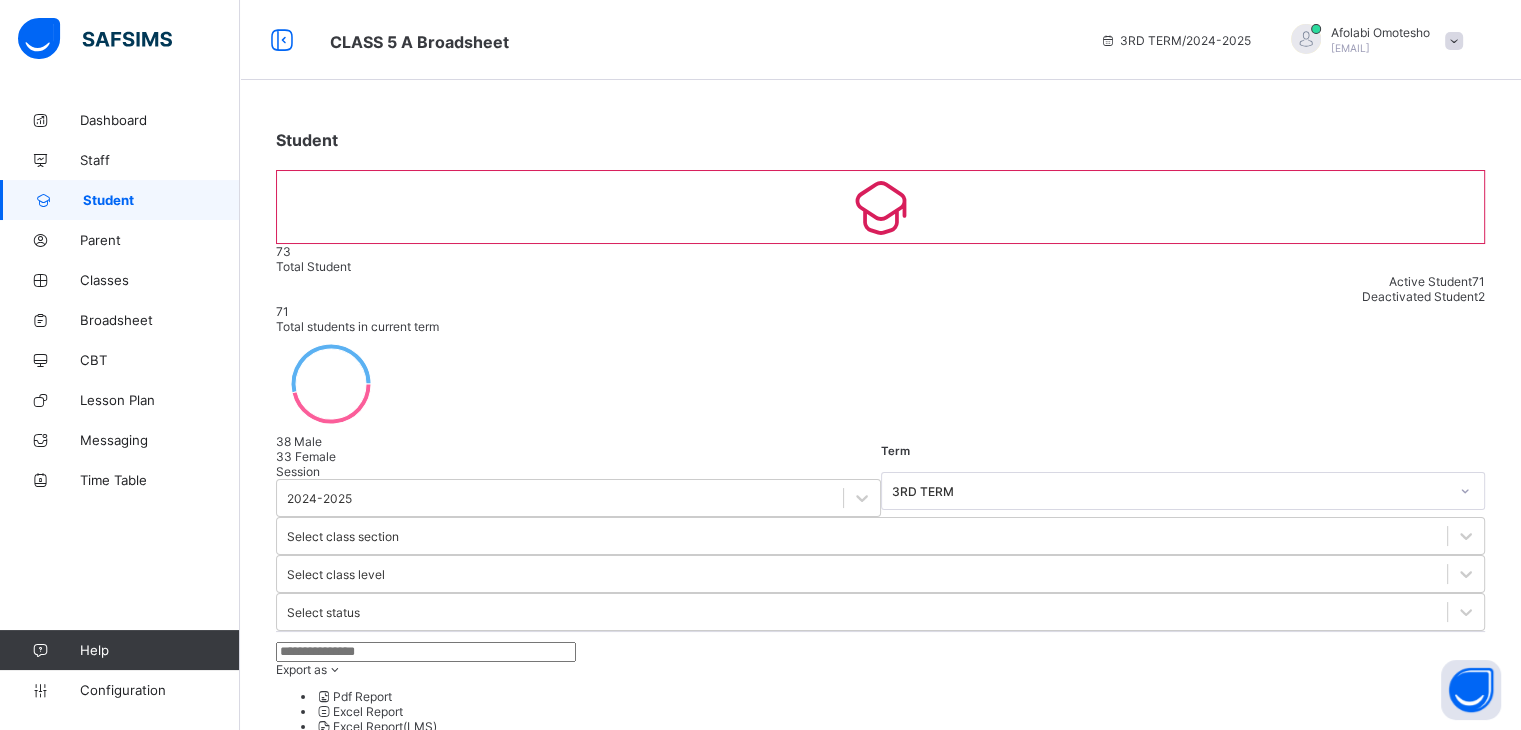 click on "[FIRST] [LAST]" at bounding box center [1380, 32] 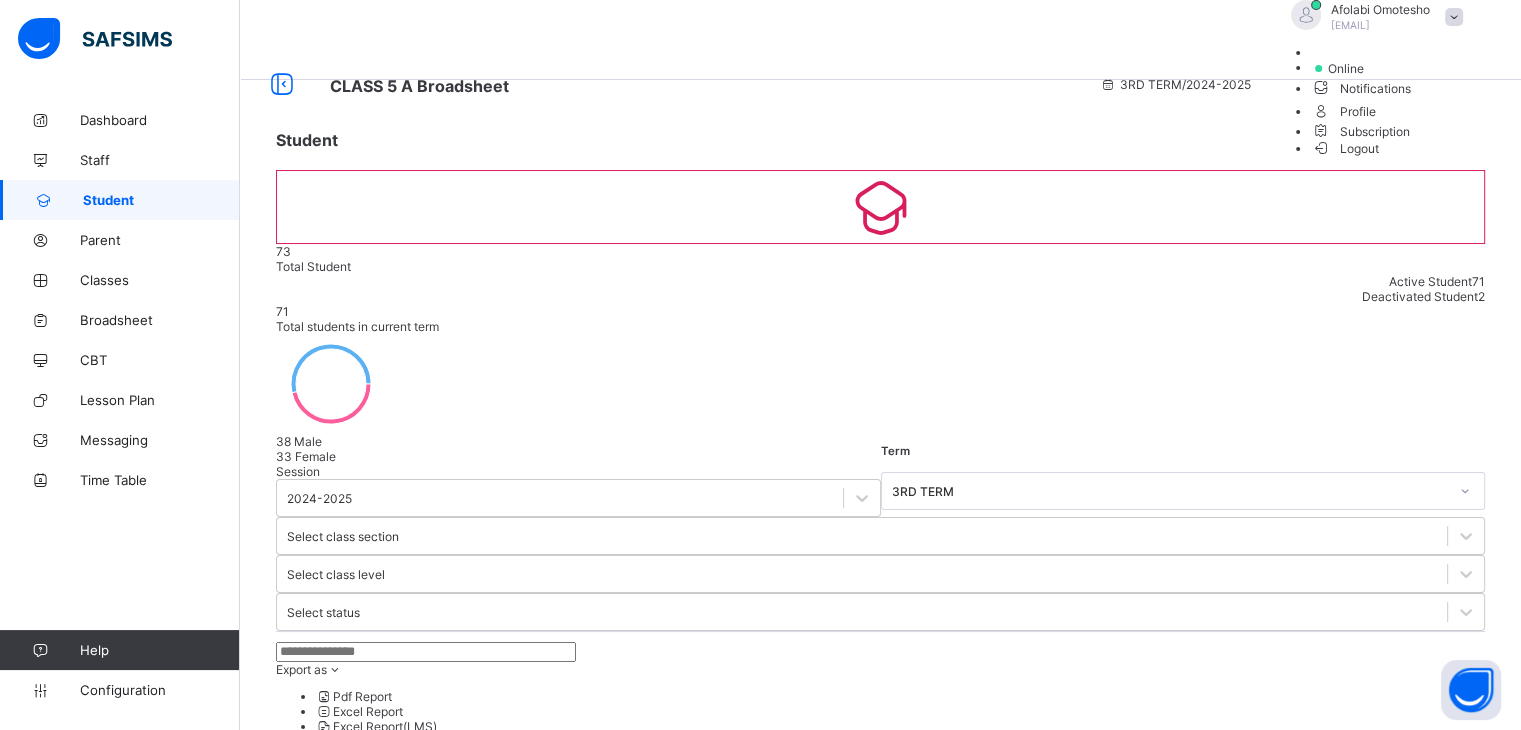 click at bounding box center [1306, 15] 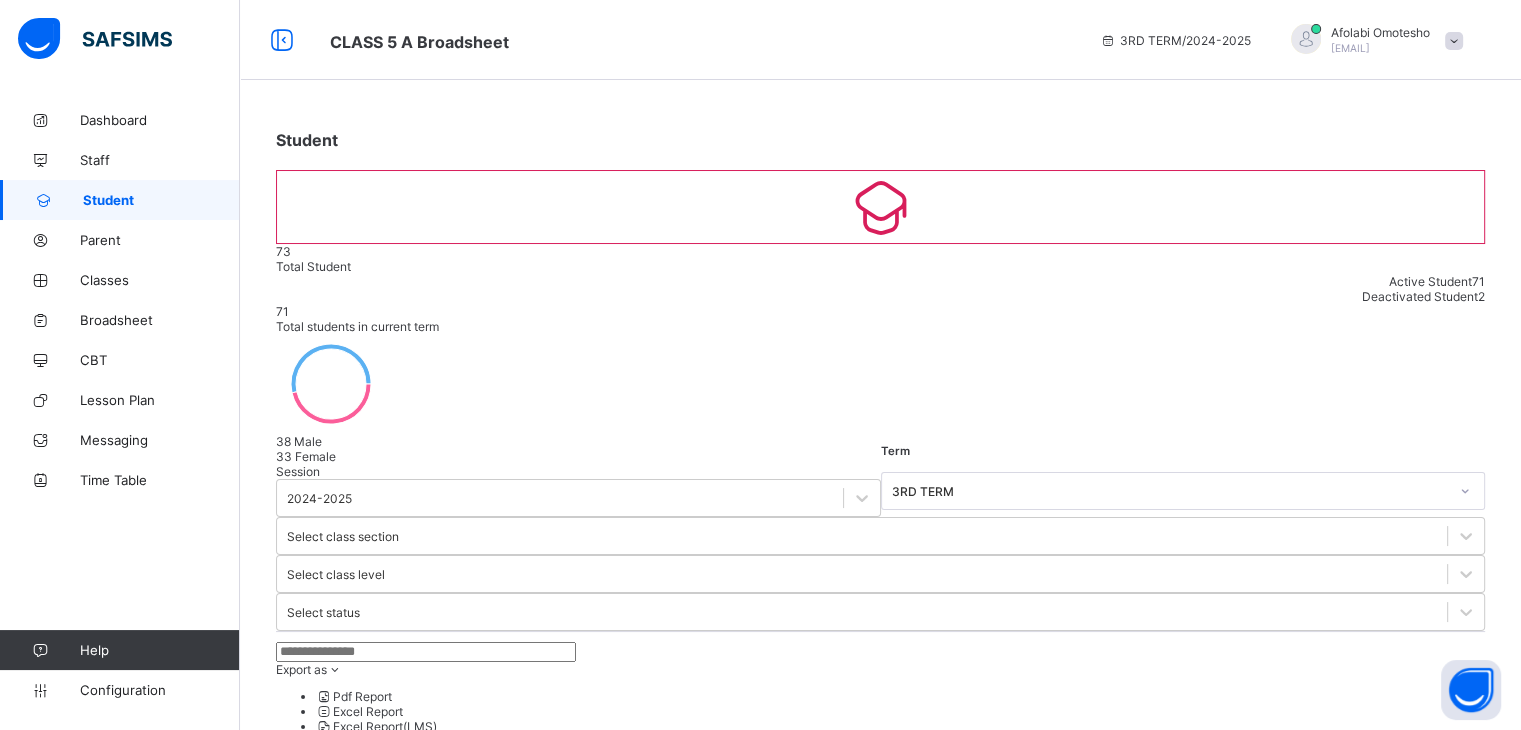 click on "[FIRST] [LAST] [EMAIL]" at bounding box center [1372, 40] 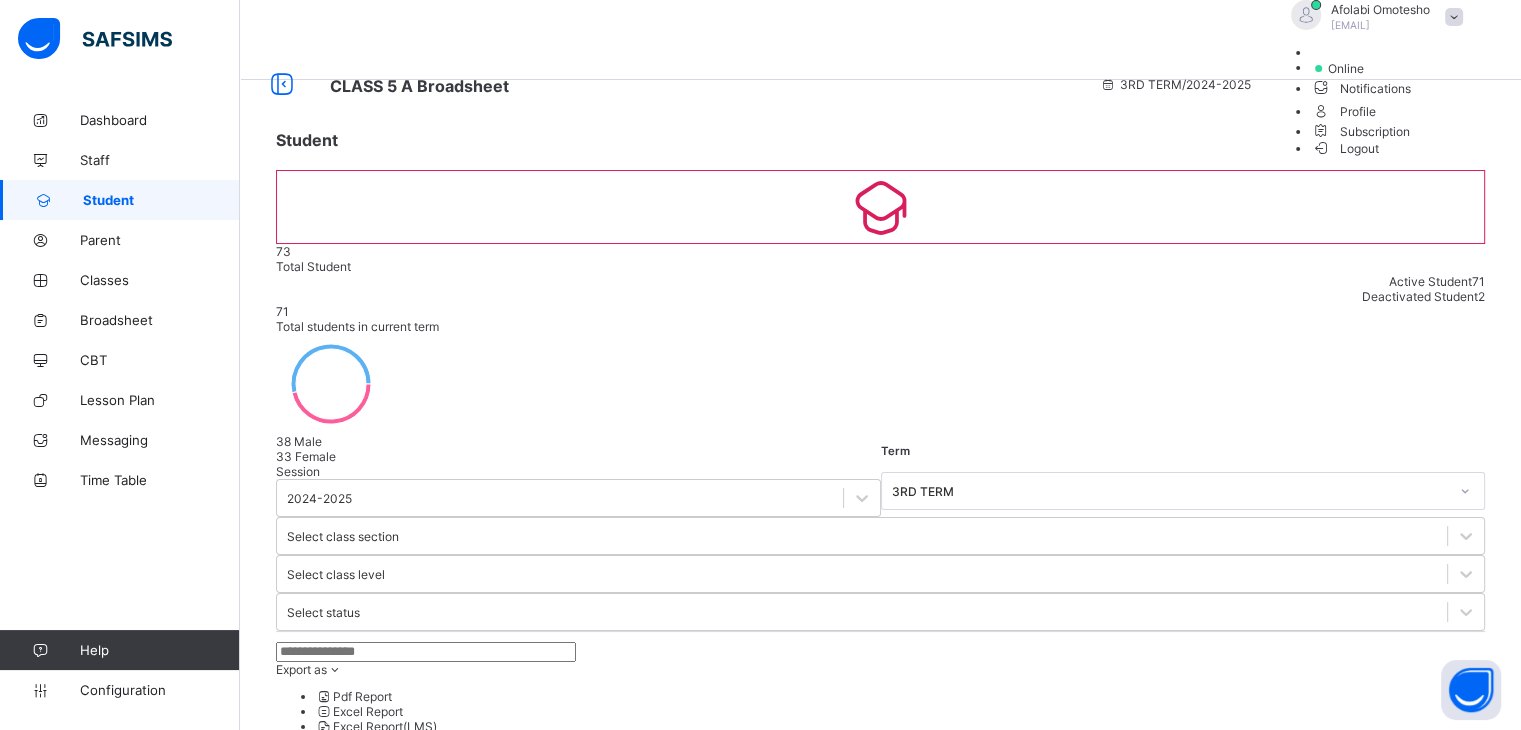 click on "Profile" at bounding box center (1392, 110) 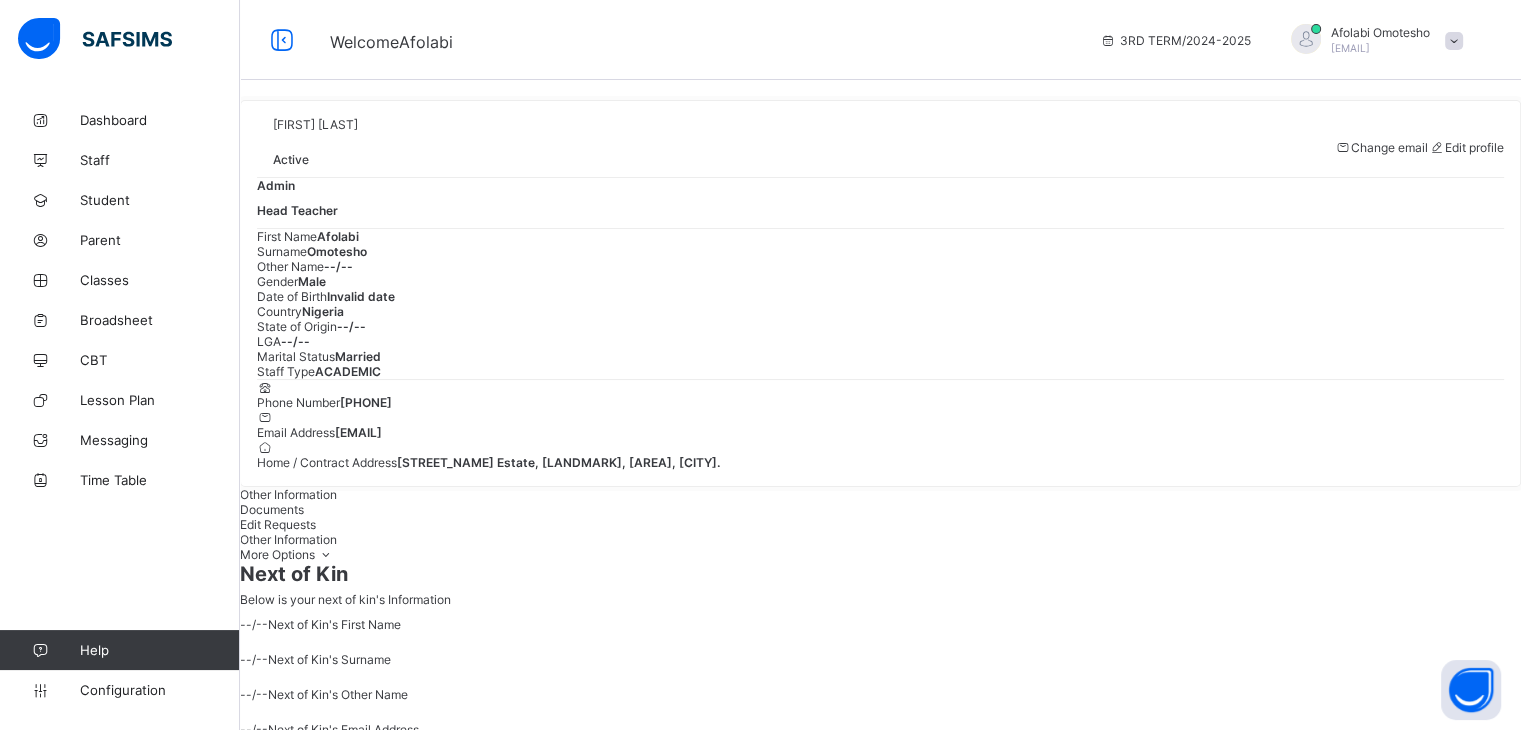scroll, scrollTop: 316, scrollLeft: 0, axis: vertical 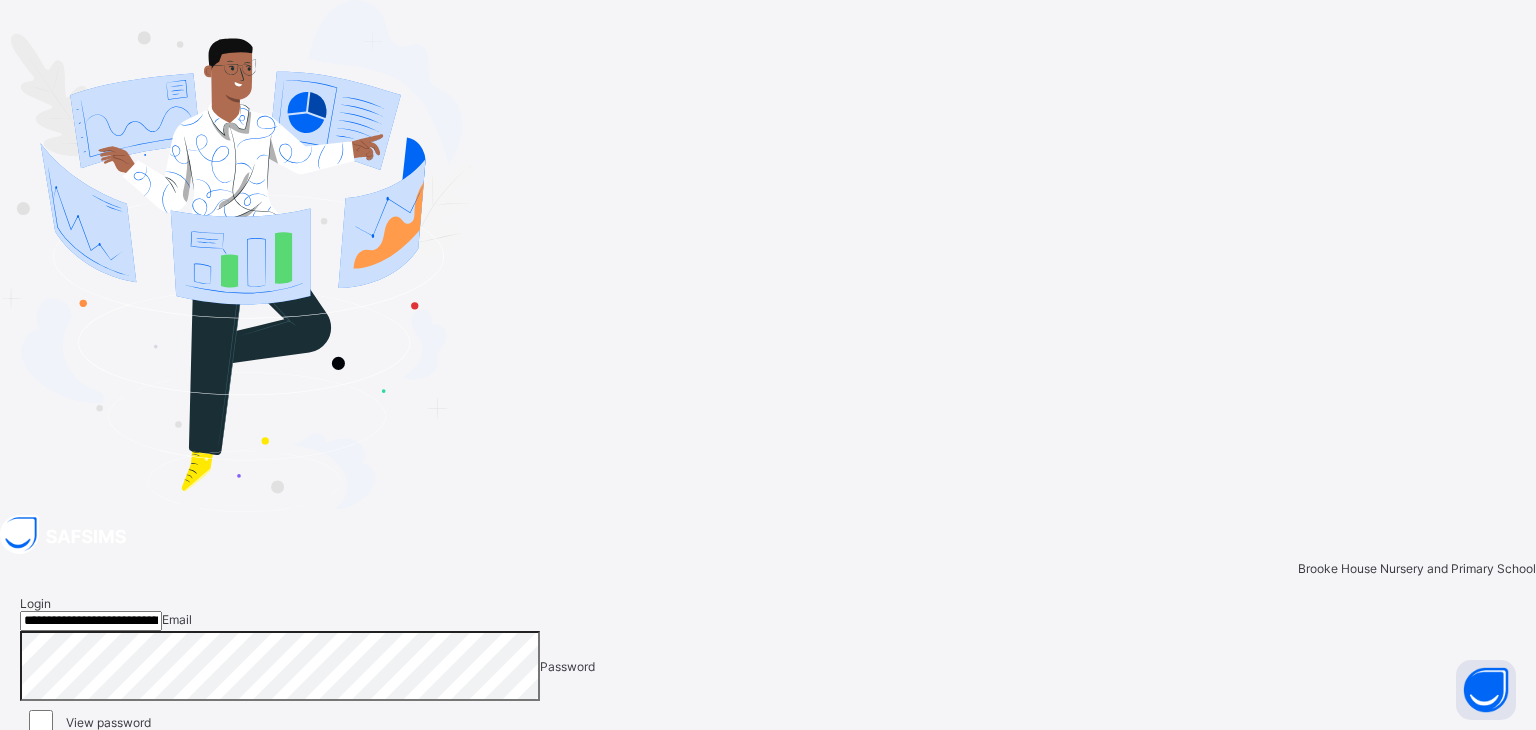 click on "Login" at bounding box center [1492, 802] 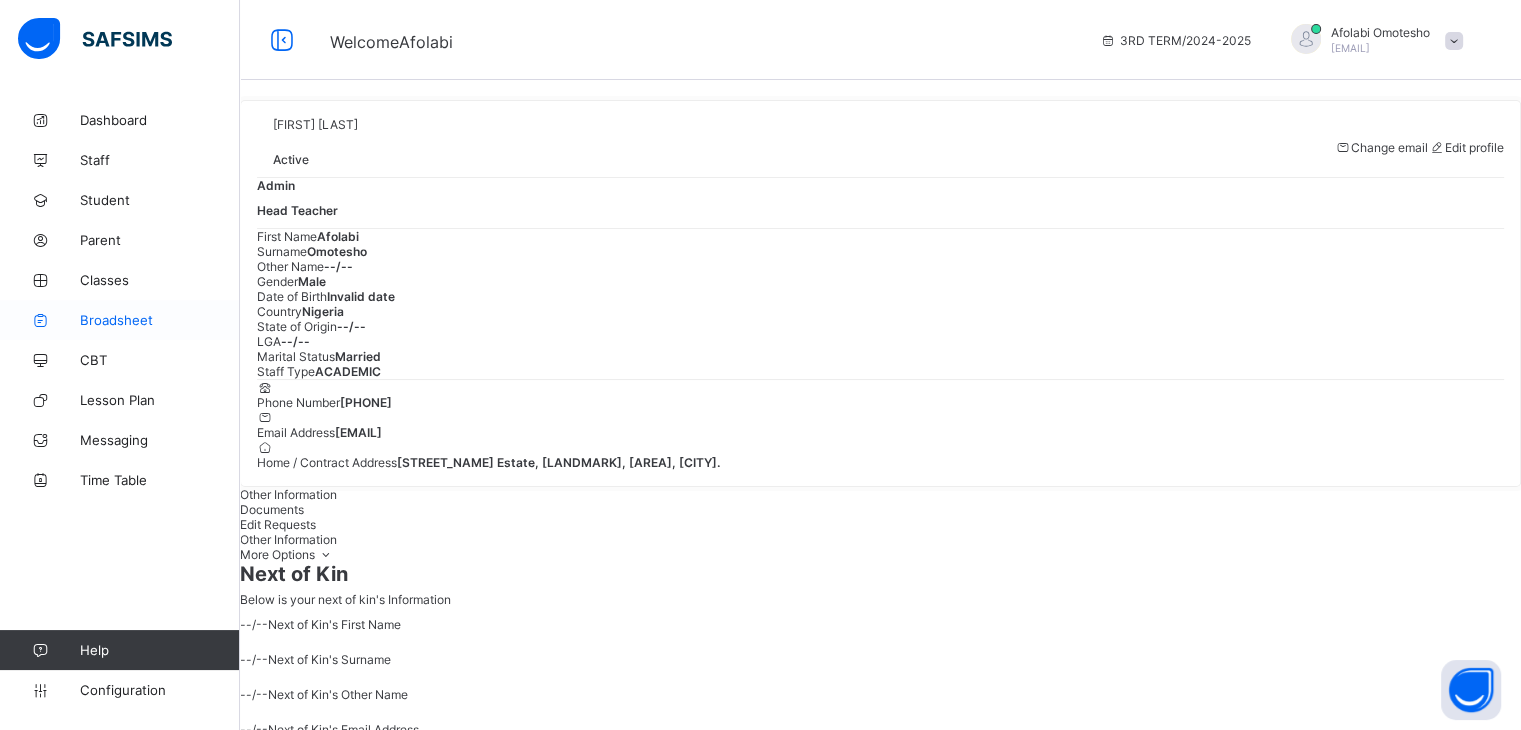 click on "Broadsheet" at bounding box center [120, 320] 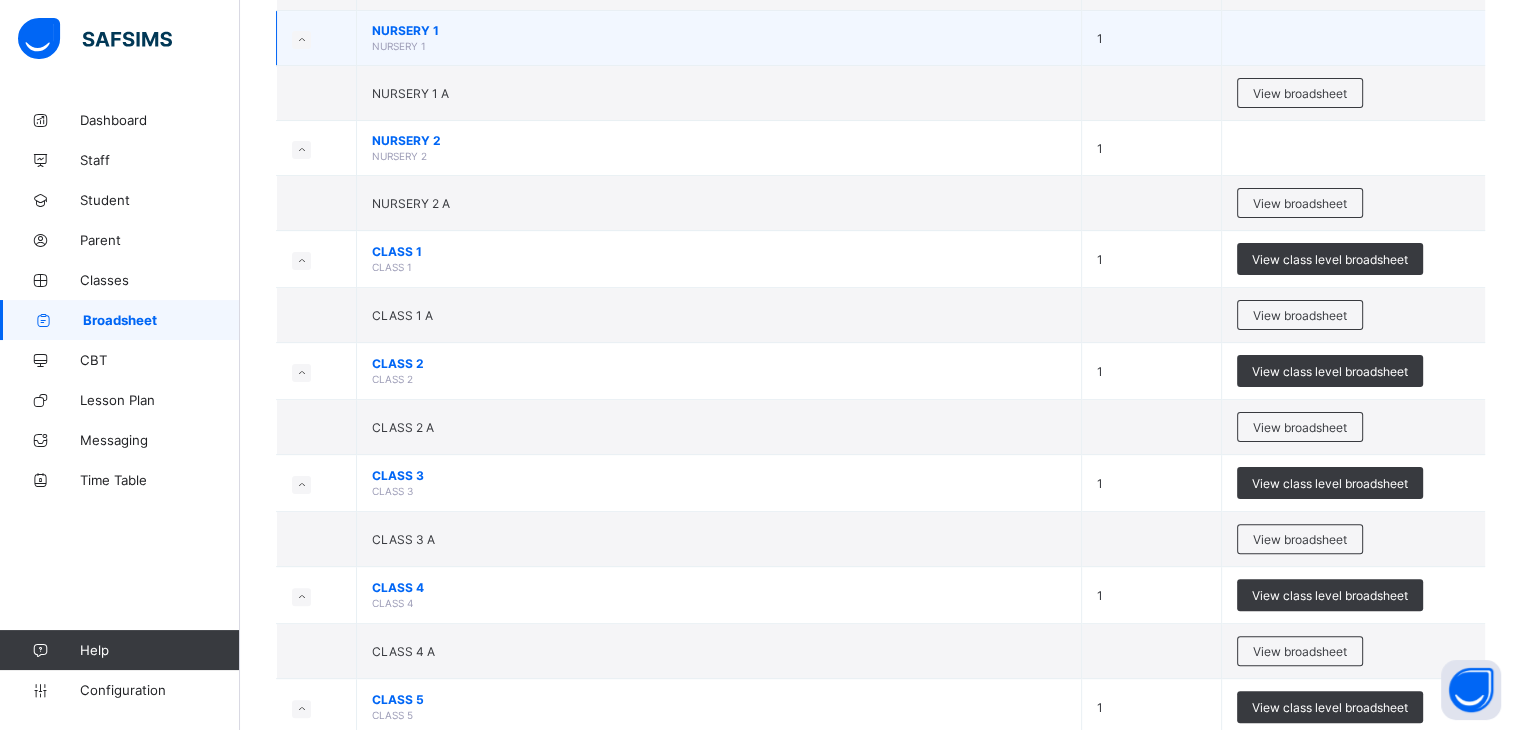 scroll, scrollTop: 664, scrollLeft: 0, axis: vertical 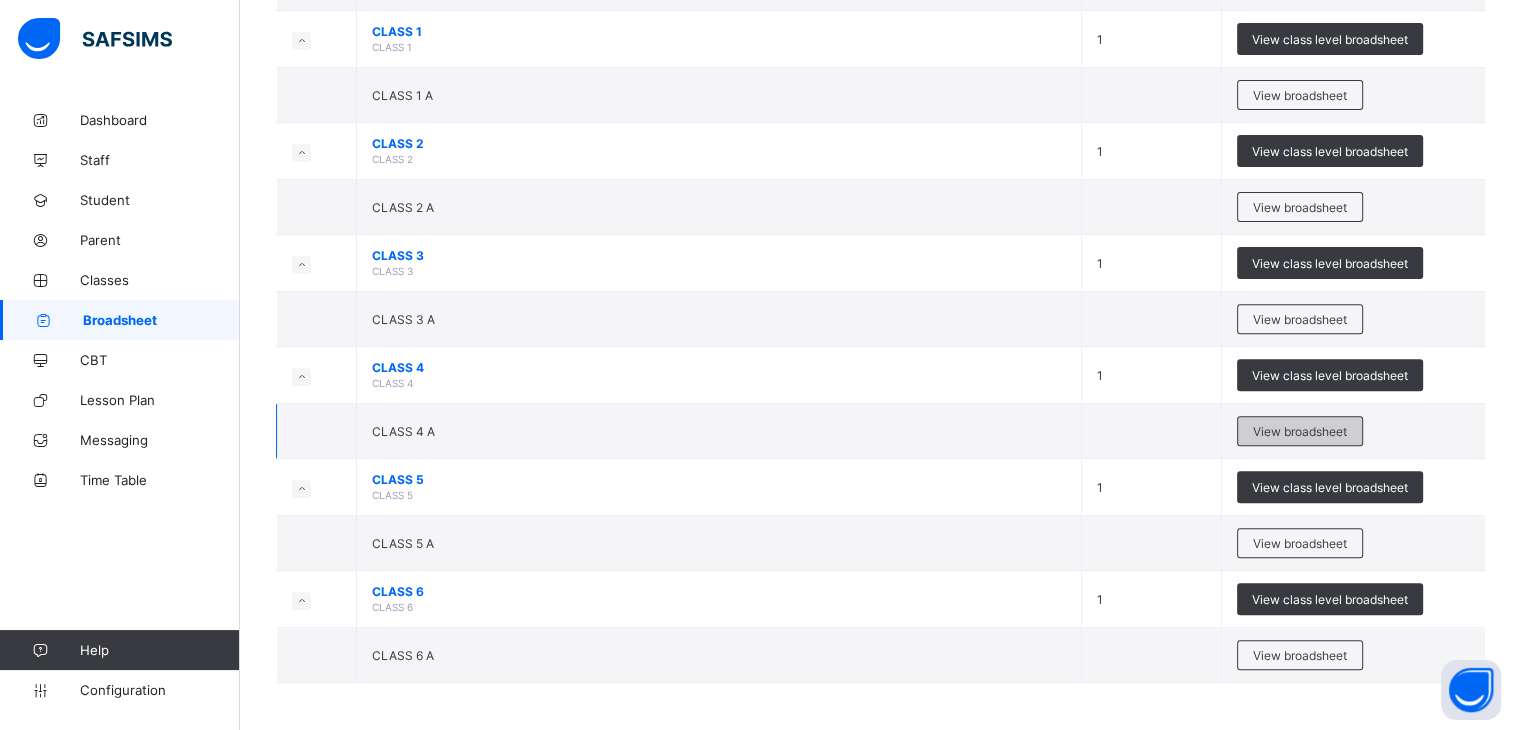 click on "View broadsheet" at bounding box center [1300, 431] 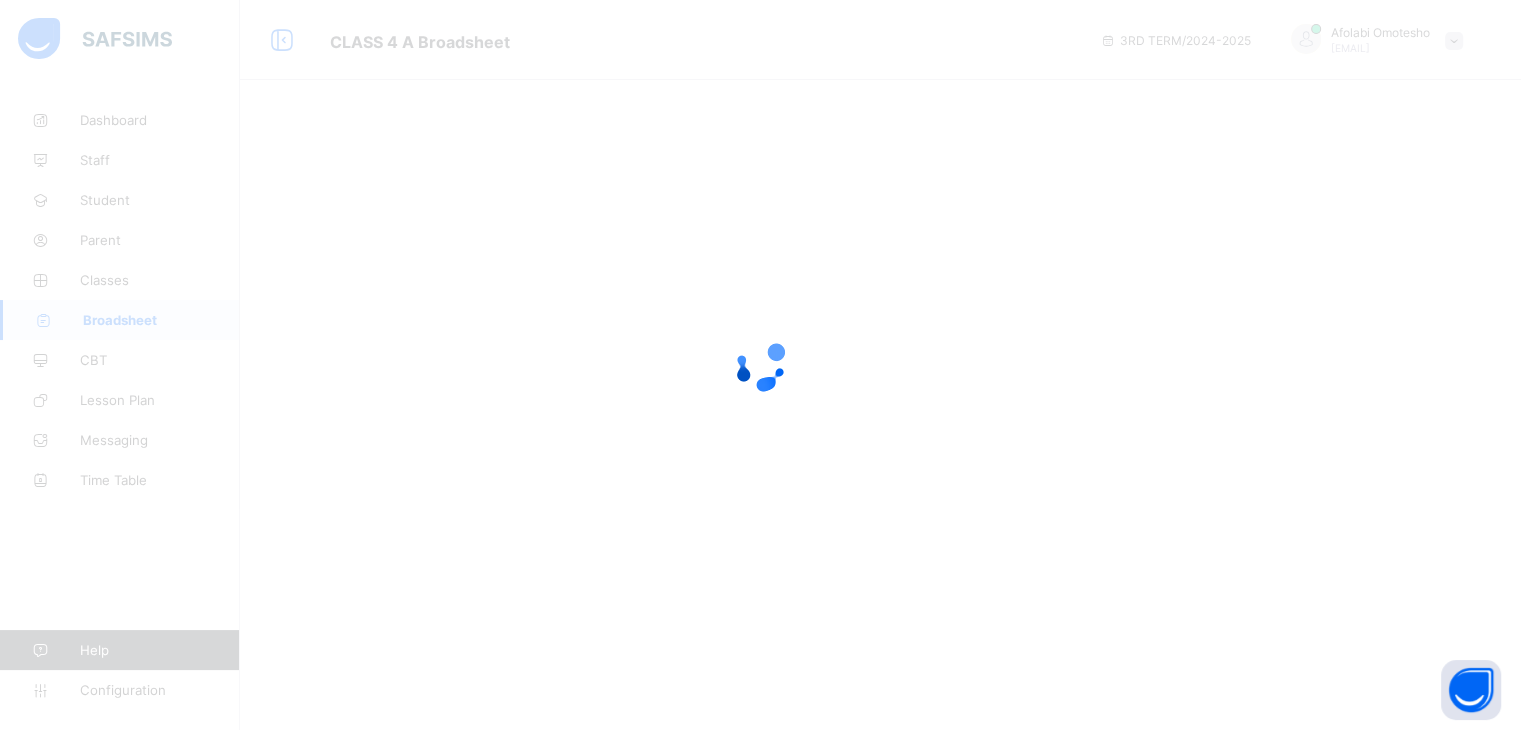 scroll, scrollTop: 0, scrollLeft: 0, axis: both 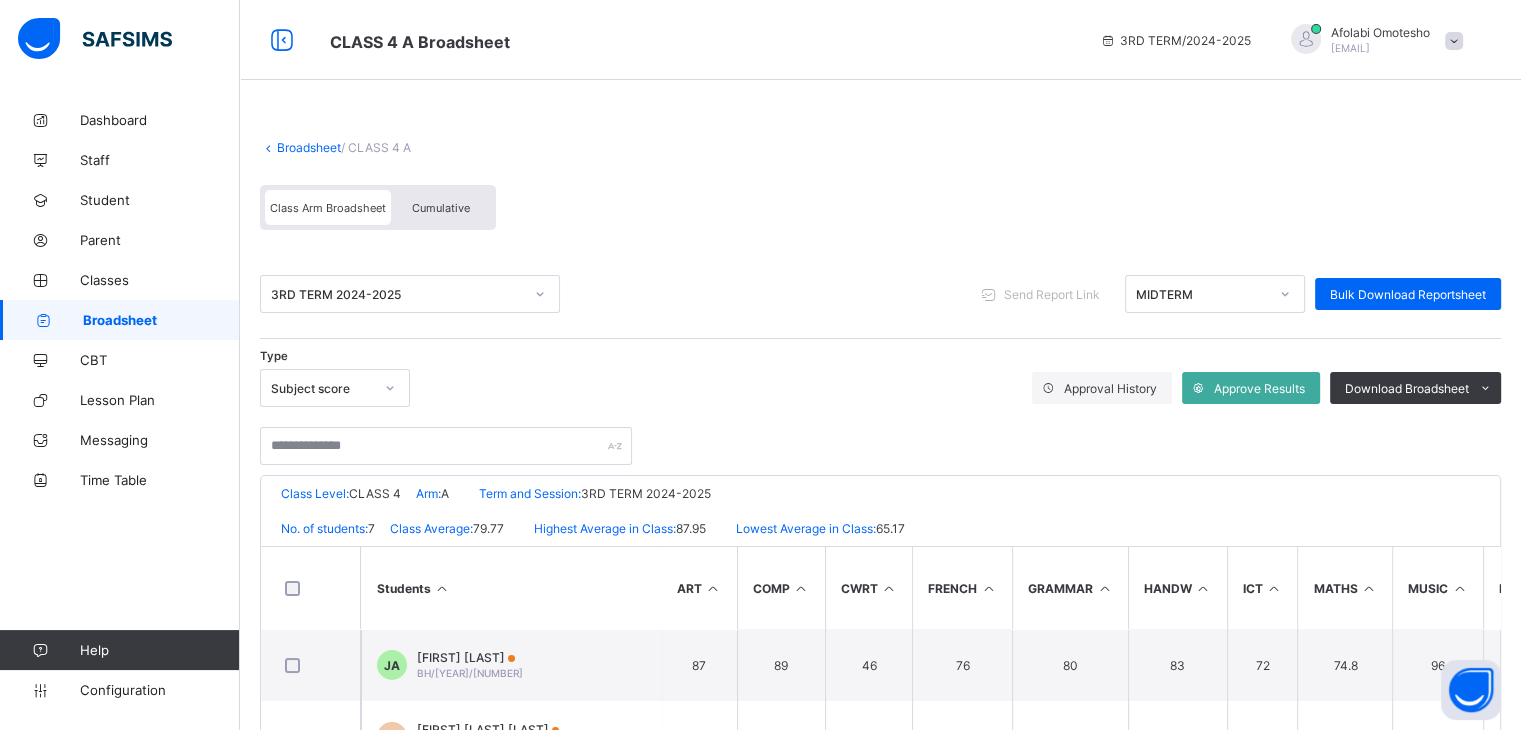 click on "Cumulative" at bounding box center (441, 207) 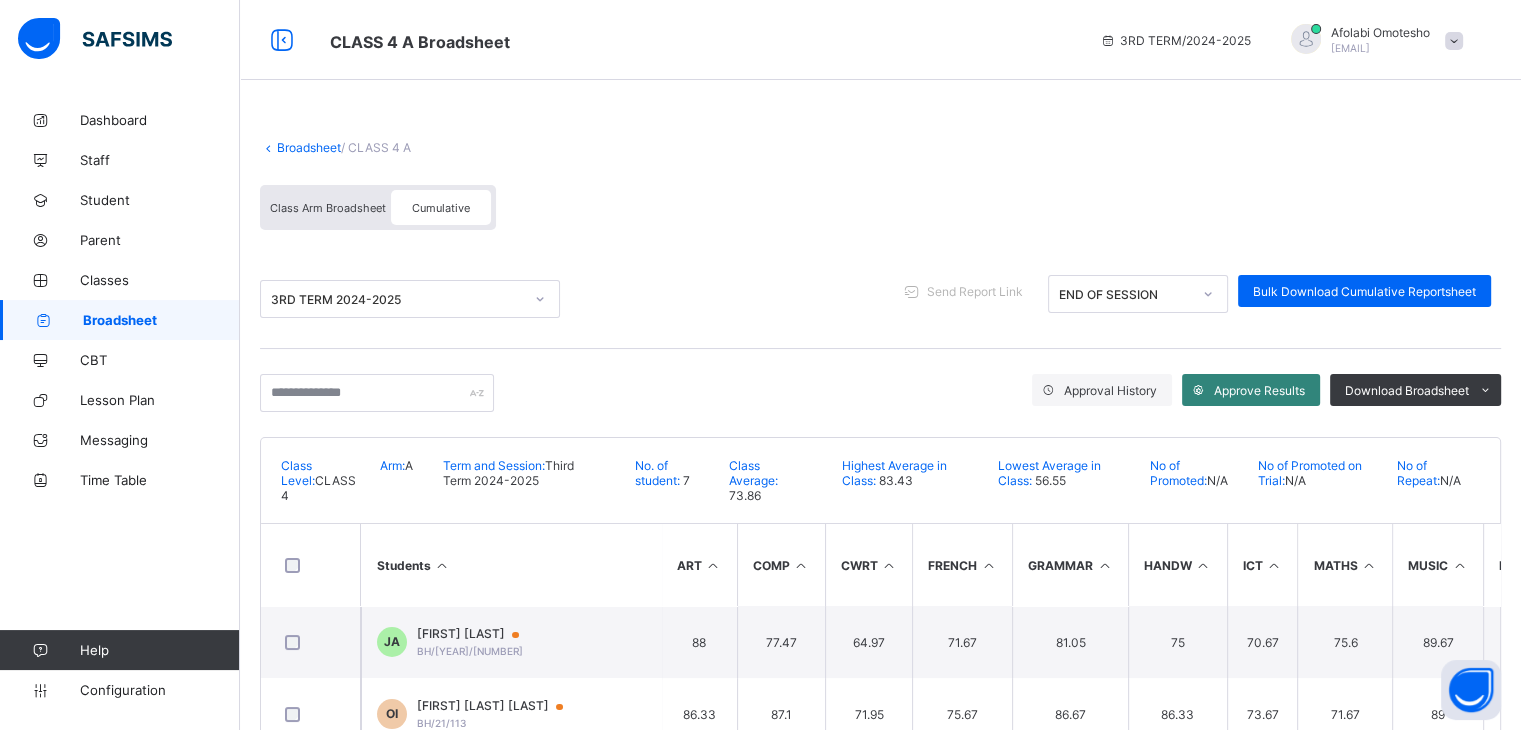 click on "Approve Results" at bounding box center (1259, 390) 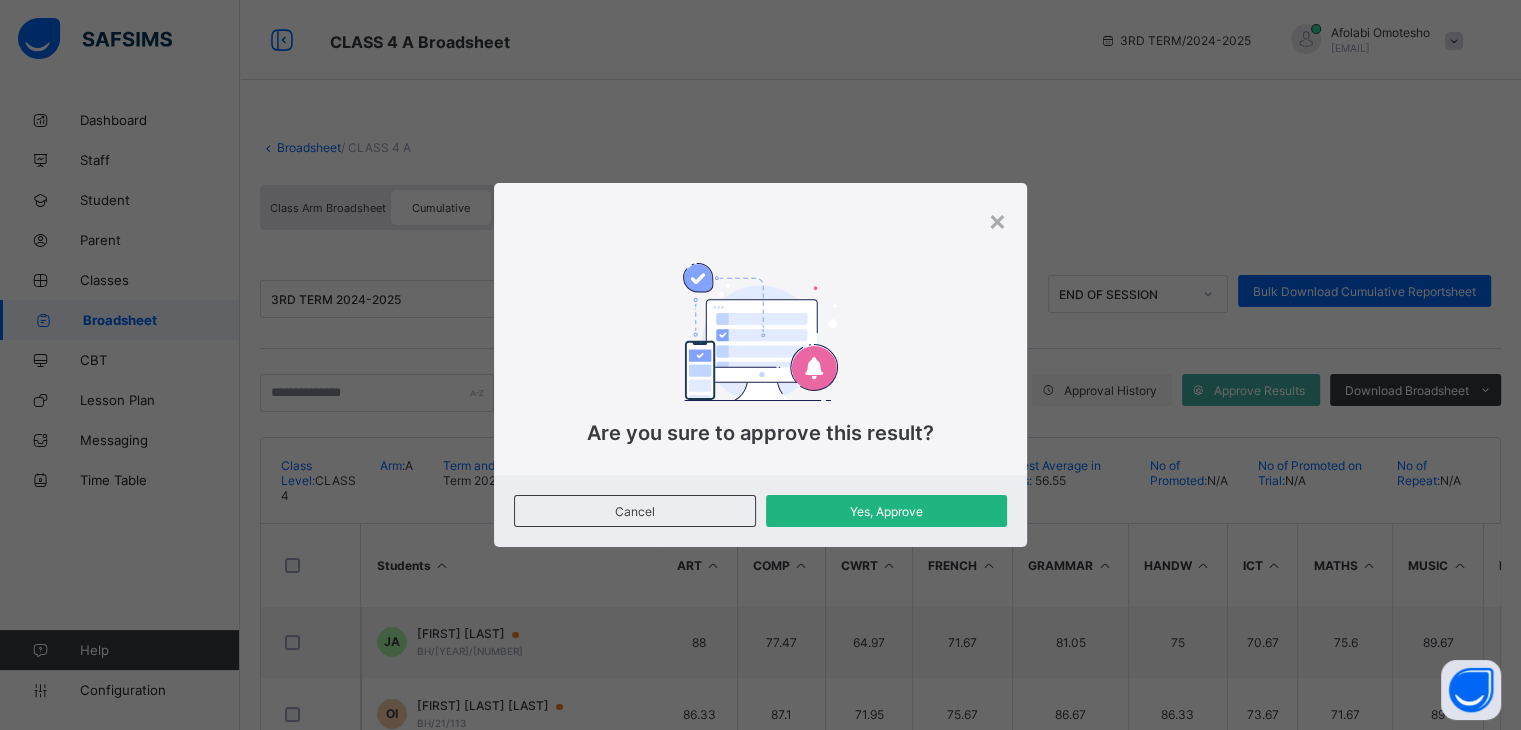 click on "Yes, Approve" at bounding box center (886, 511) 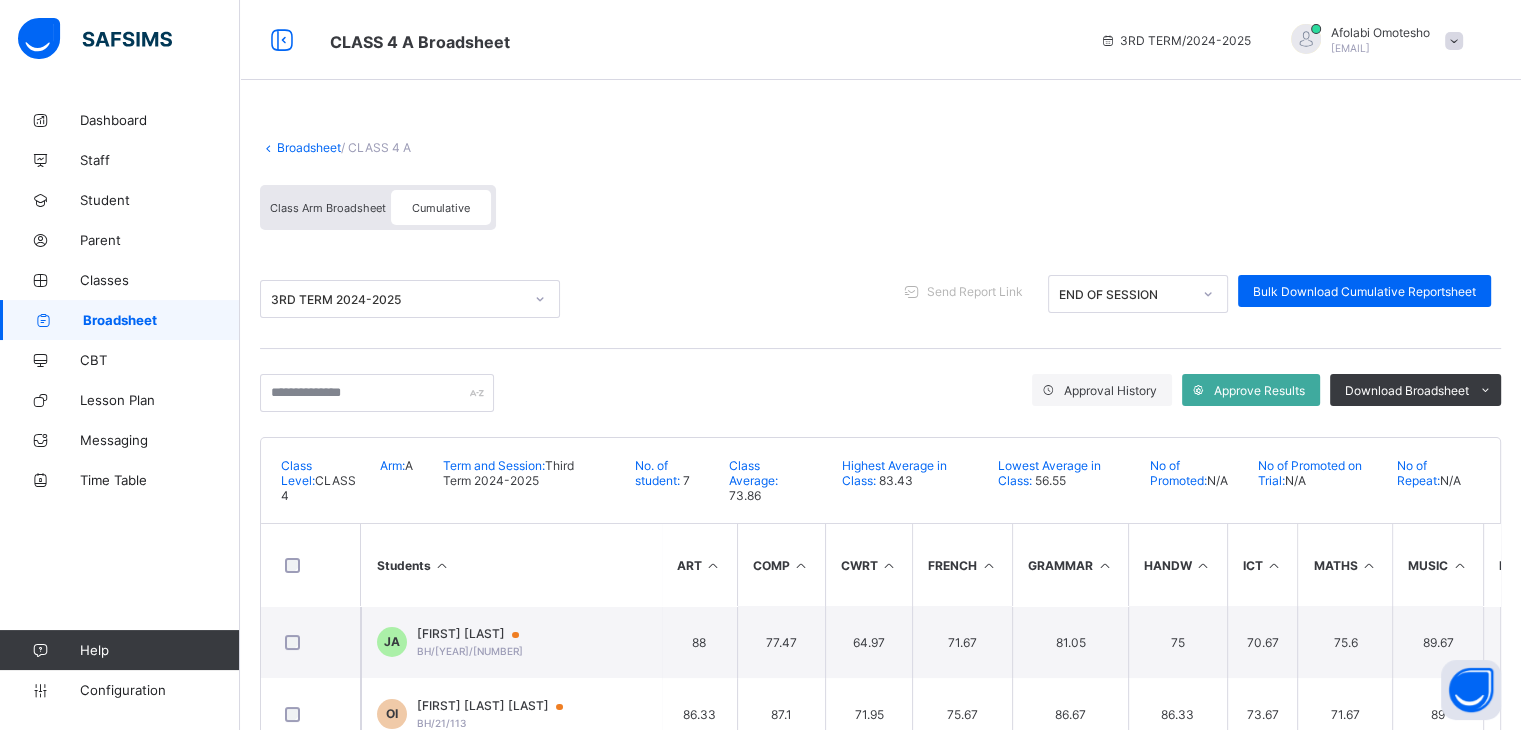 click on "Broadsheet" at bounding box center (161, 320) 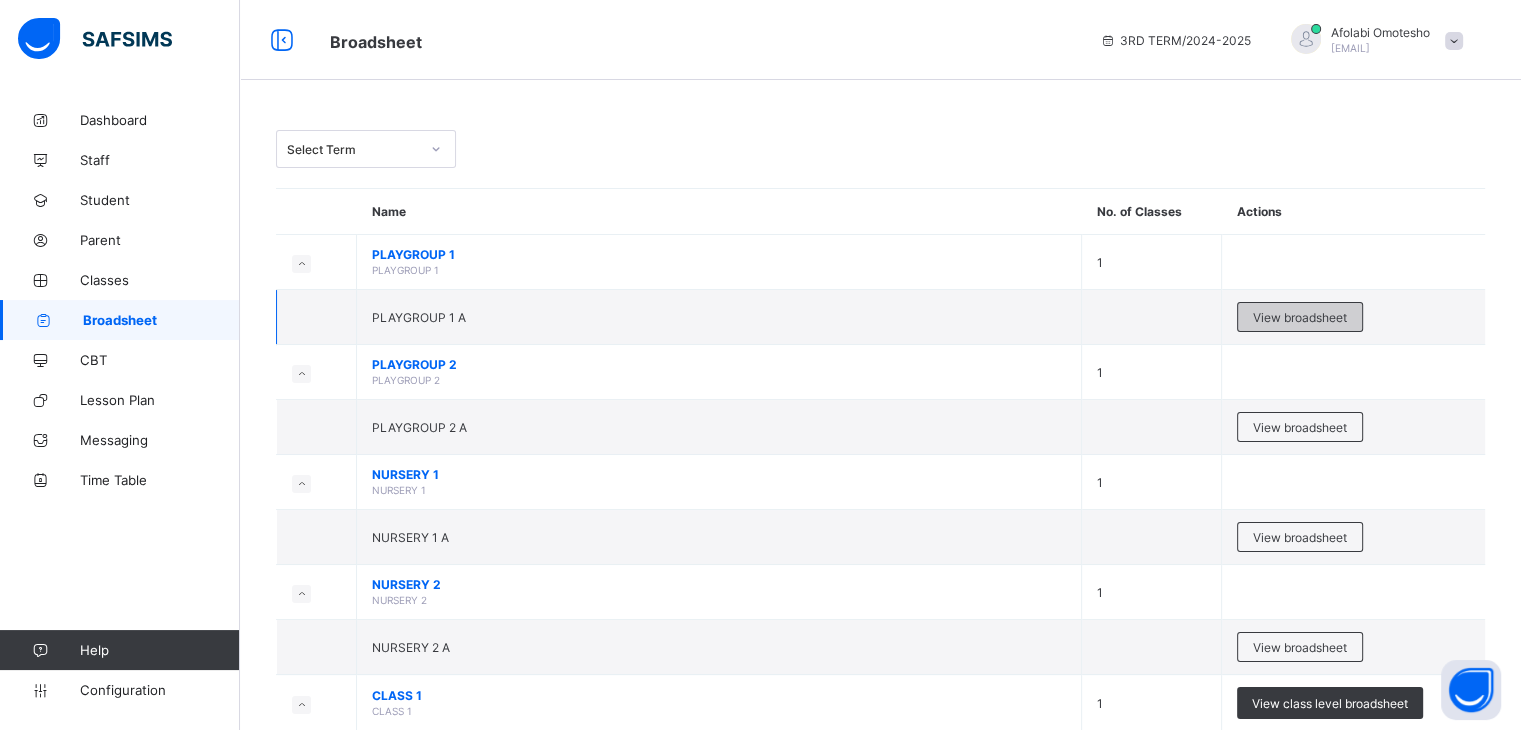 click on "View broadsheet" at bounding box center (1300, 317) 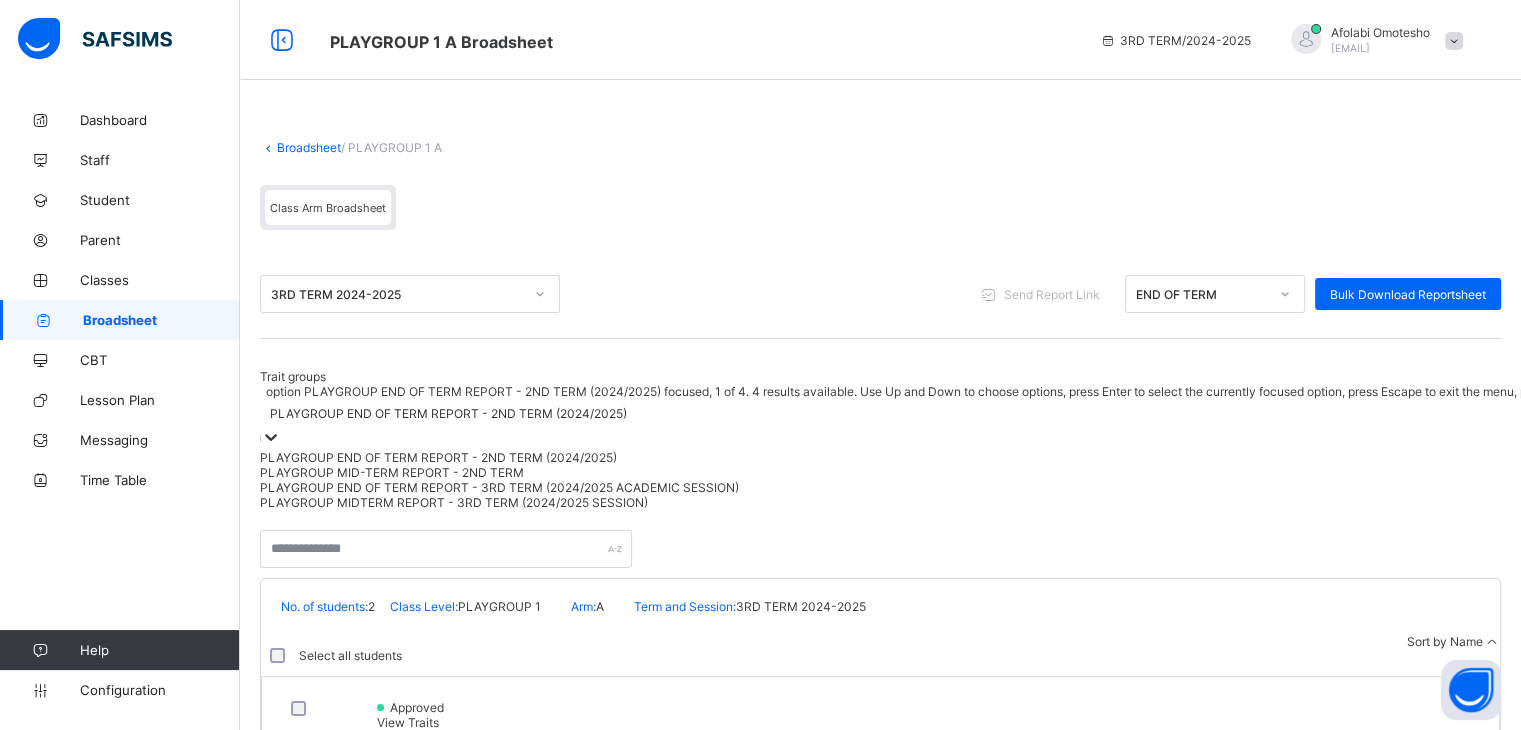 click 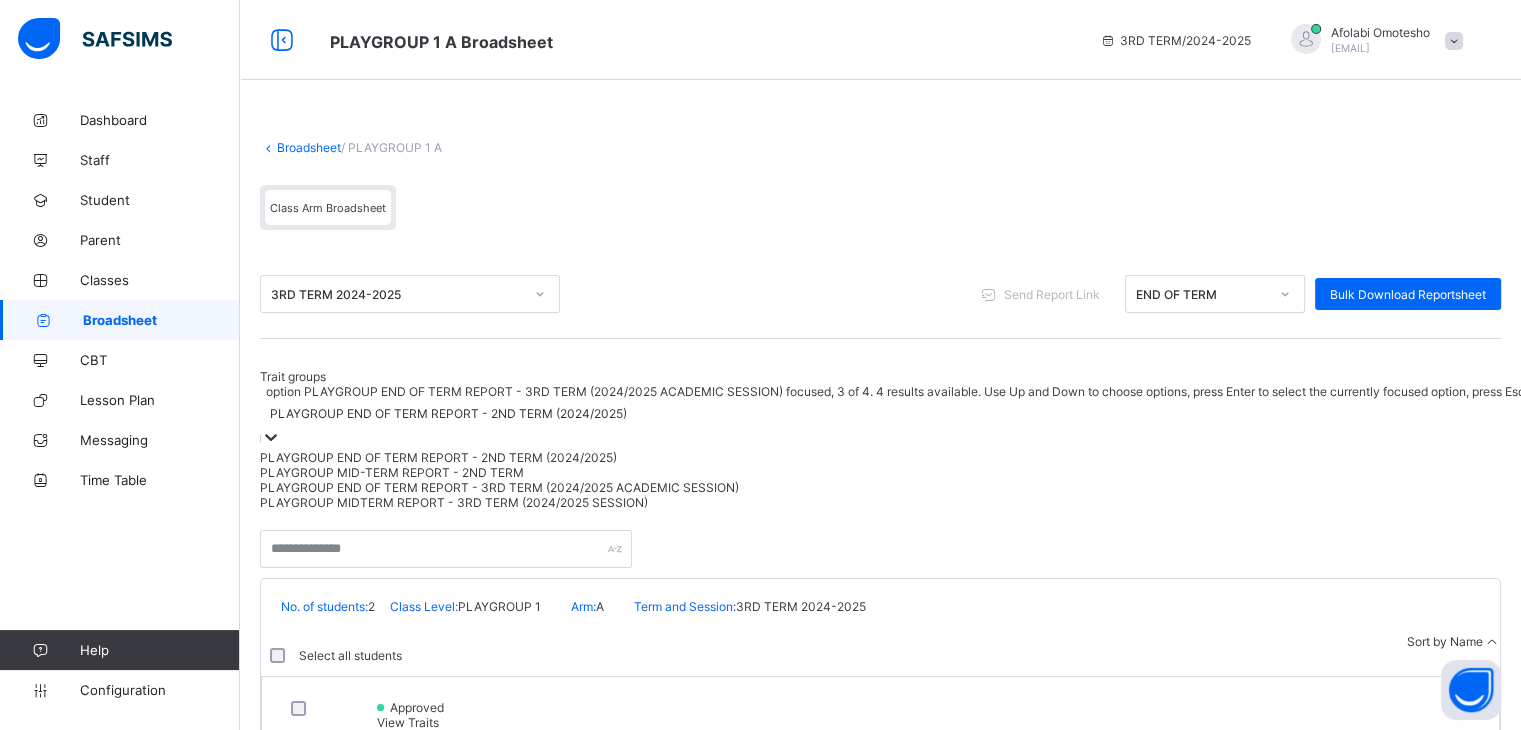 click on "PLAYGROUP END OF TERM REPORT - 3RD TERM (2024/2025 ACADEMIC SESSION)" at bounding box center [1086, 487] 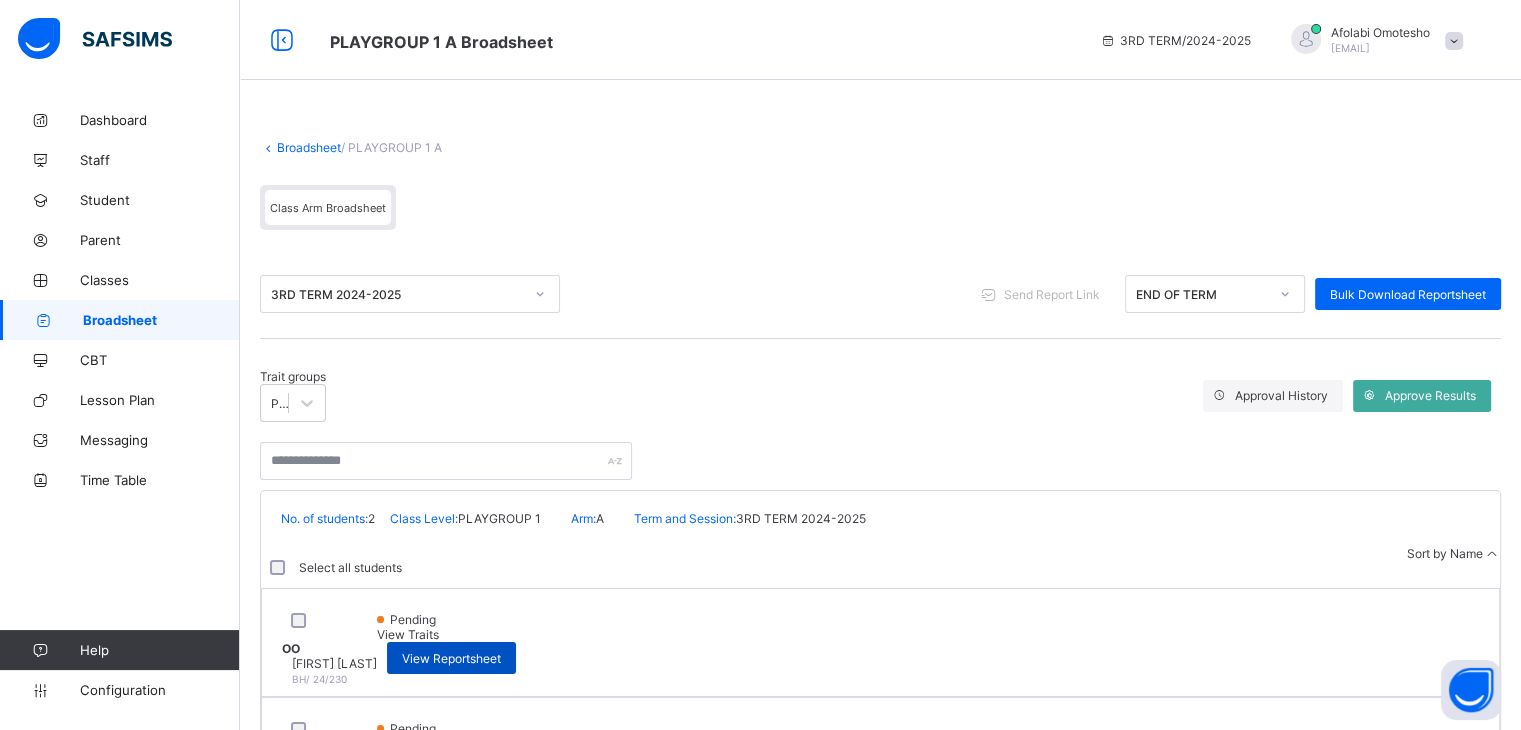 click on "View Reportsheet" at bounding box center (451, 658) 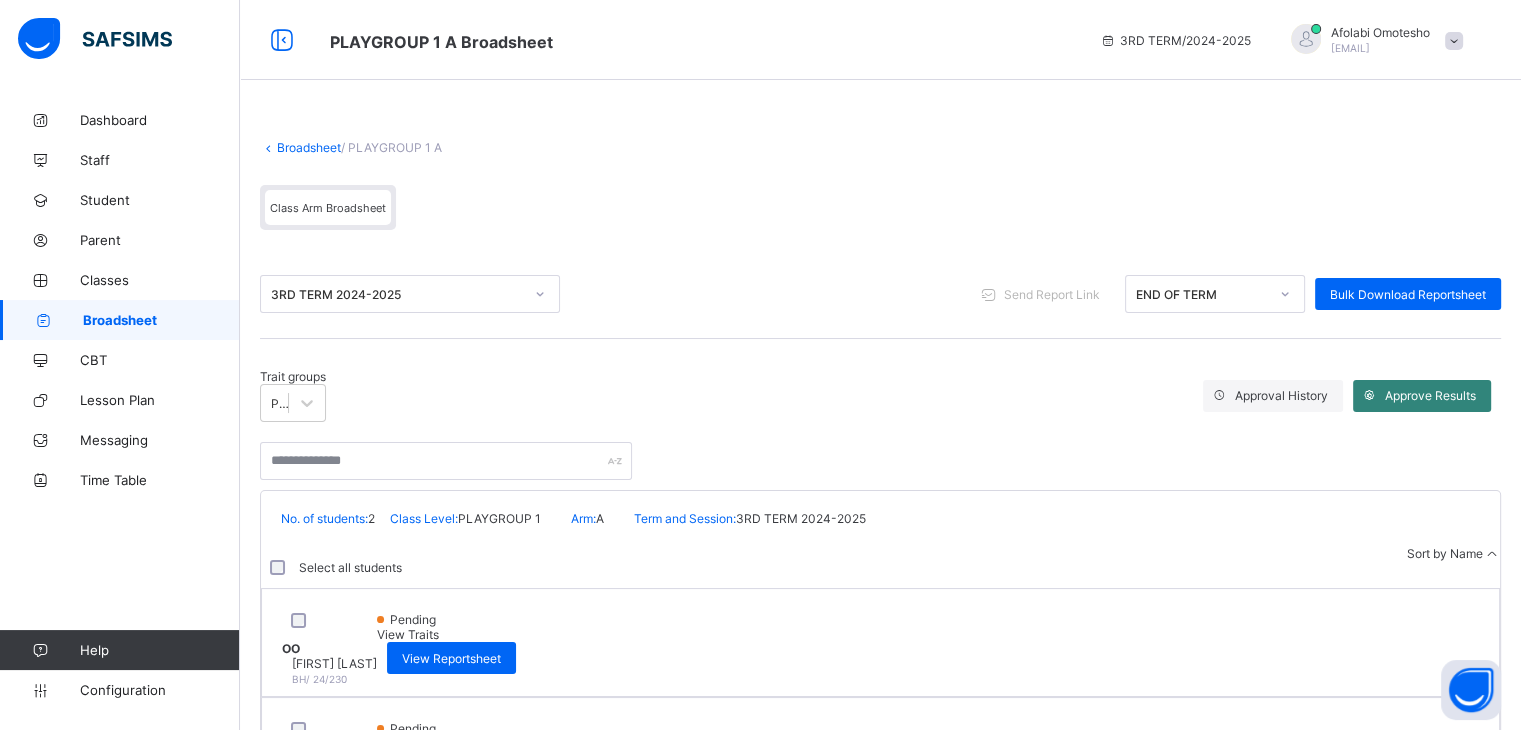 click on "Approve Results" at bounding box center [1430, 395] 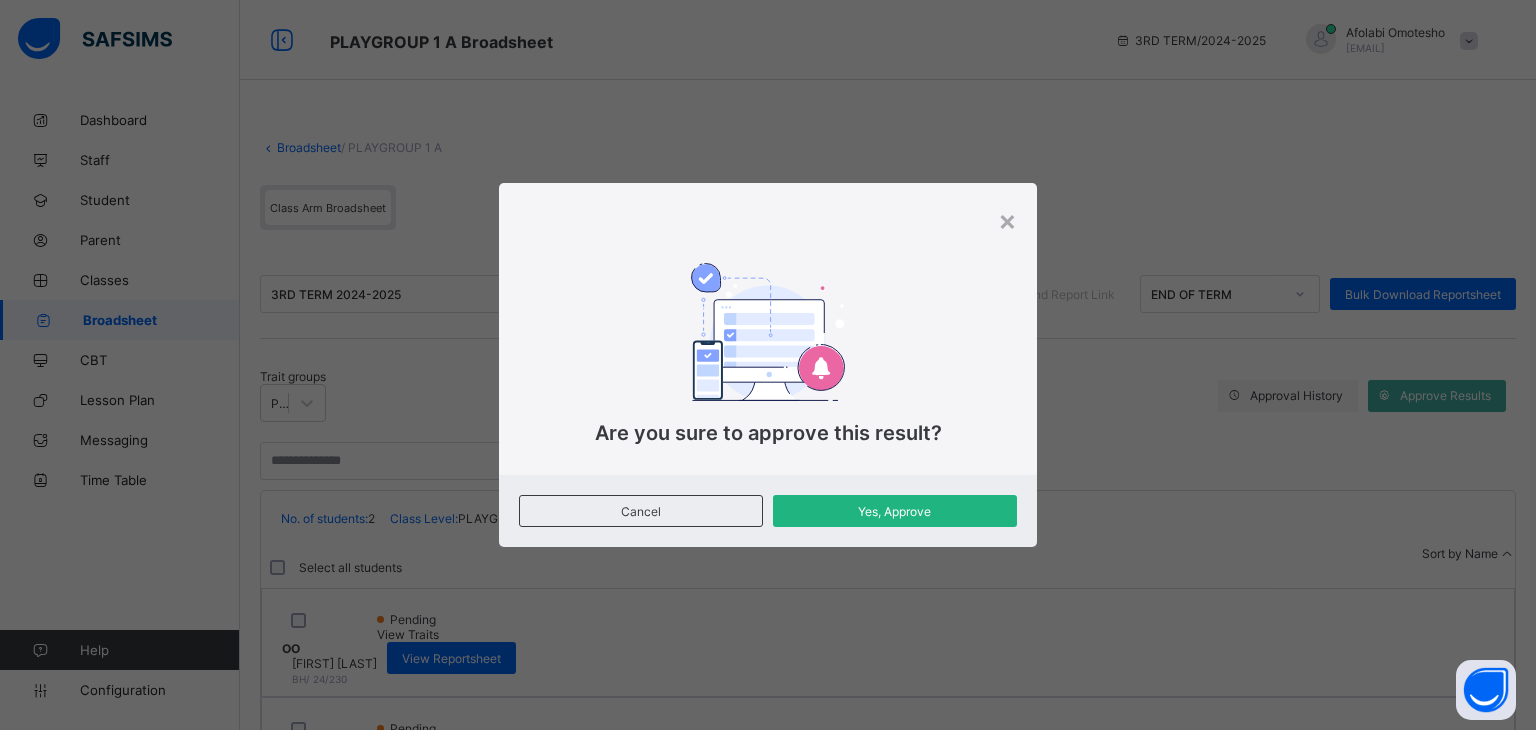 click on "Yes, Approve" at bounding box center [895, 511] 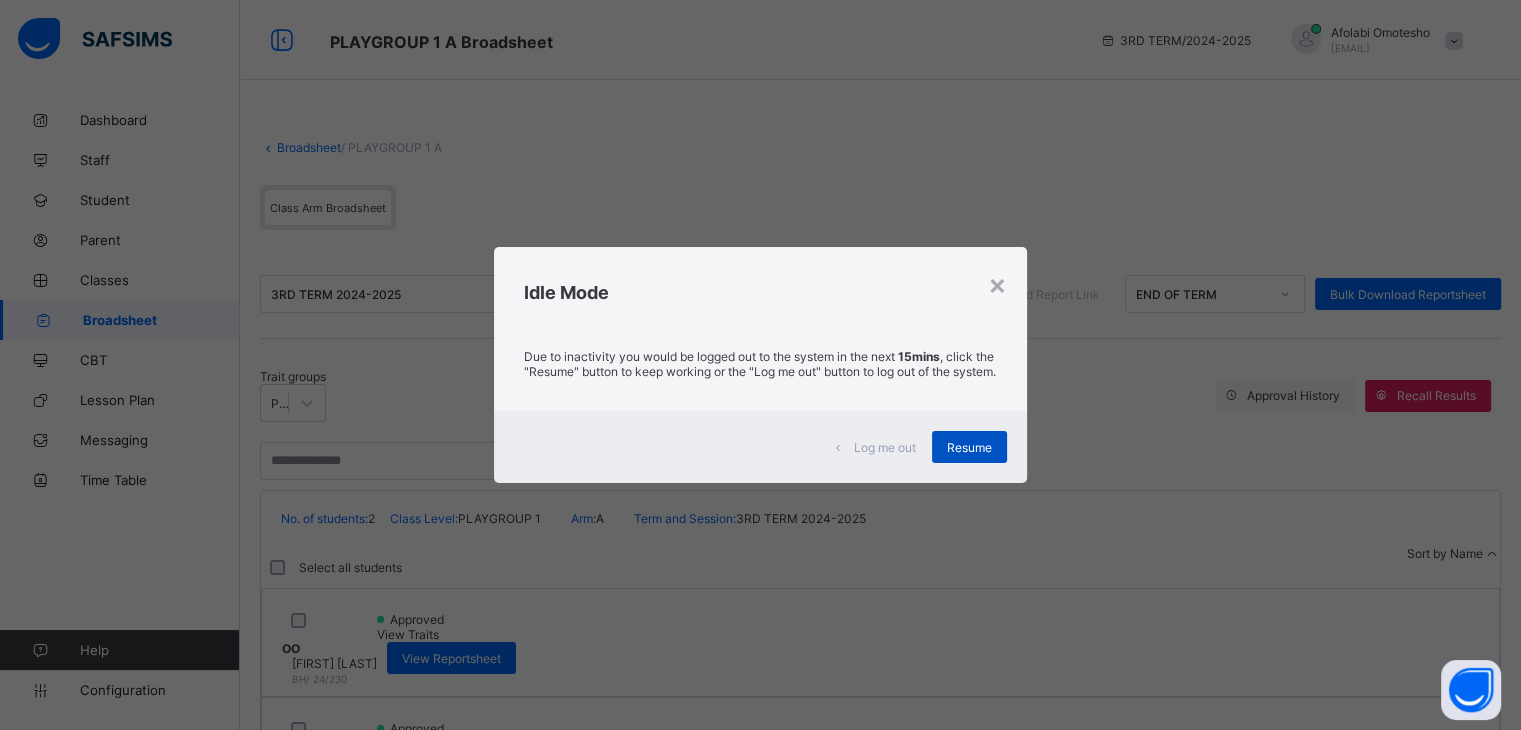 click on "Resume" at bounding box center (969, 447) 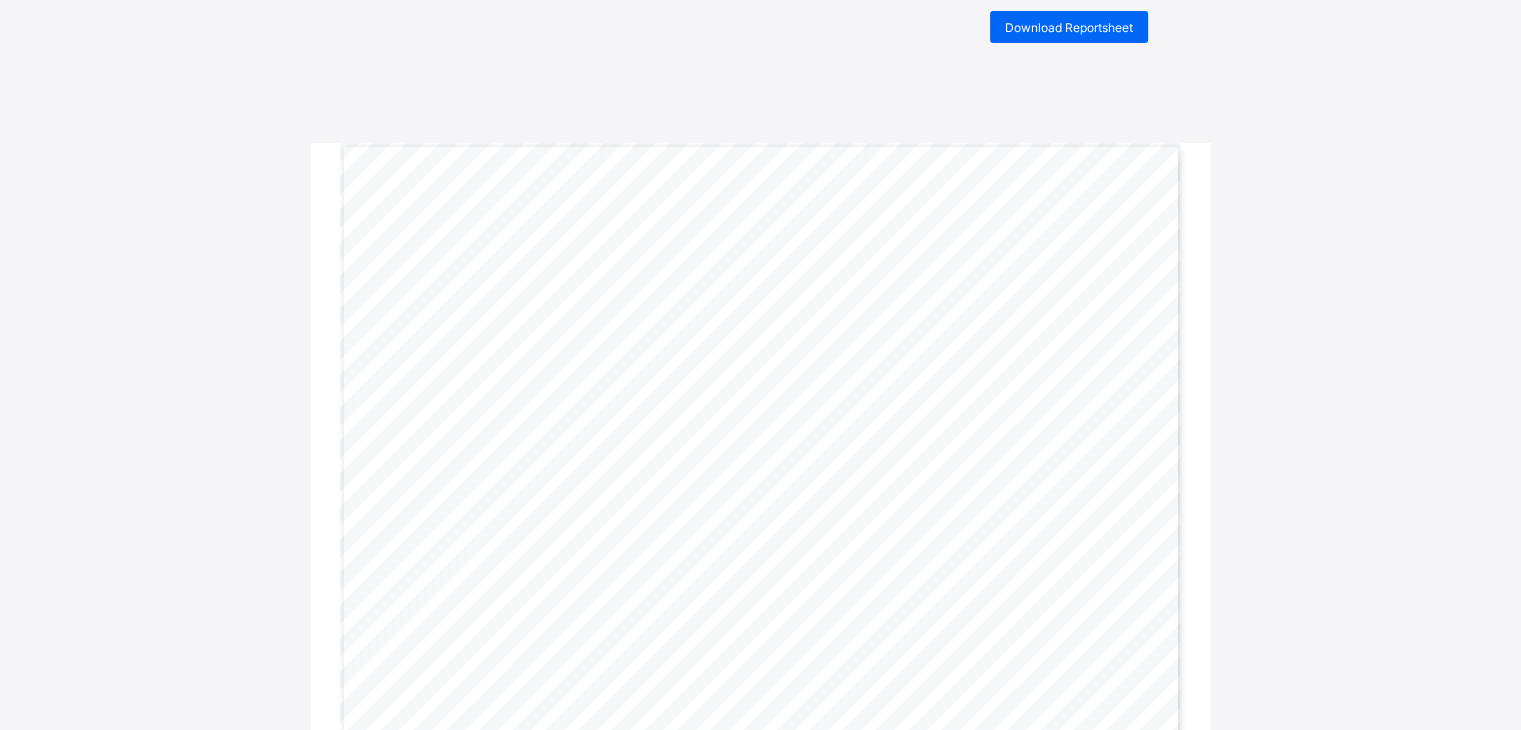 scroll, scrollTop: 0, scrollLeft: 0, axis: both 